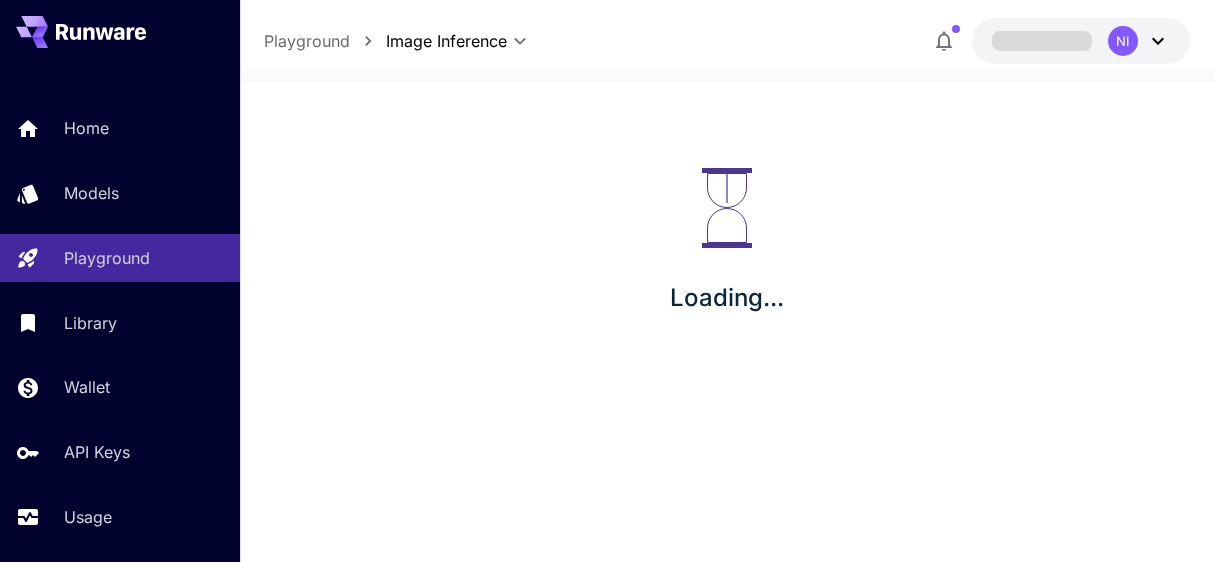 scroll, scrollTop: 0, scrollLeft: 0, axis: both 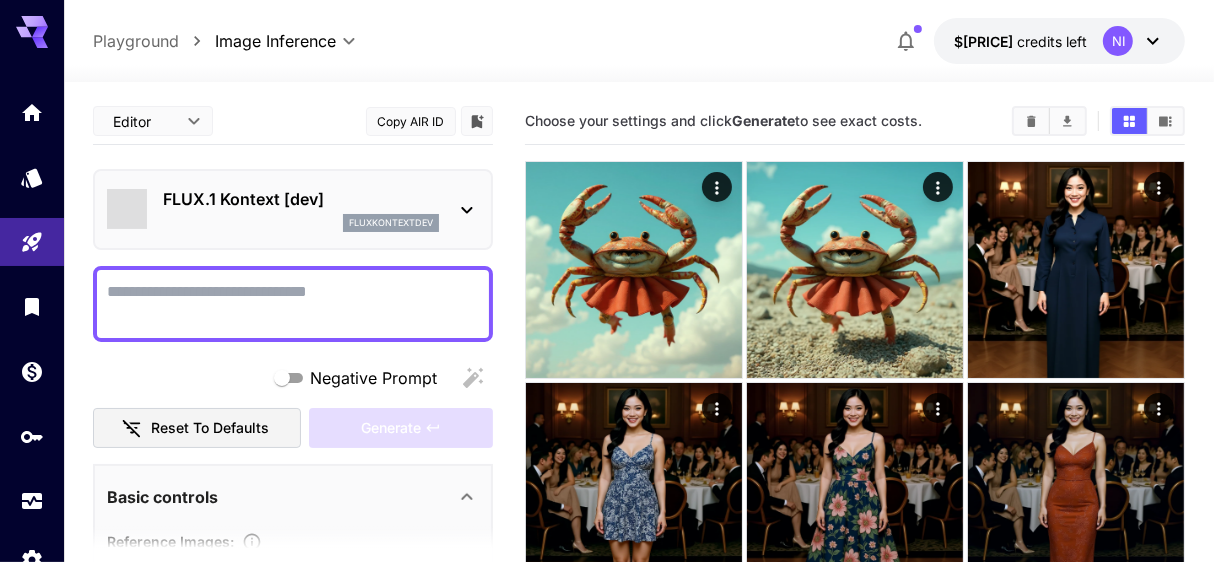 type on "*******" 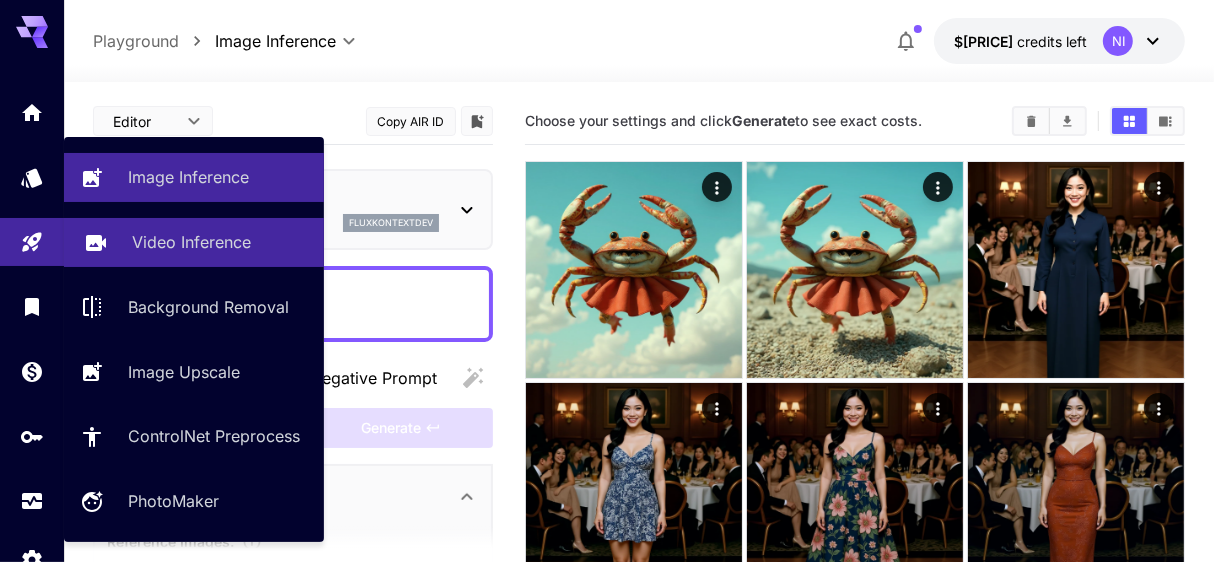 click on "Video Inference" at bounding box center [191, 242] 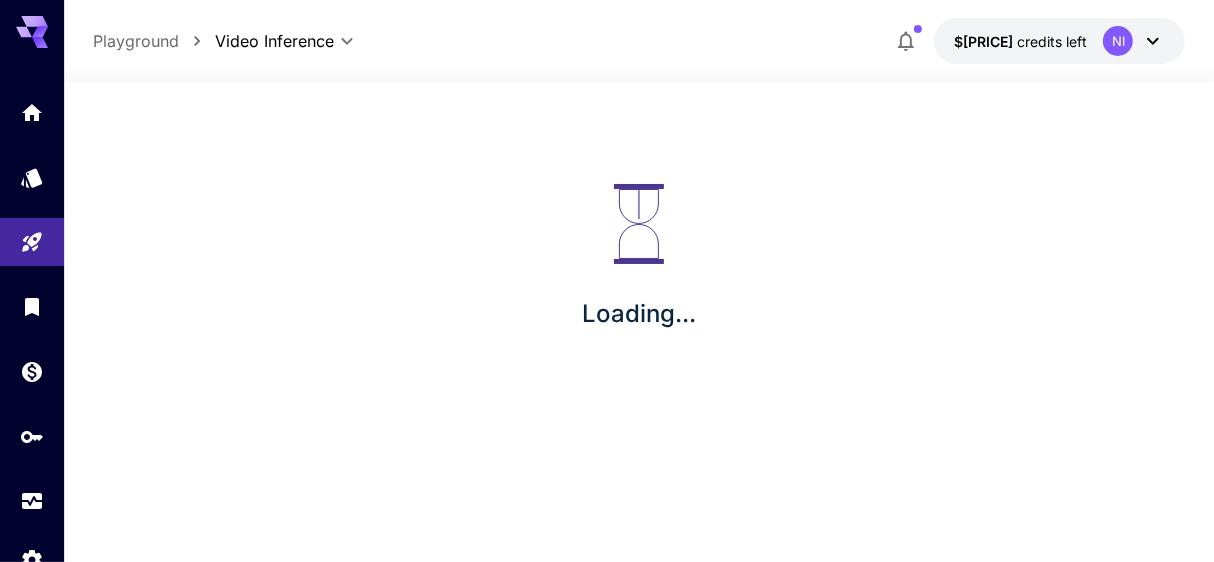 type on "**********" 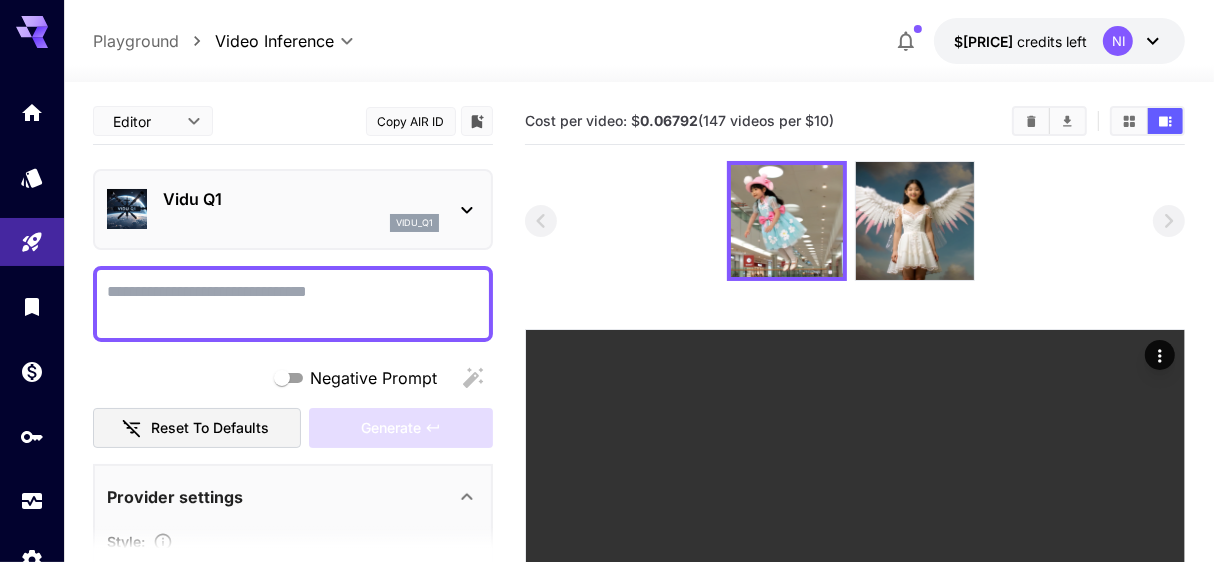 click on "Negative Prompt" at bounding box center (293, 304) 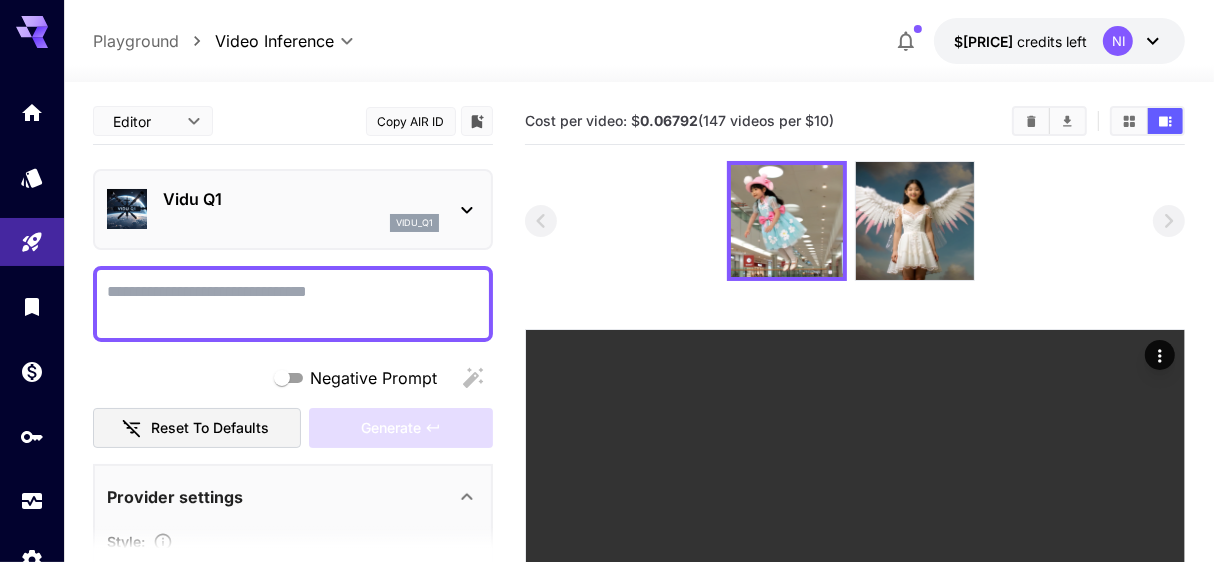 click 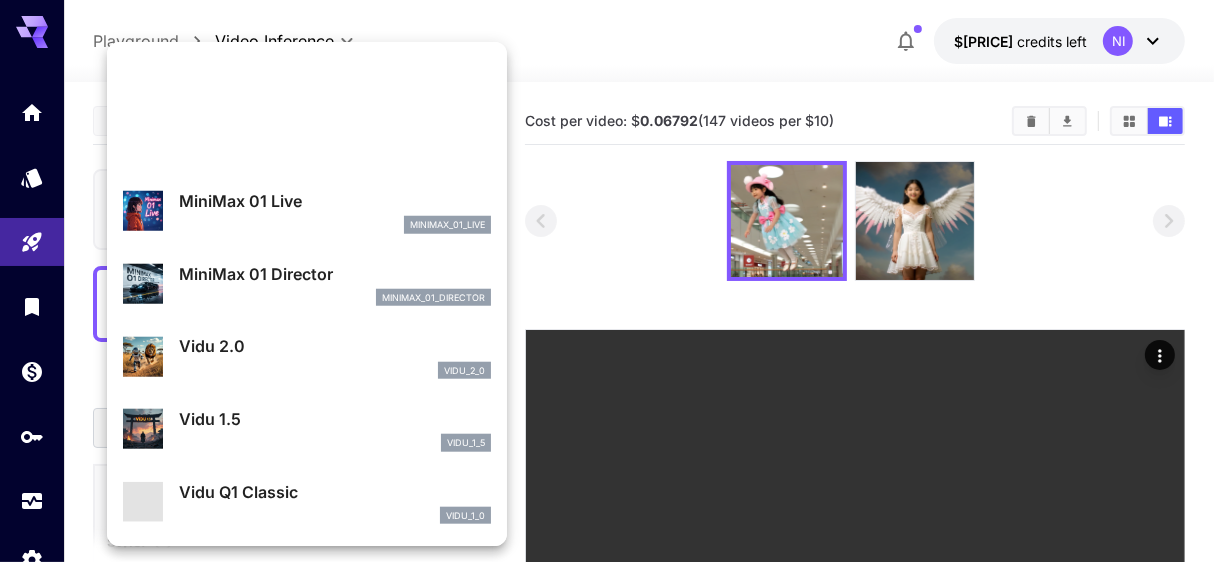 scroll, scrollTop: 1262, scrollLeft: 0, axis: vertical 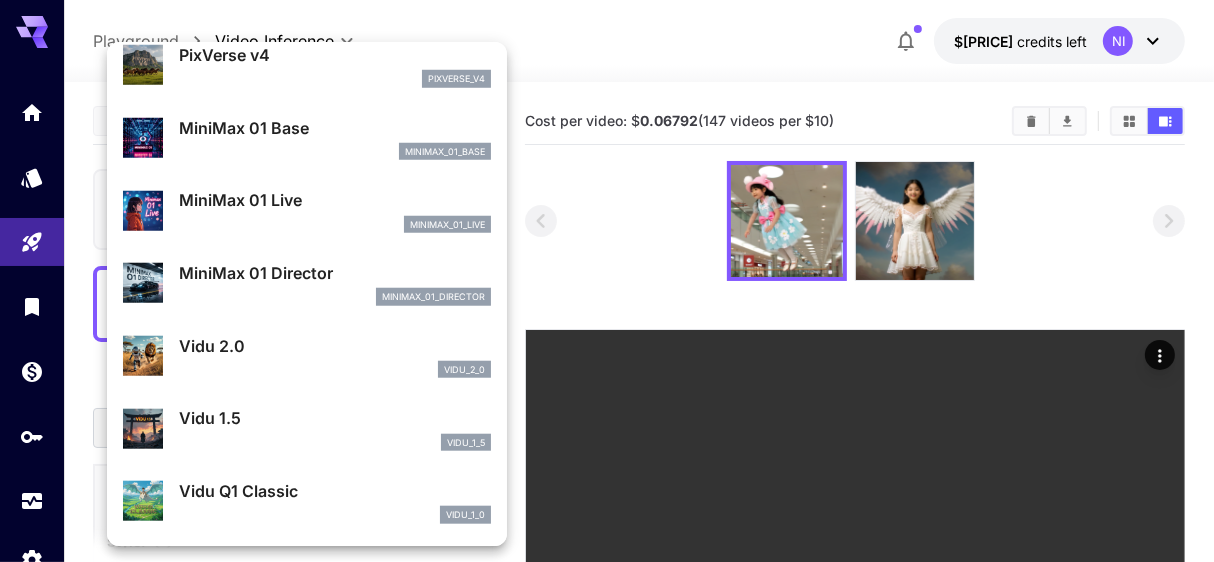 click on "Vidu 2.0" at bounding box center [335, 346] 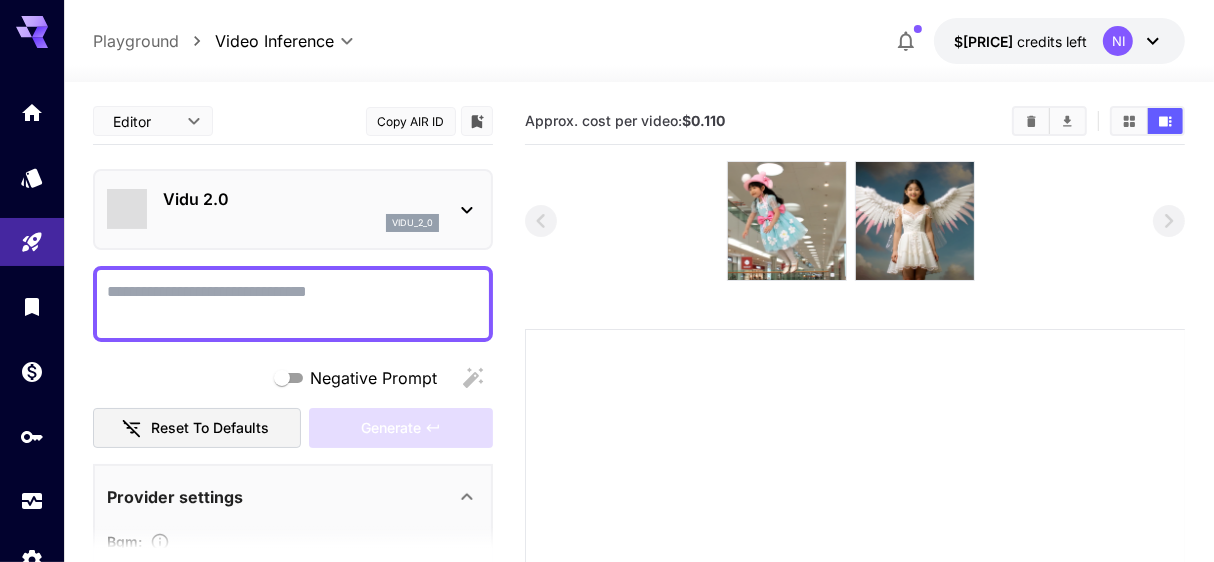 type on "**********" 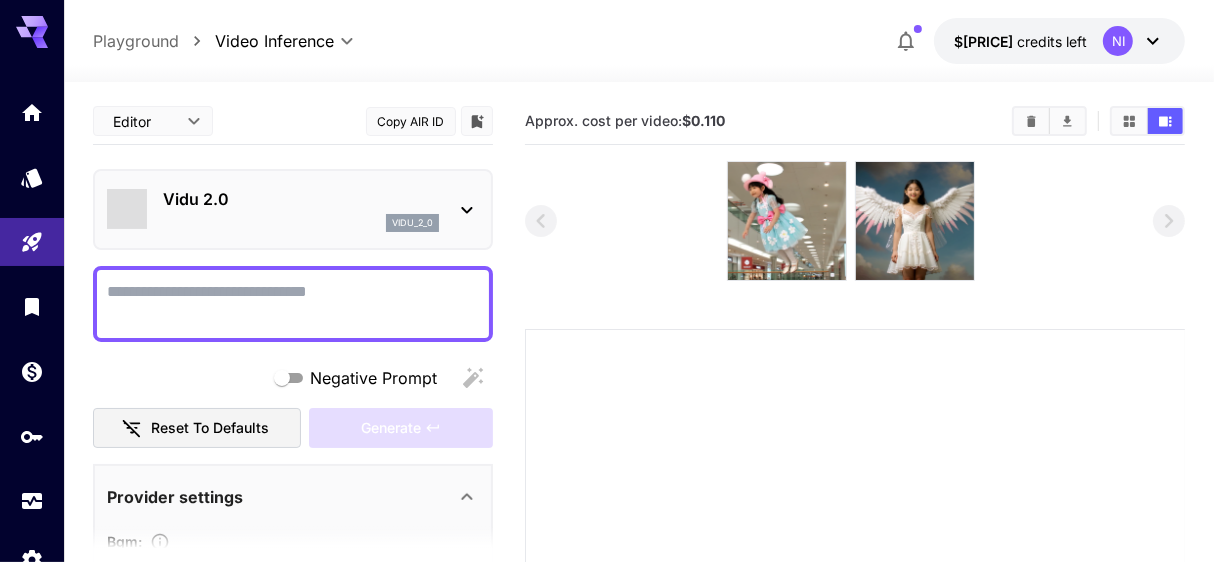type on "****" 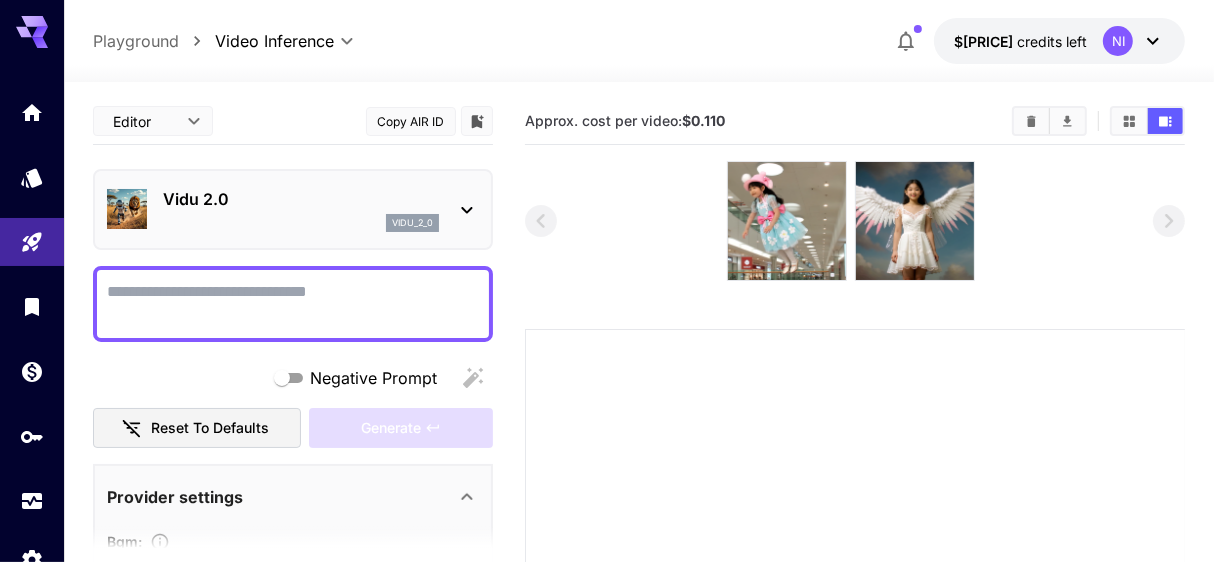 click 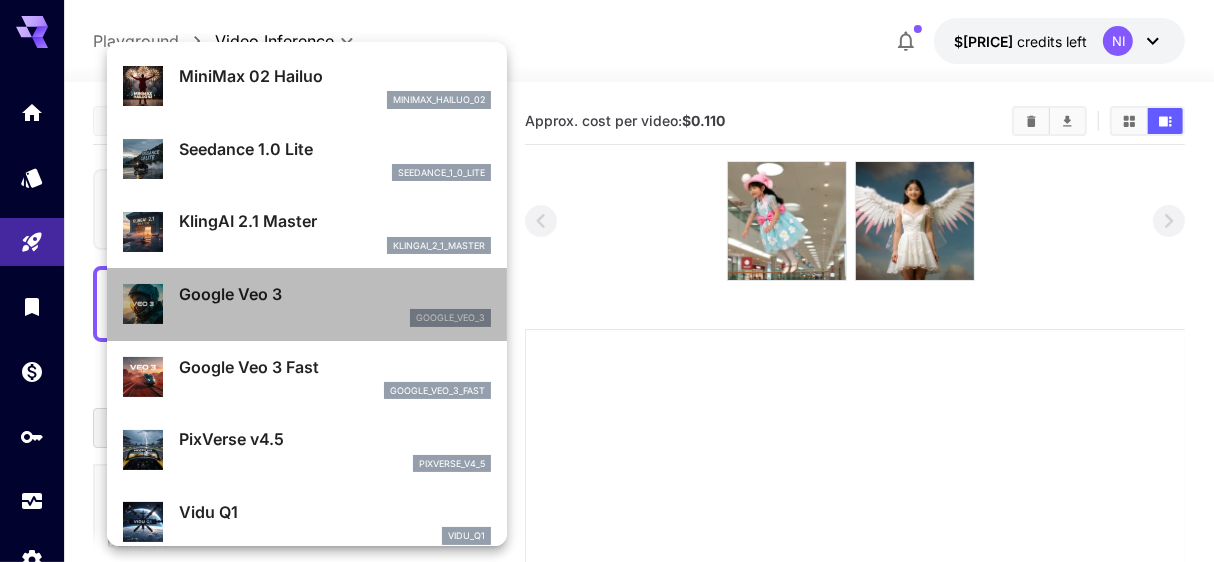 click on "Google Veo 3" at bounding box center (335, 294) 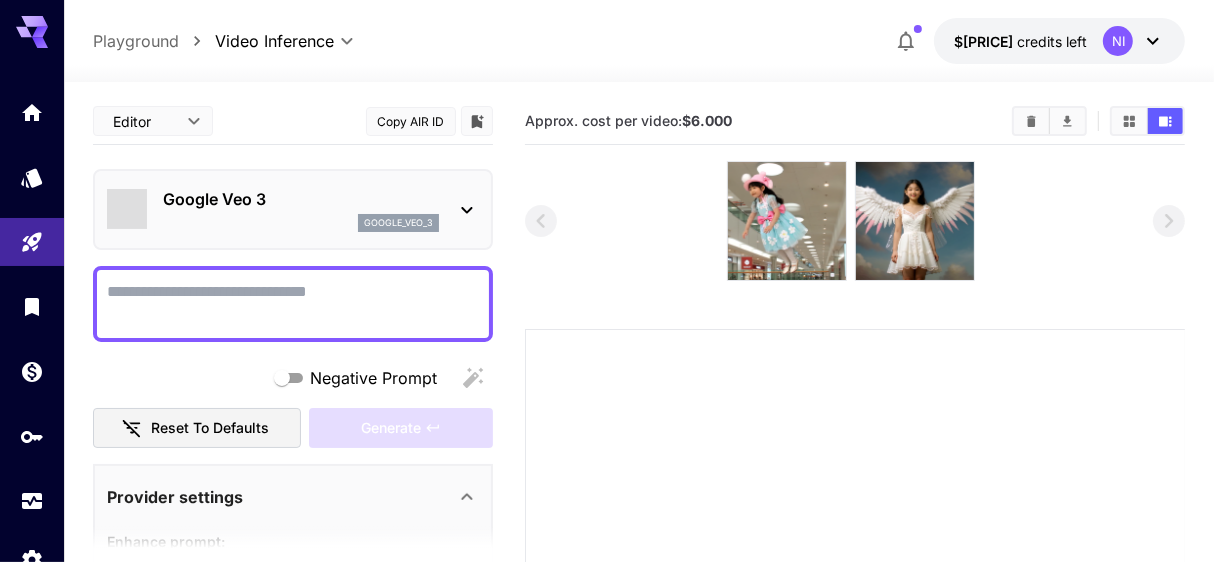 type on "**********" 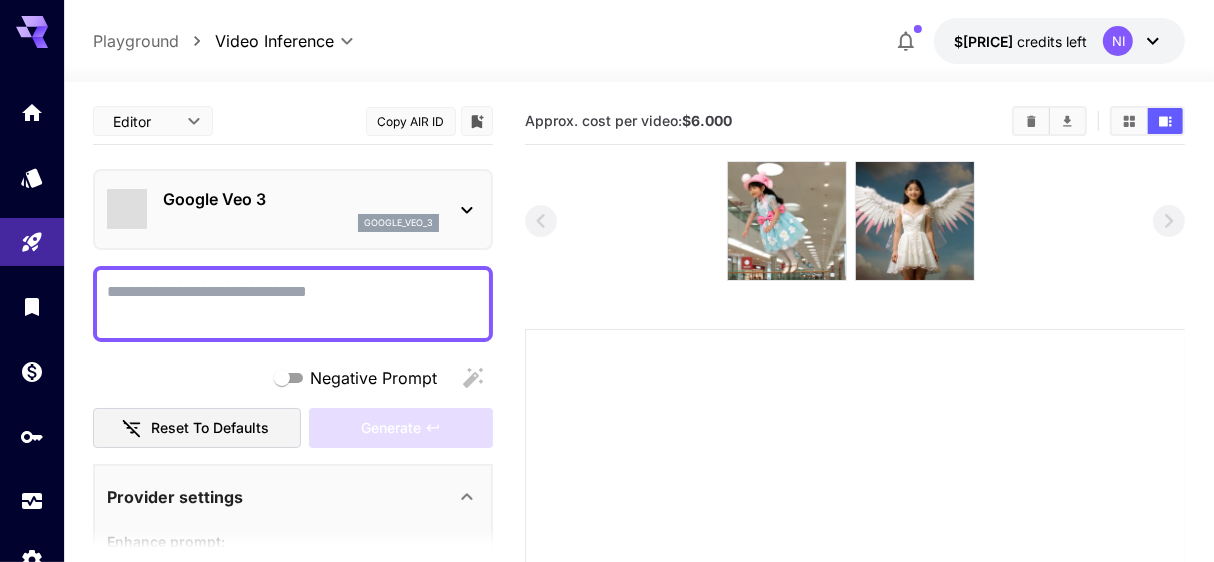 type on "****" 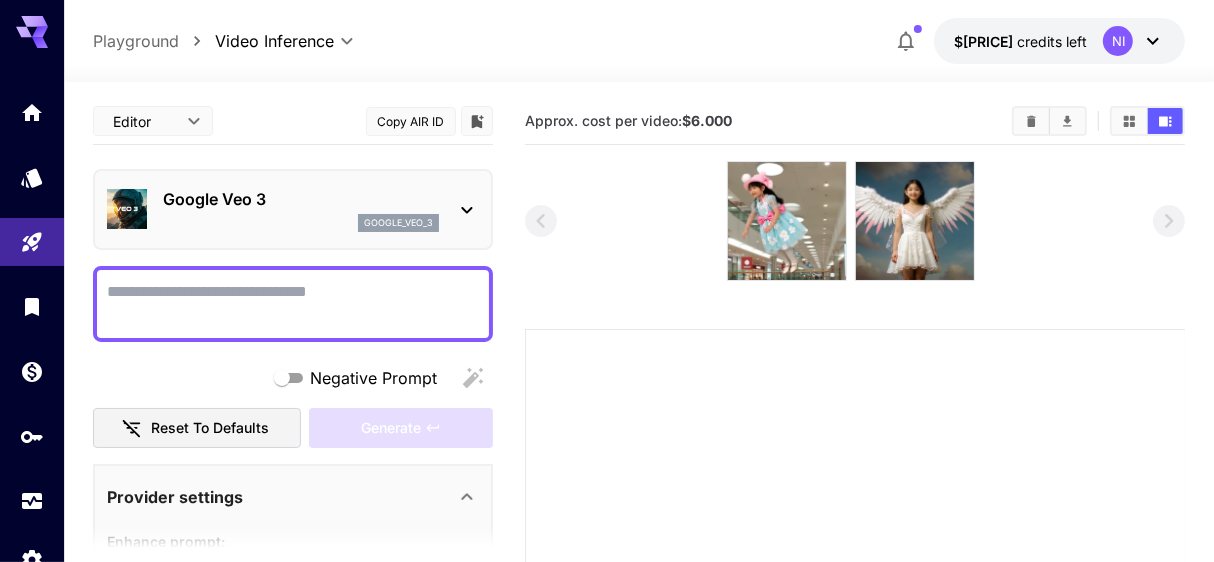 click 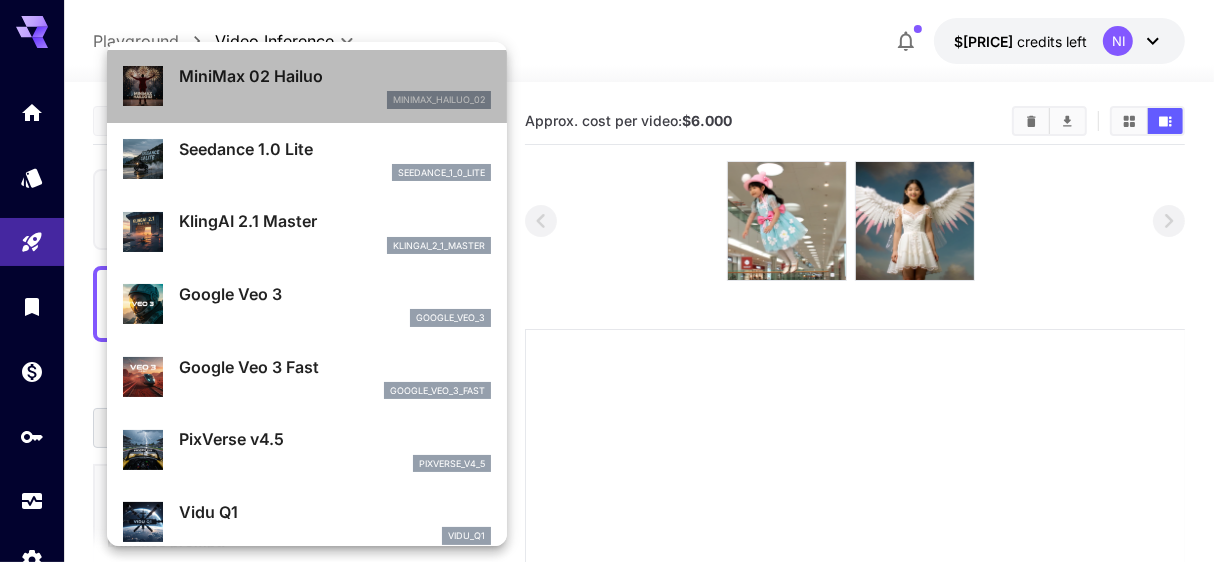 click on "minimax_hailuo_02" at bounding box center [335, 100] 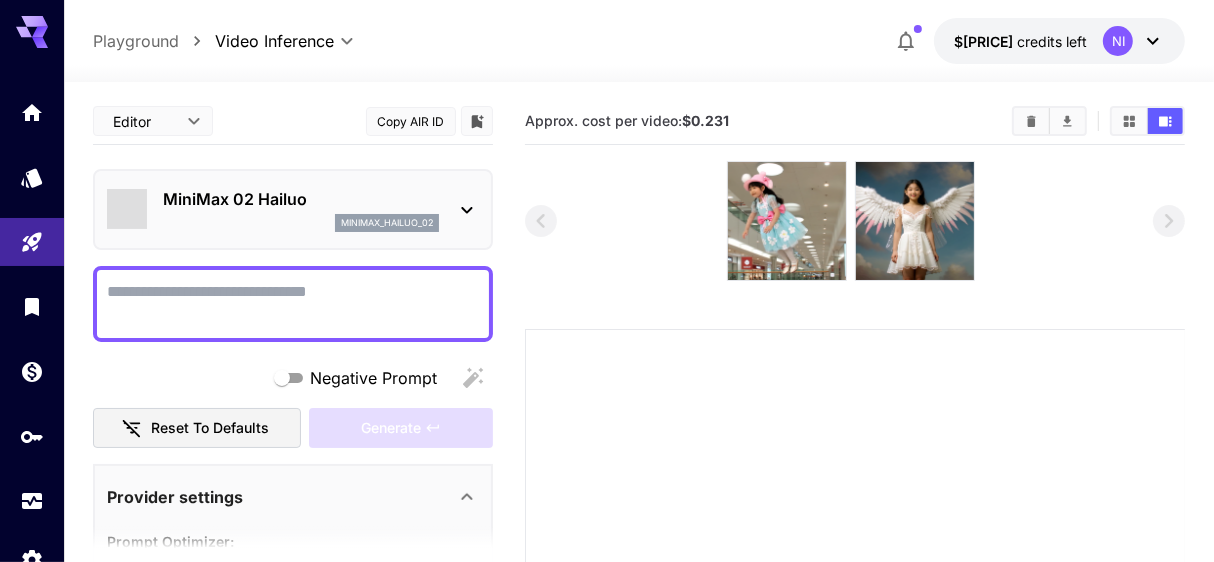 type on "**********" 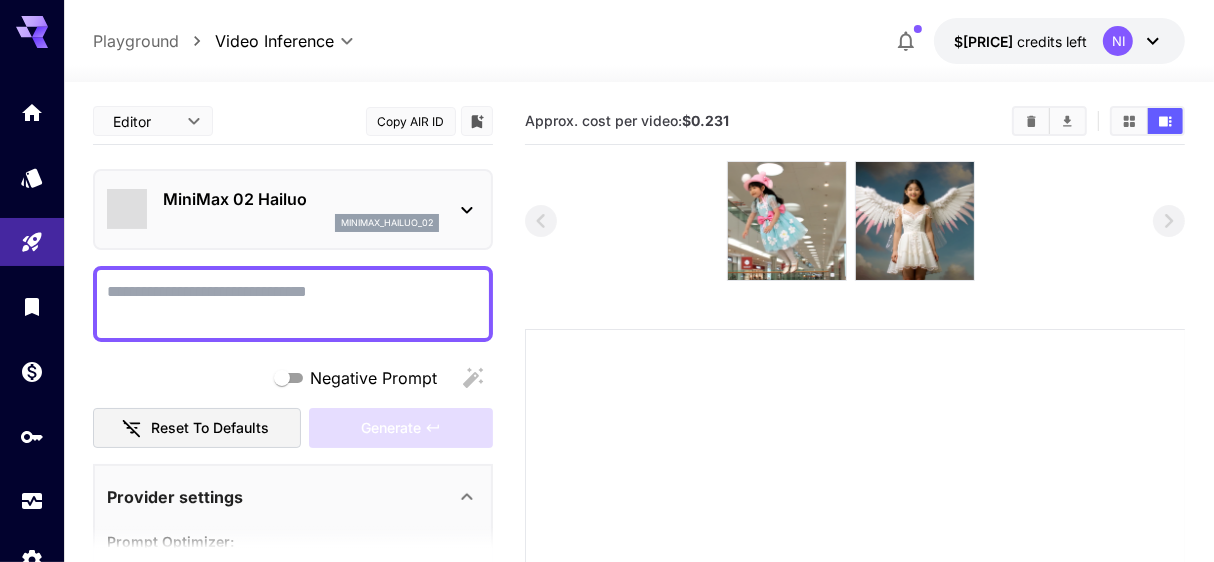 type on "****" 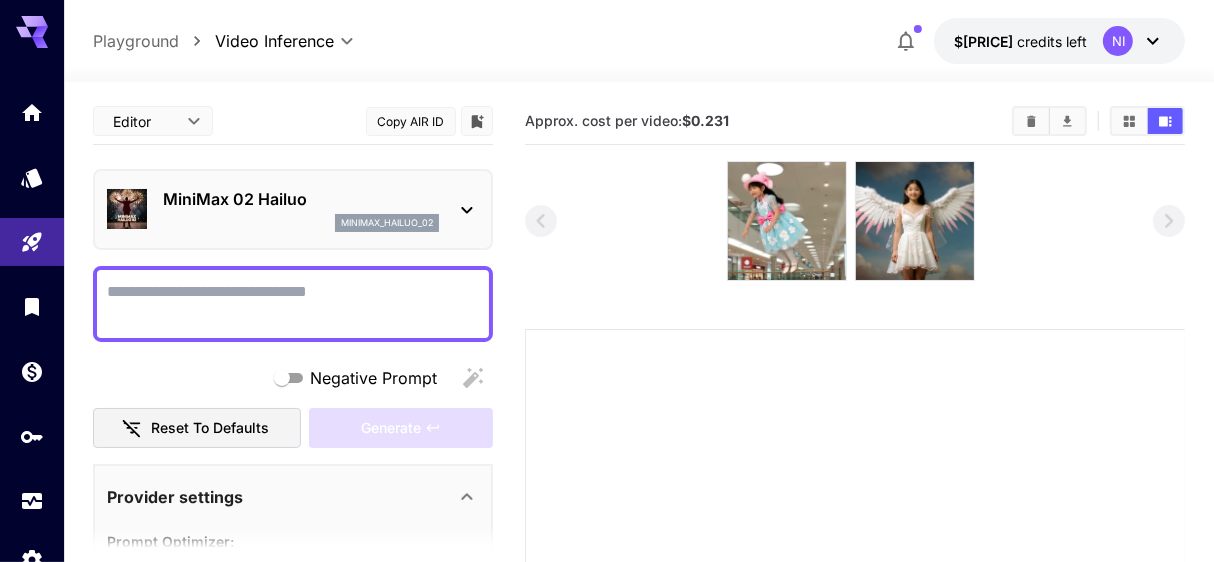 click 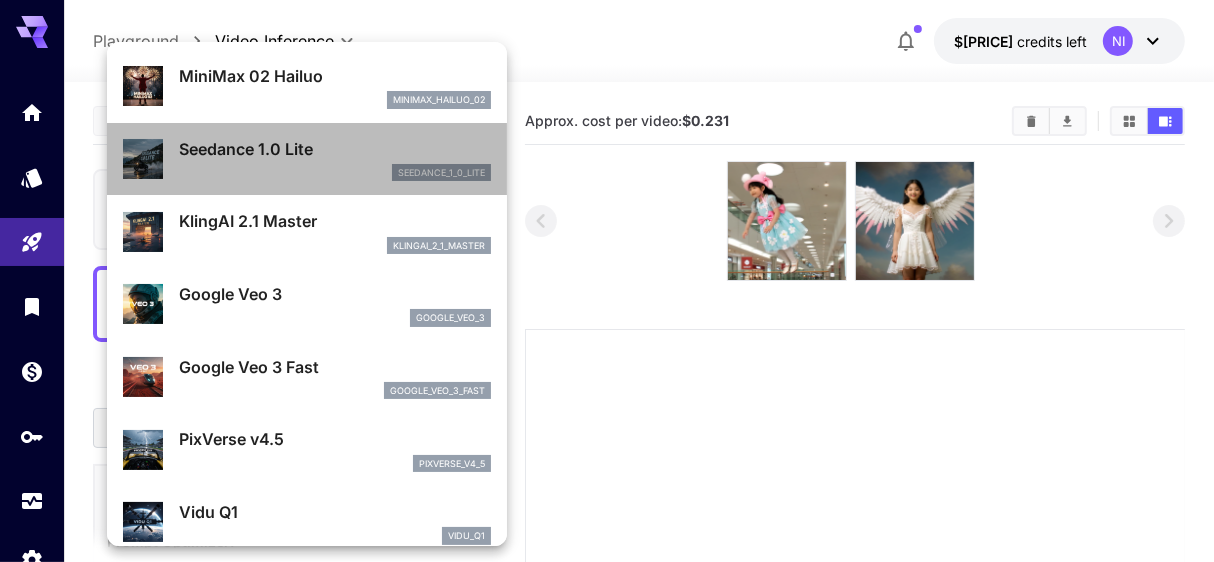 click on "seedance_1_0_lite" at bounding box center (335, 173) 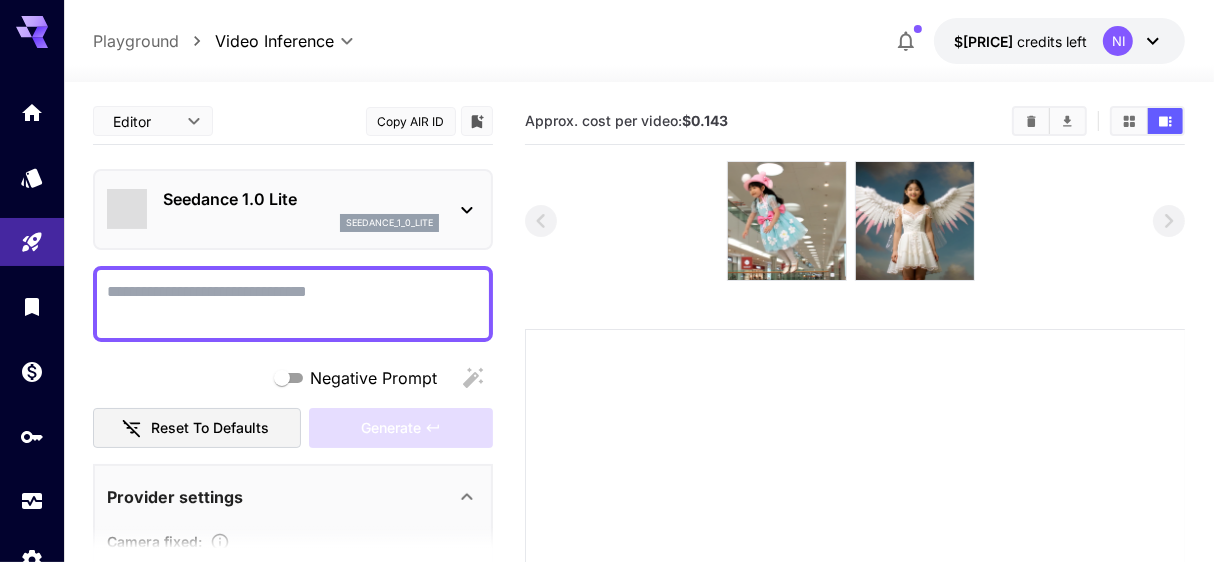 type on "**********" 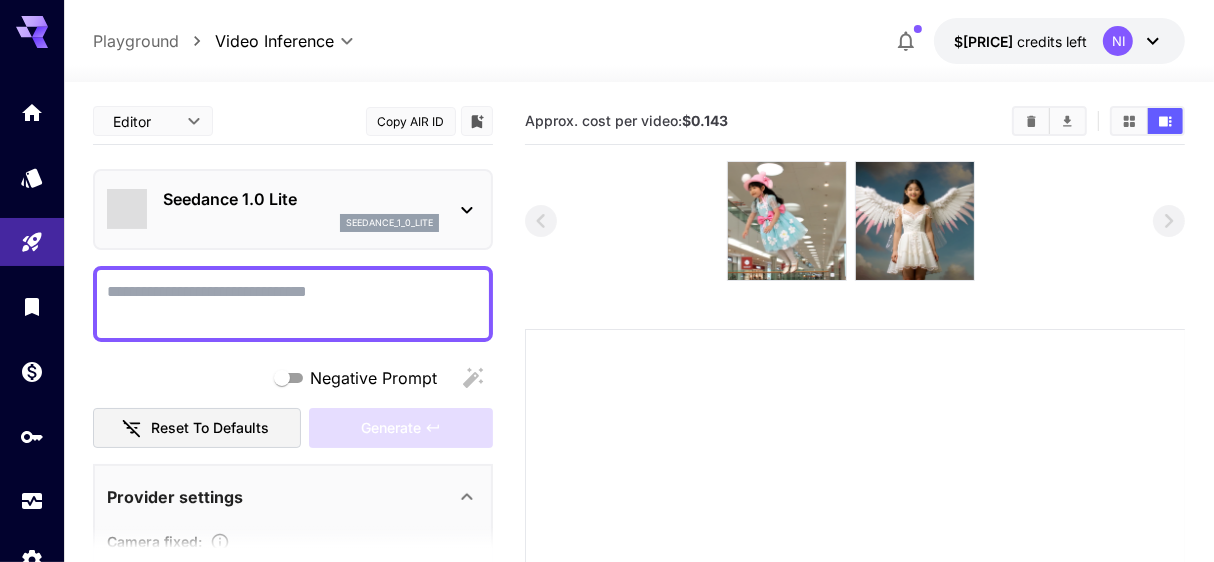 type on "***" 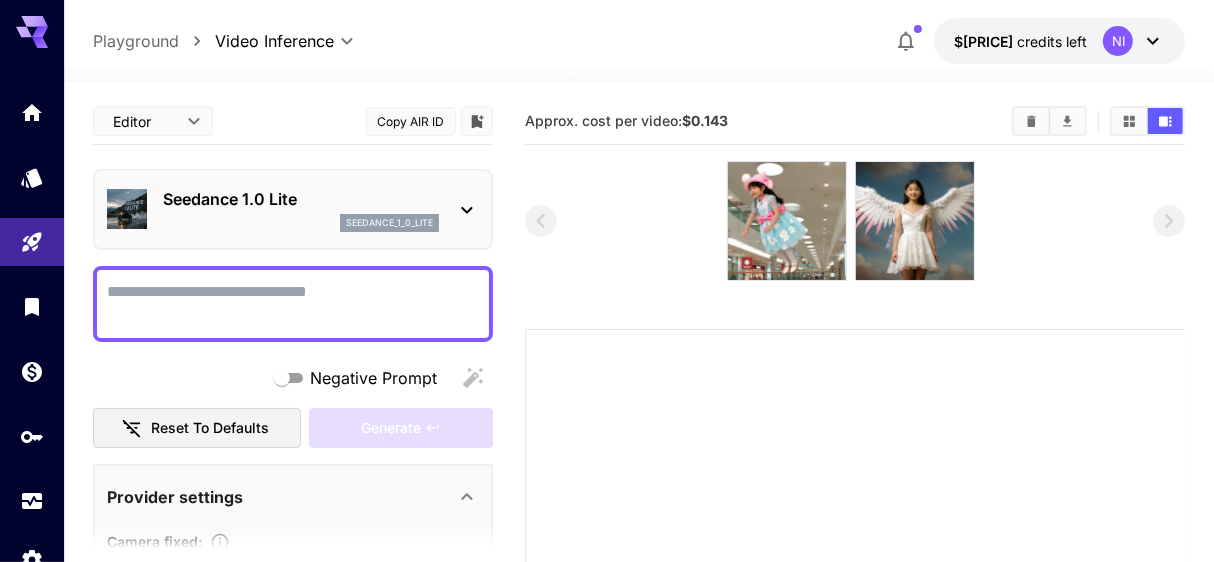 click 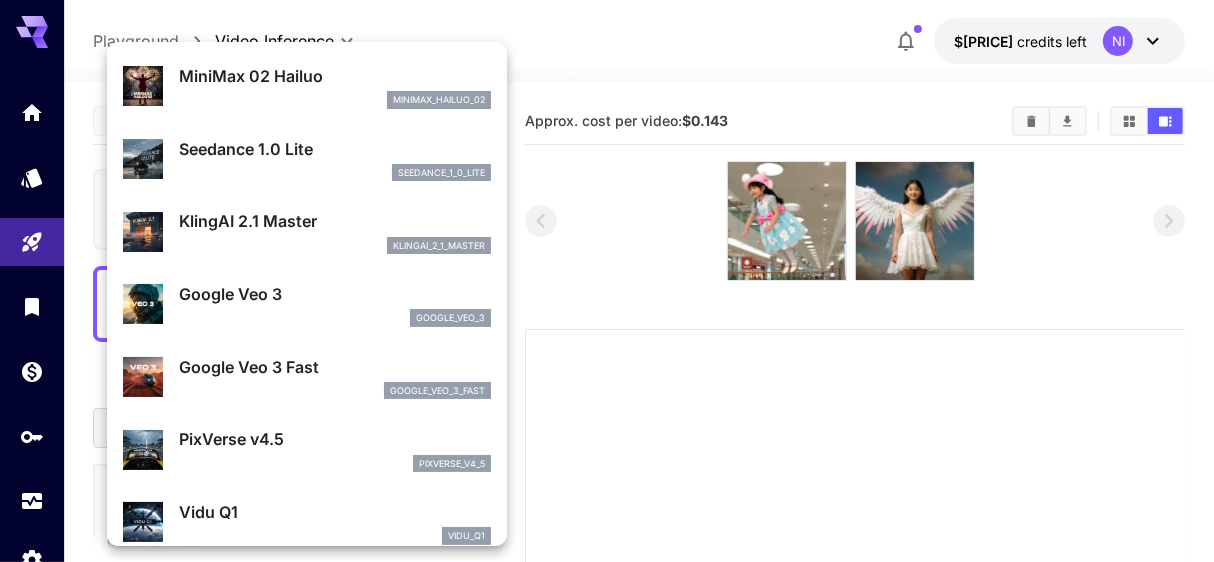 click on "KlingAI 2.1 Master" at bounding box center (335, 221) 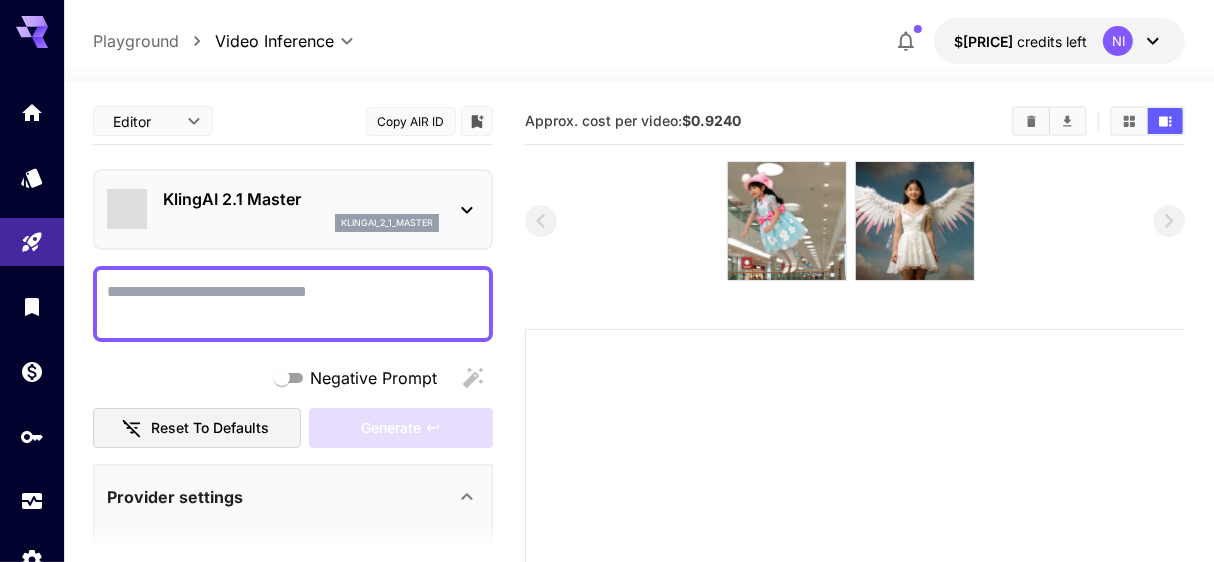 type on "**********" 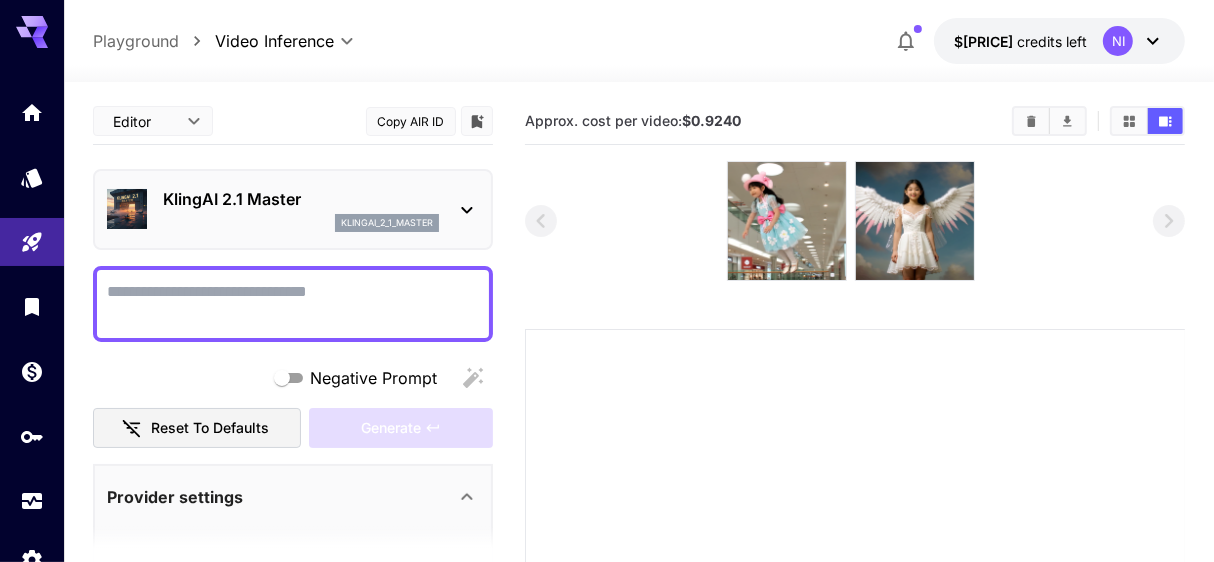 click 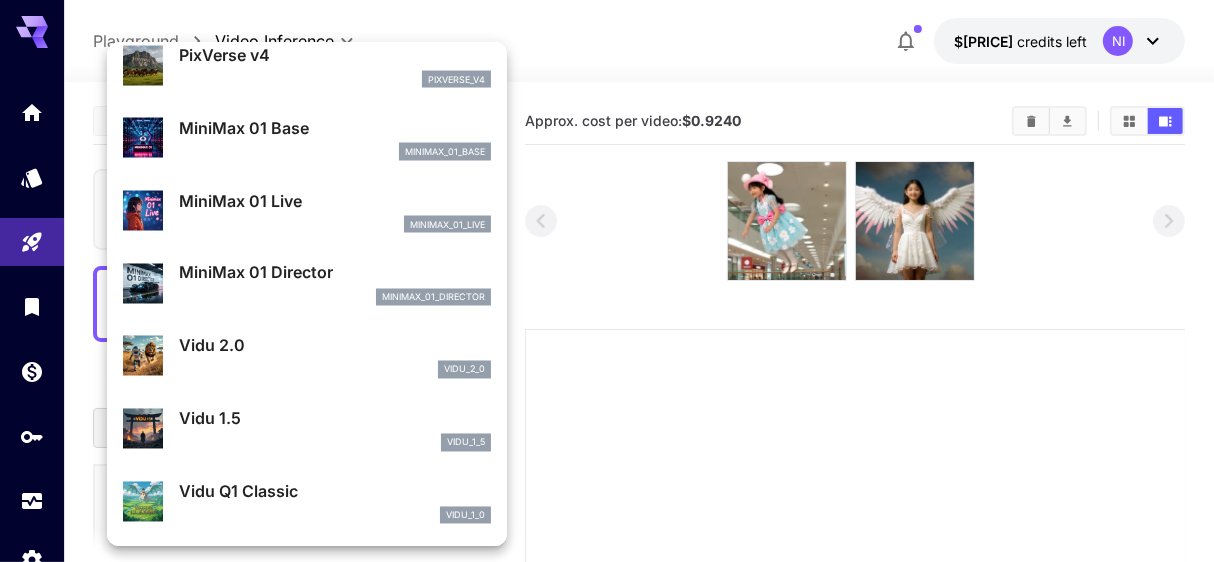 scroll, scrollTop: 2531, scrollLeft: 0, axis: vertical 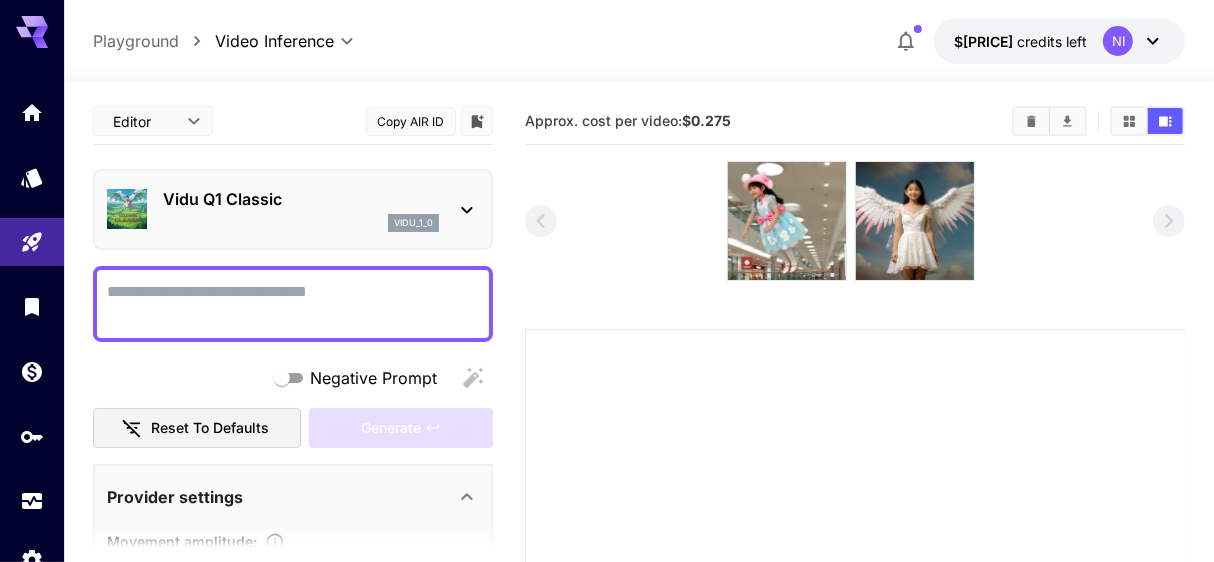click 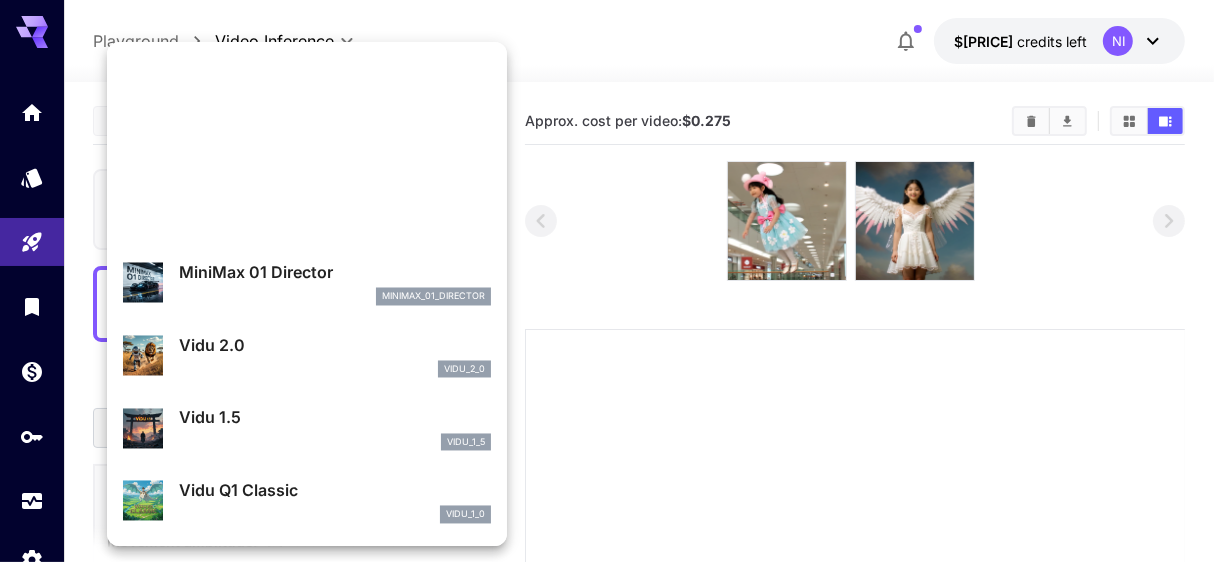 scroll, scrollTop: 2277, scrollLeft: 0, axis: vertical 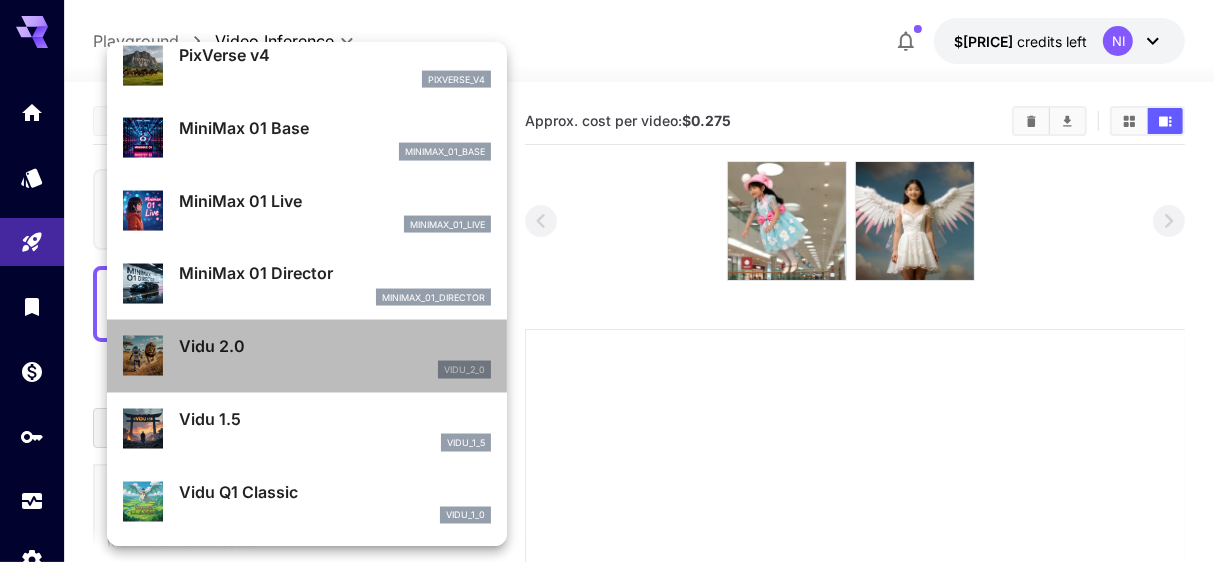 click on "vidu_2_0" at bounding box center (335, 370) 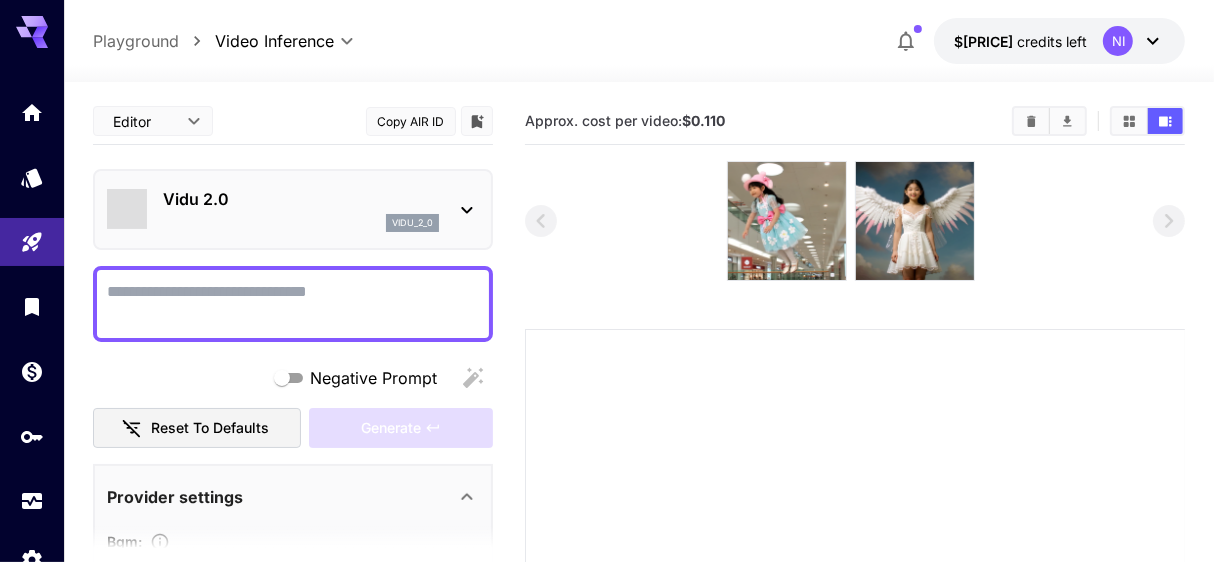 type on "**********" 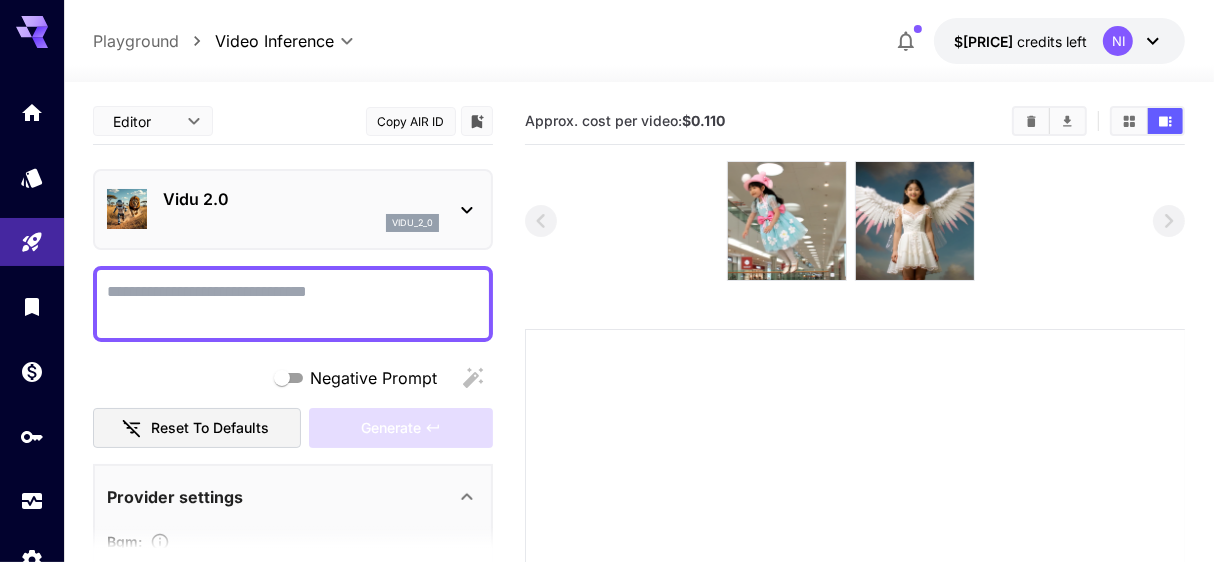 click 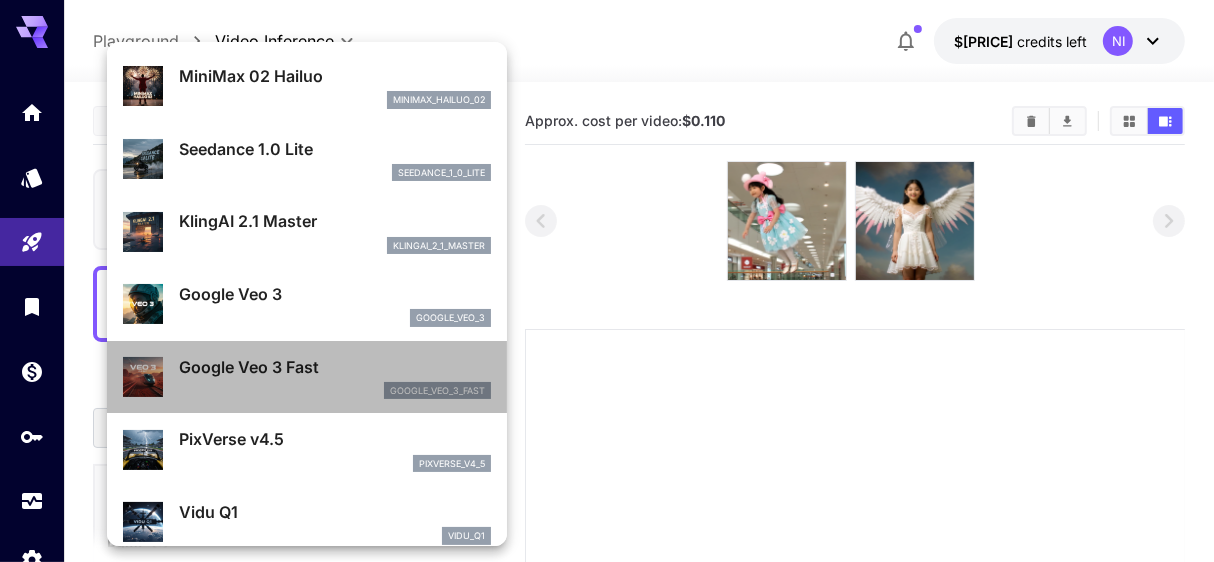 click on "Google Veo 3 Fast" at bounding box center (335, 367) 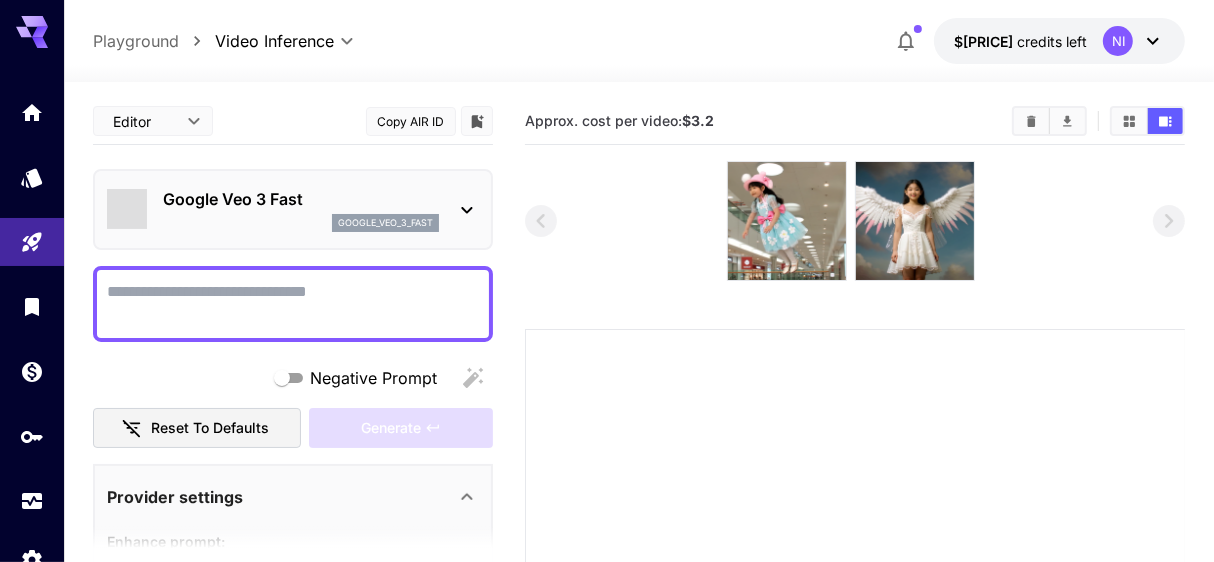 type on "**********" 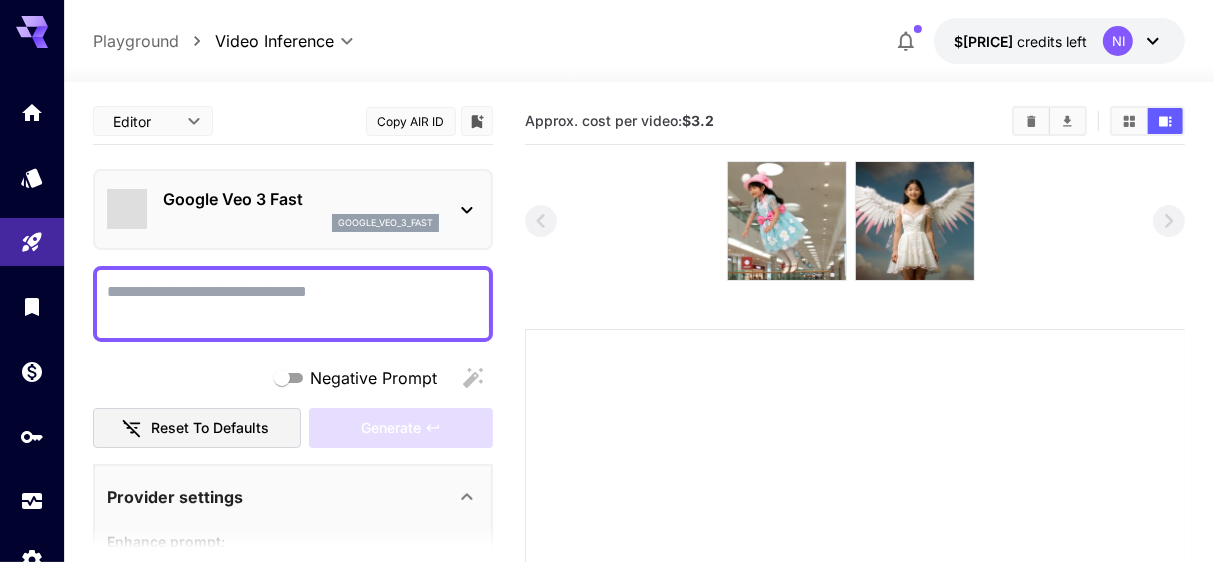 type on "***" 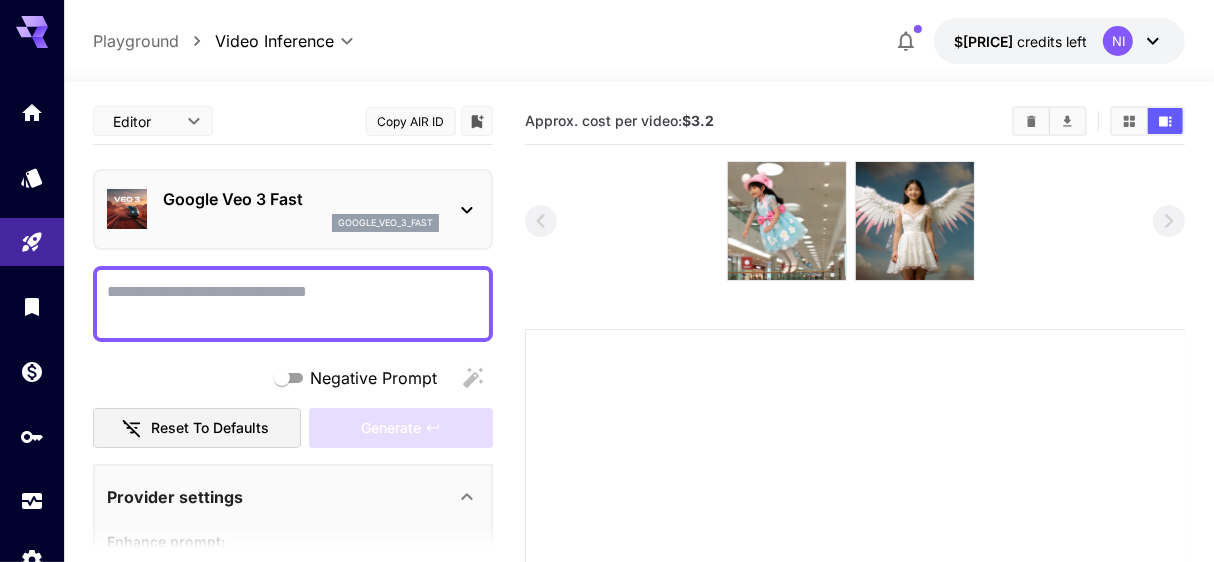 click 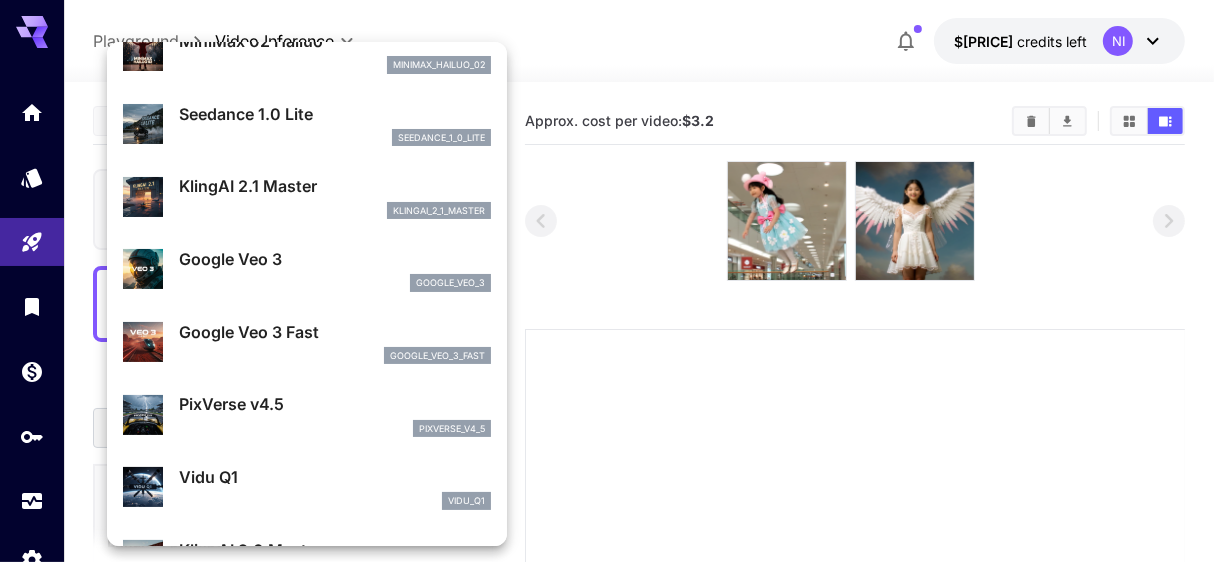 scroll, scrollTop: 38, scrollLeft: 0, axis: vertical 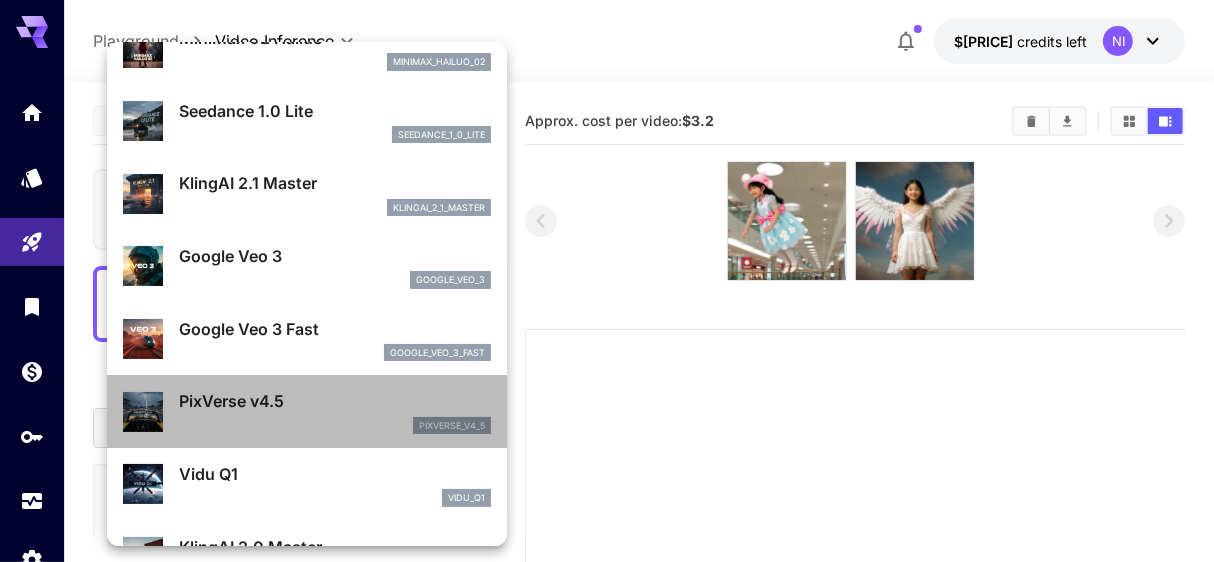 click on "pixverse_v4_5" at bounding box center (335, 426) 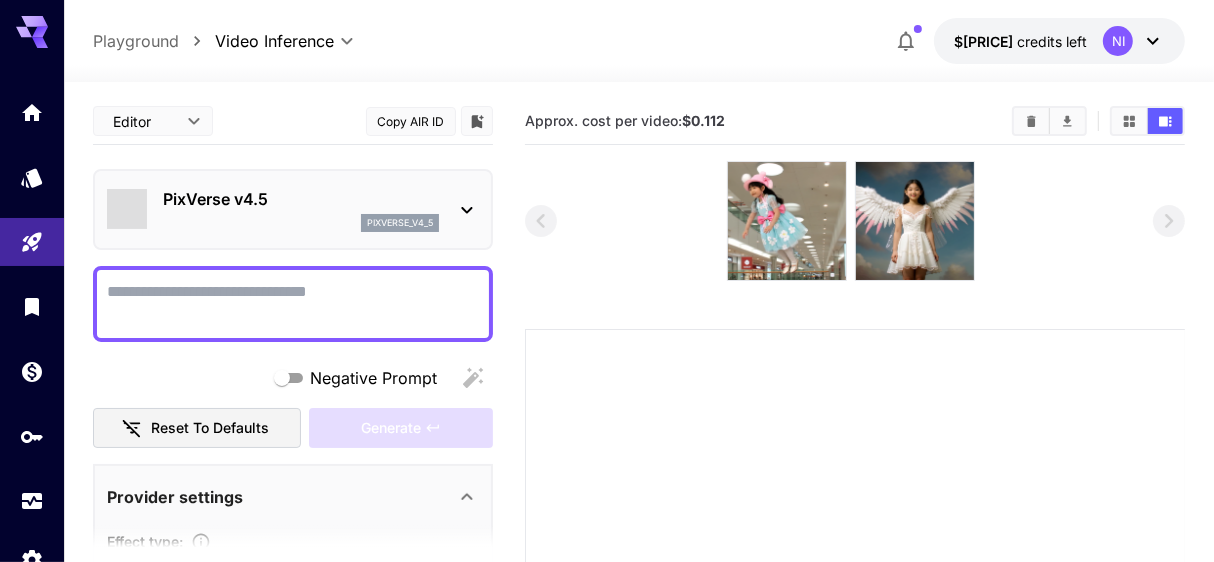 type on "**********" 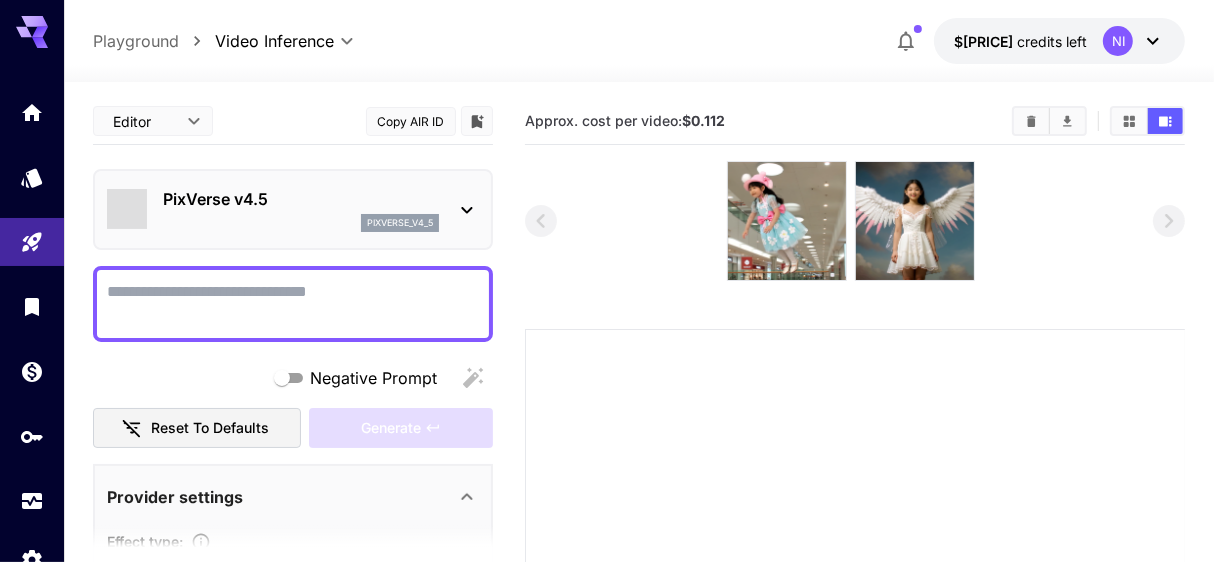 type on "****" 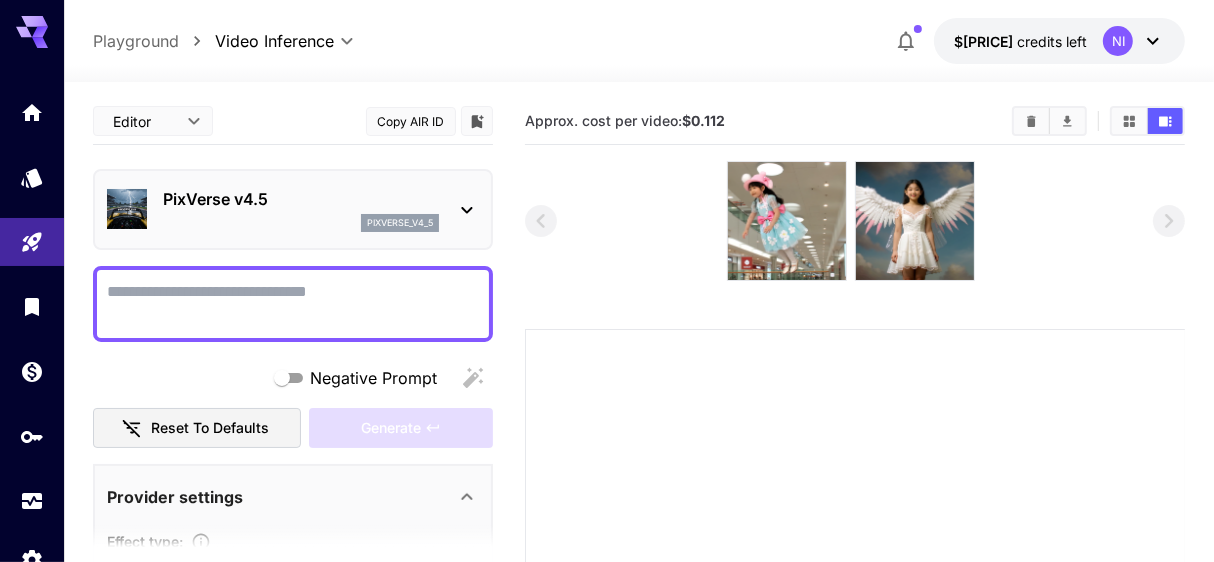 click 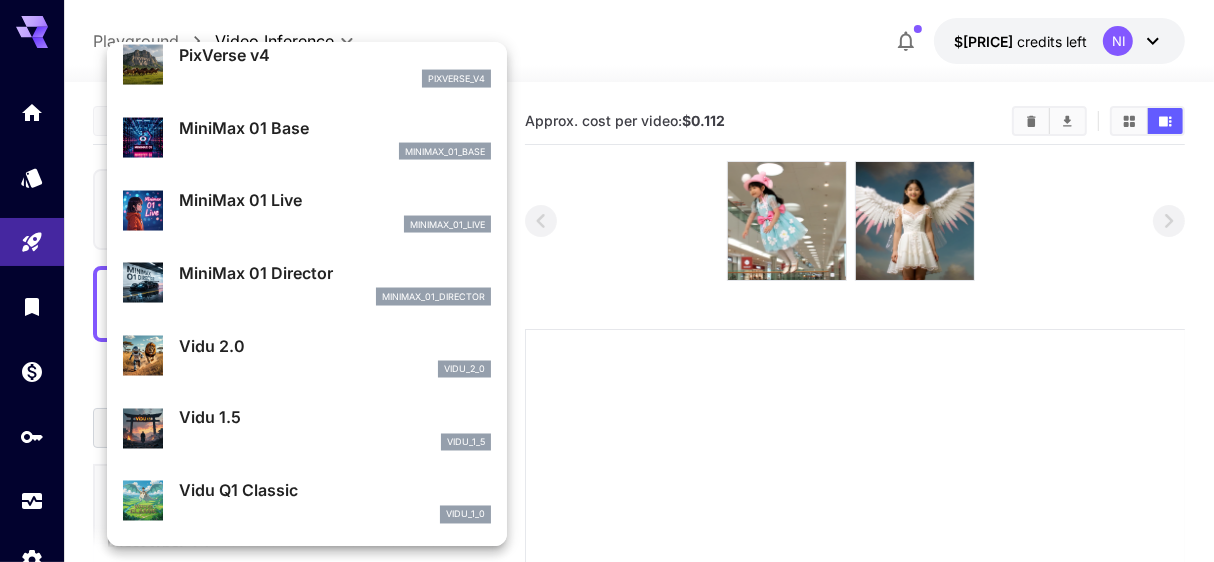 scroll, scrollTop: 2405, scrollLeft: 0, axis: vertical 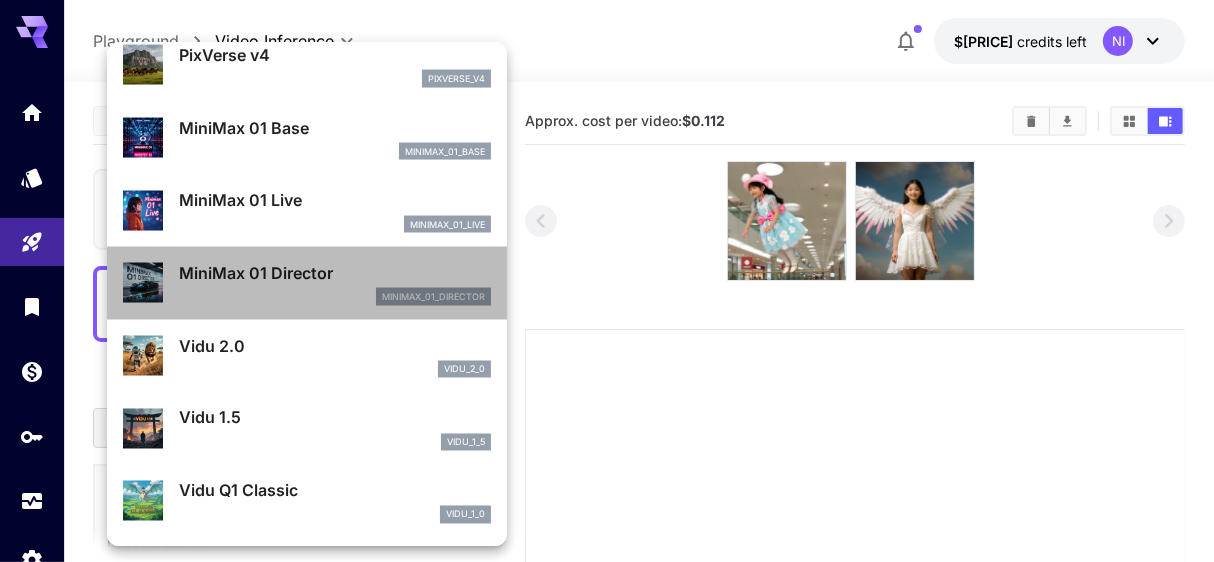 click on "minimax_01_director" at bounding box center (335, 297) 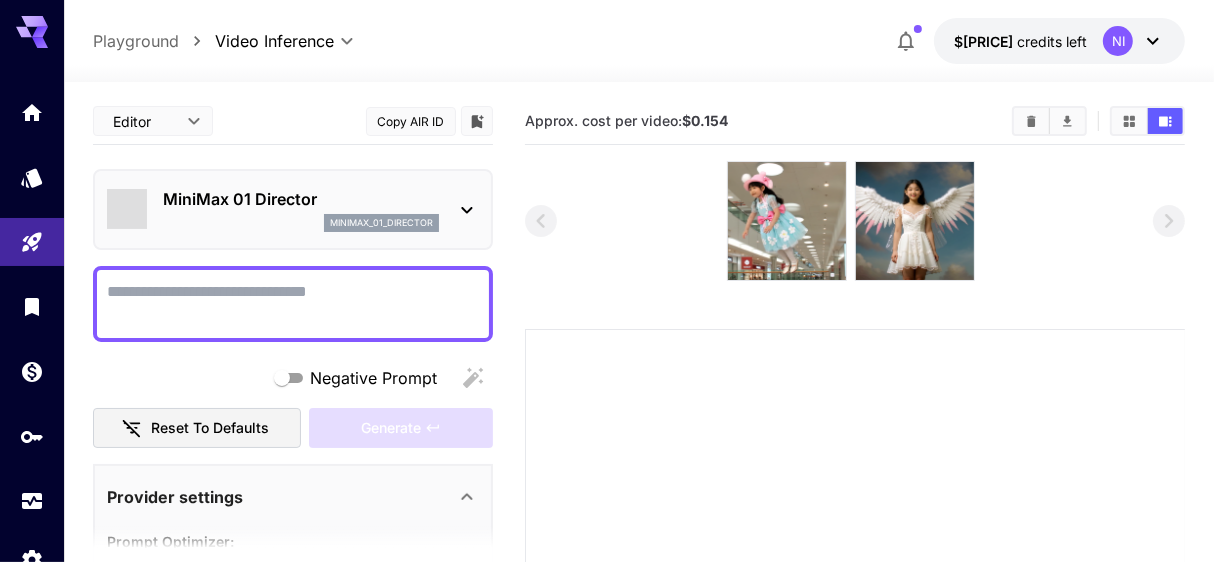 type on "**********" 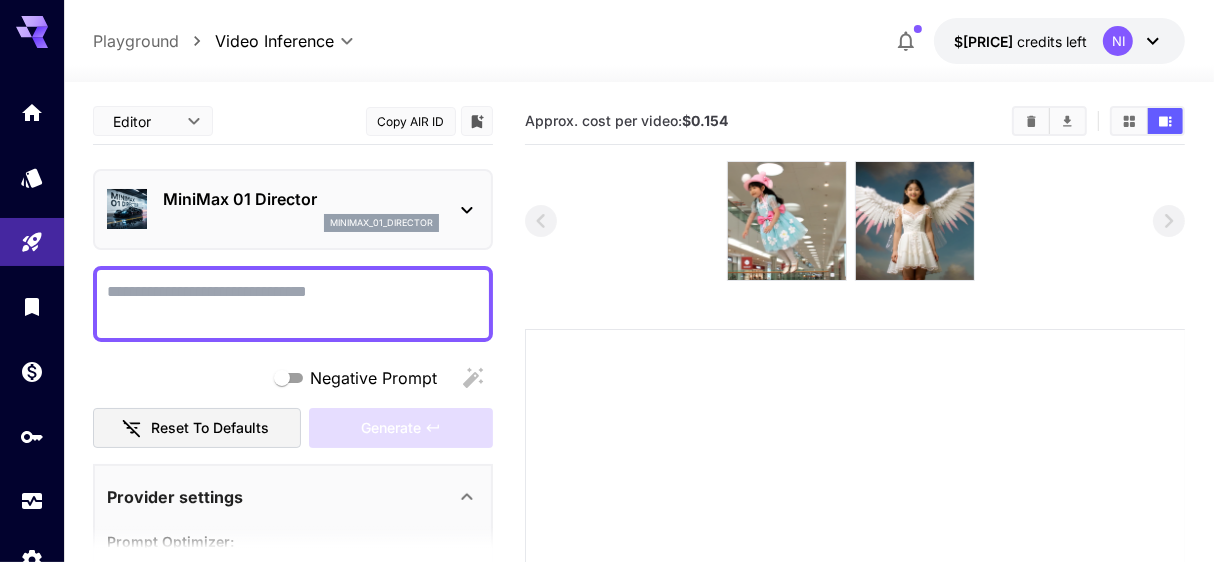 click 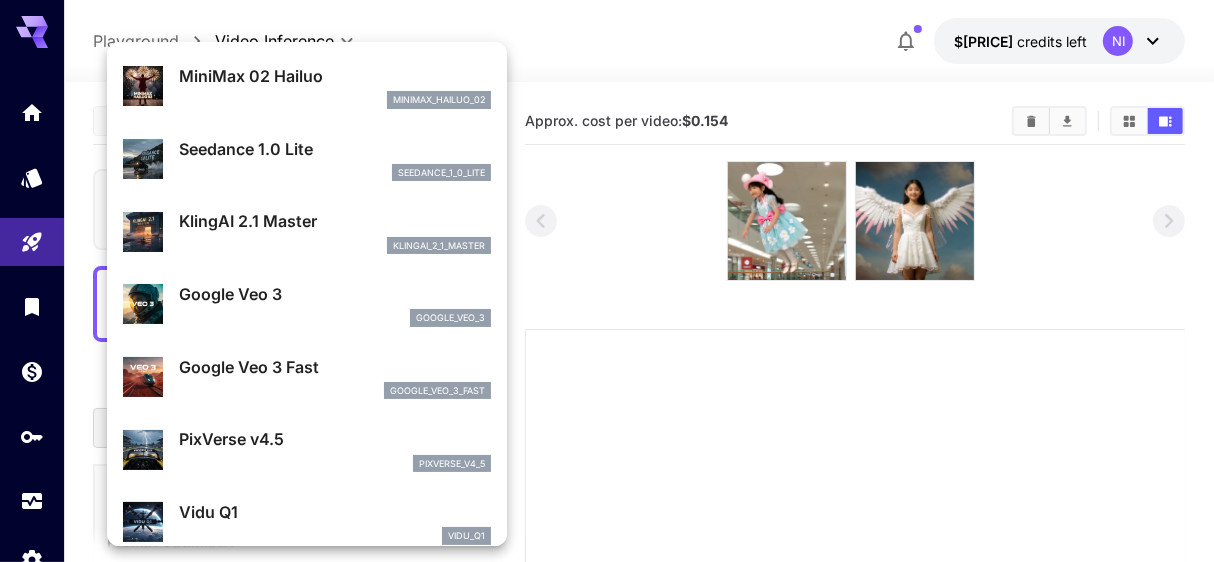 click on "klingai_2_1_master" at bounding box center [335, 246] 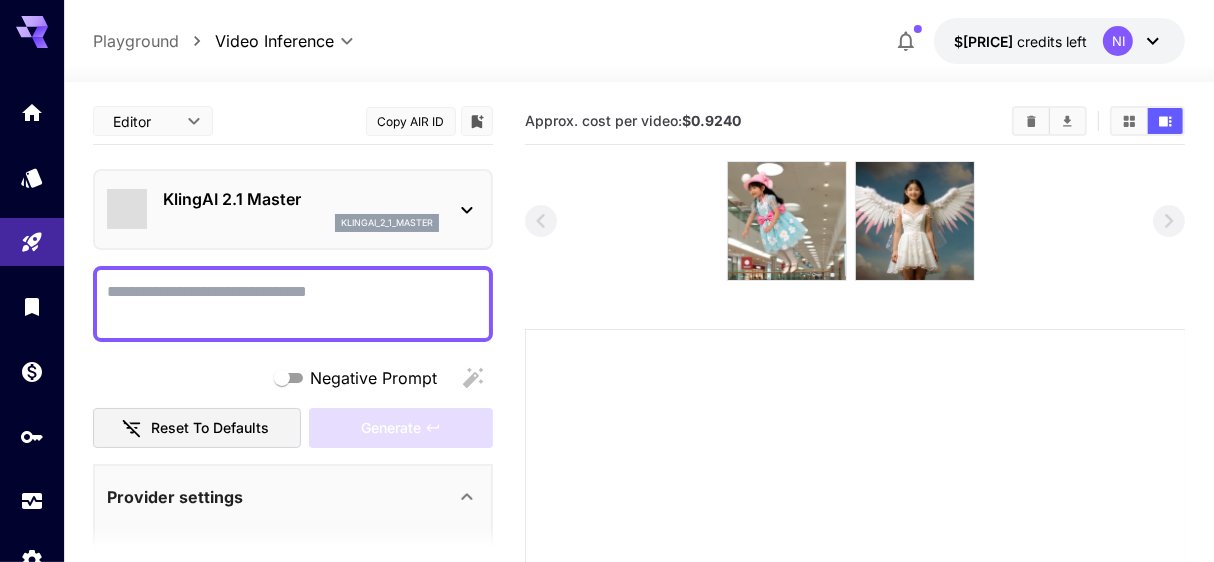 type on "**********" 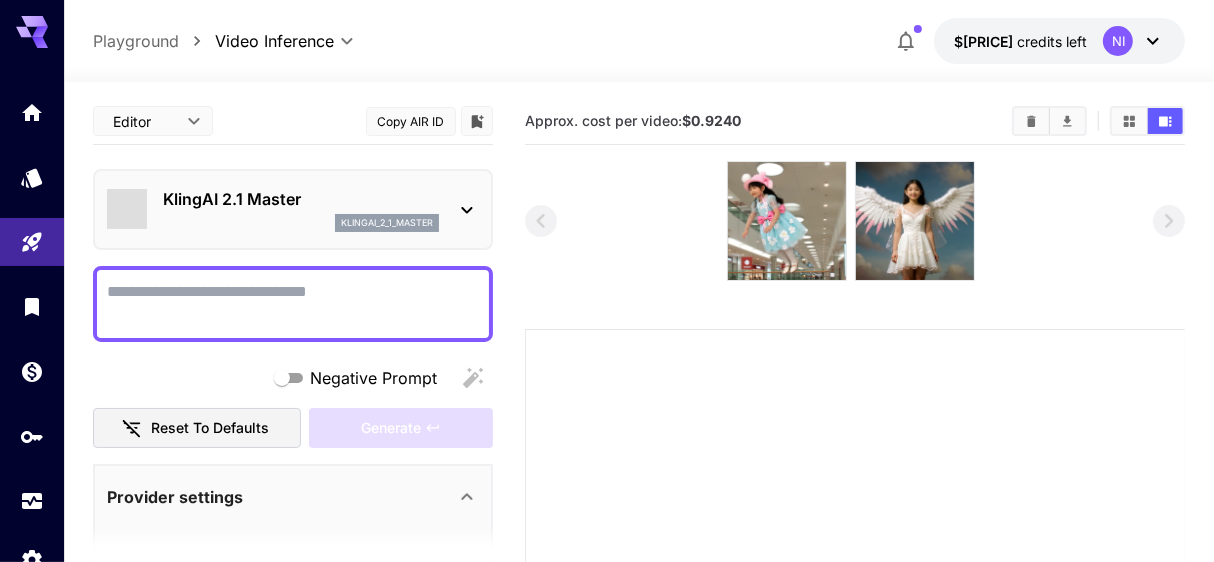 type on "****" 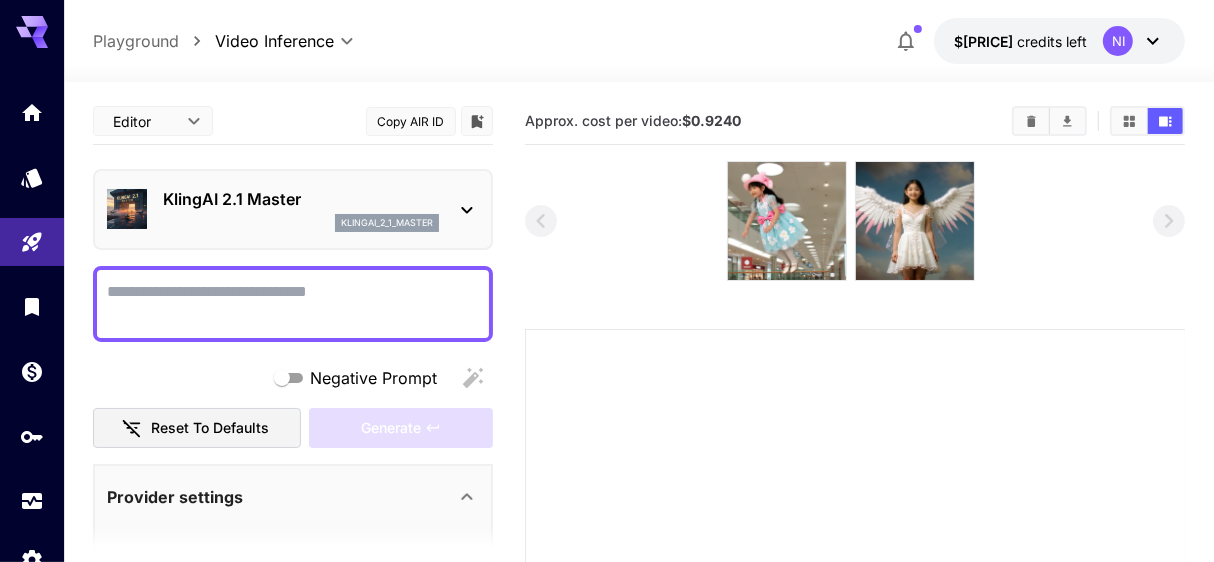 click 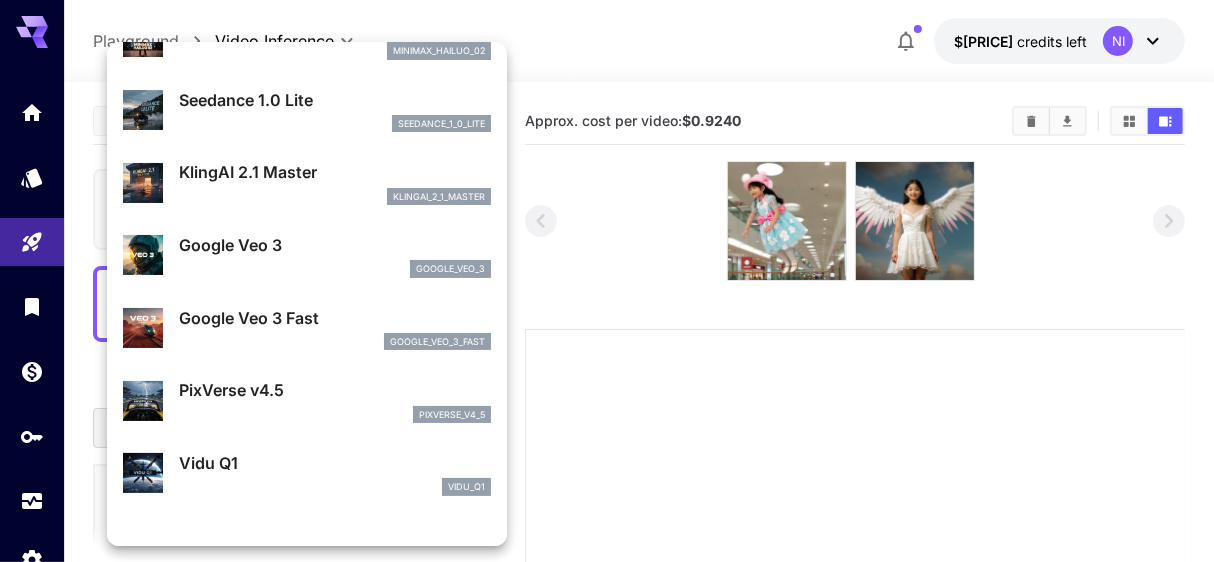 scroll, scrollTop: 0, scrollLeft: 0, axis: both 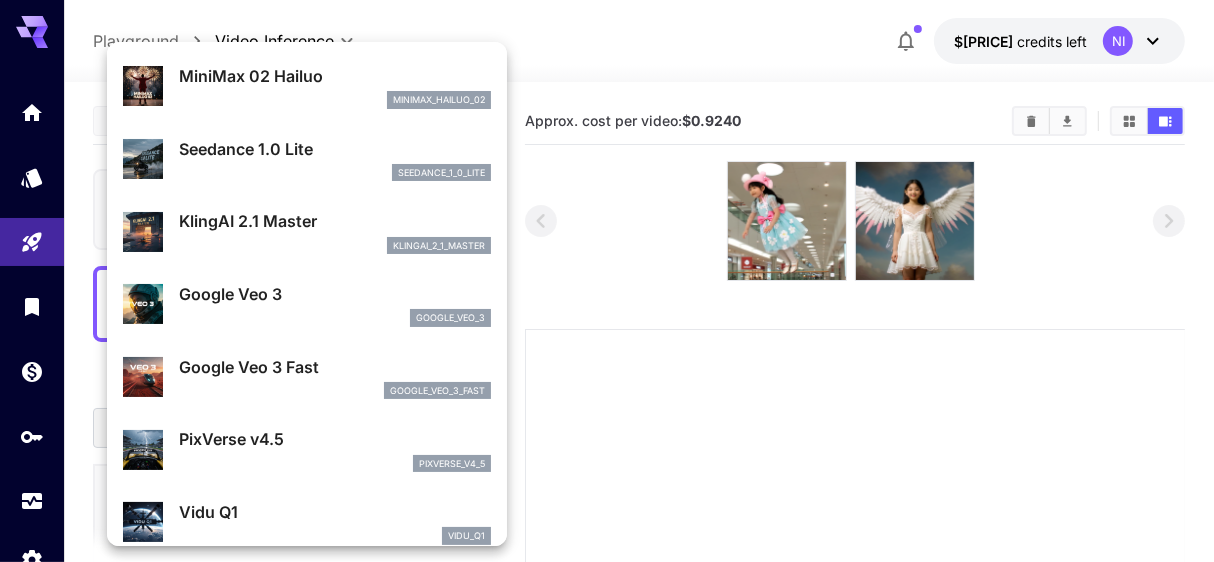 click on "minimax_hailuo_02" at bounding box center [335, 100] 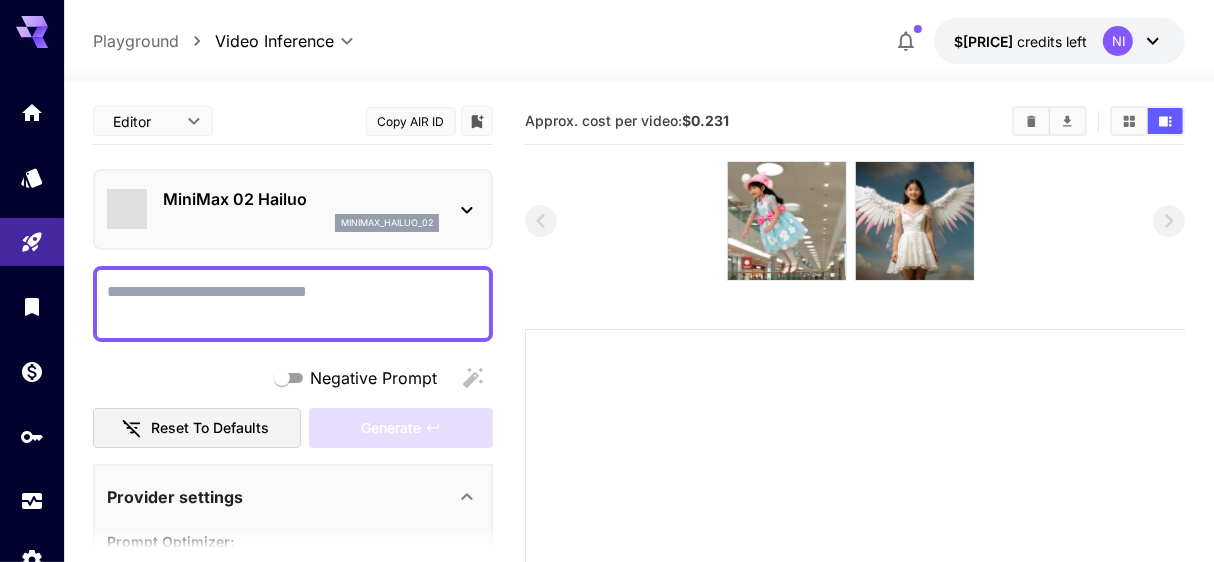 type on "**********" 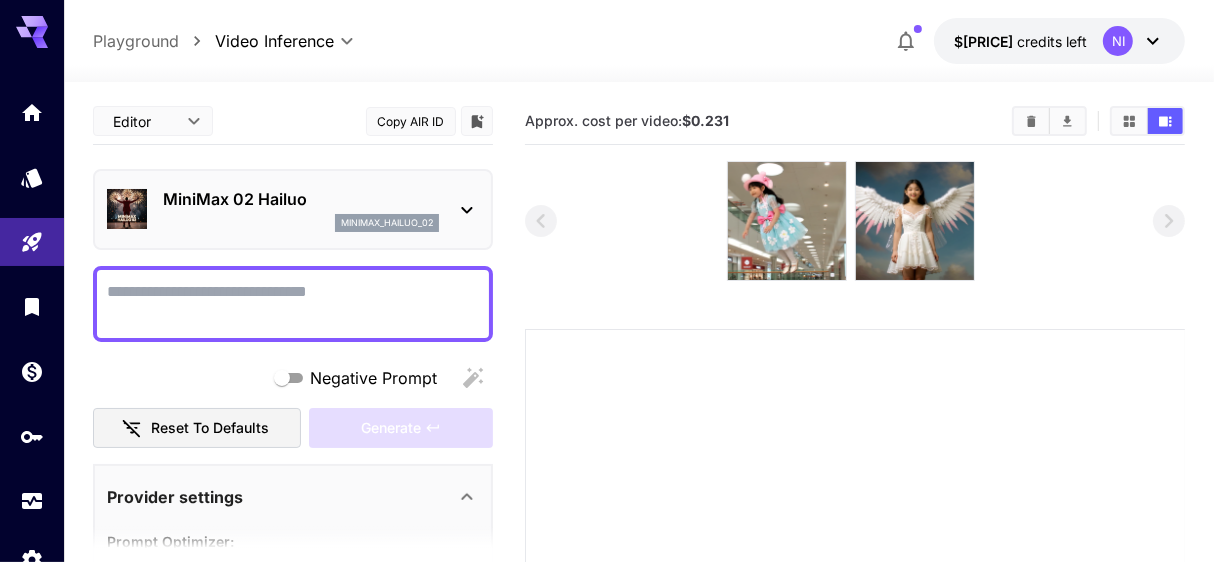 click 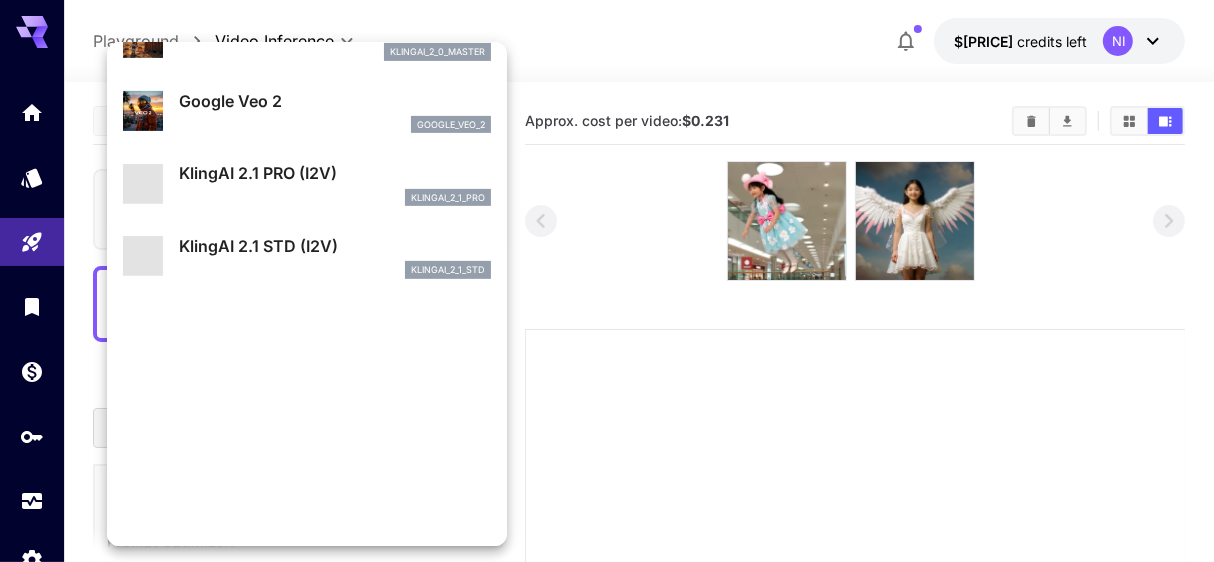 scroll, scrollTop: 562, scrollLeft: 0, axis: vertical 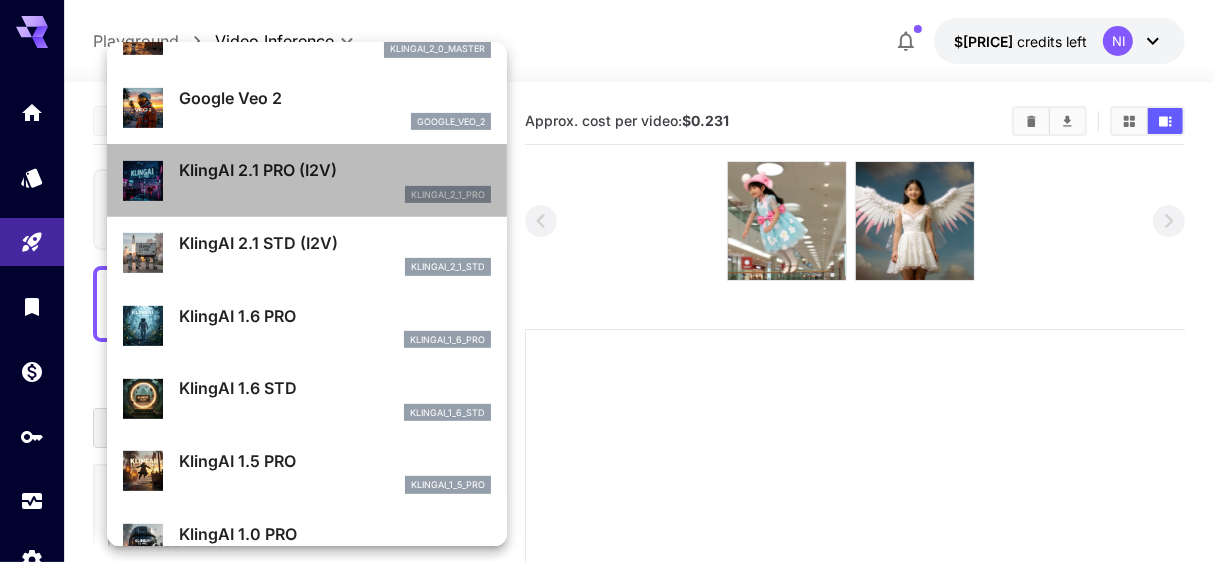 click on "KlingAI 2.1 PRO (I2V)" at bounding box center [335, 170] 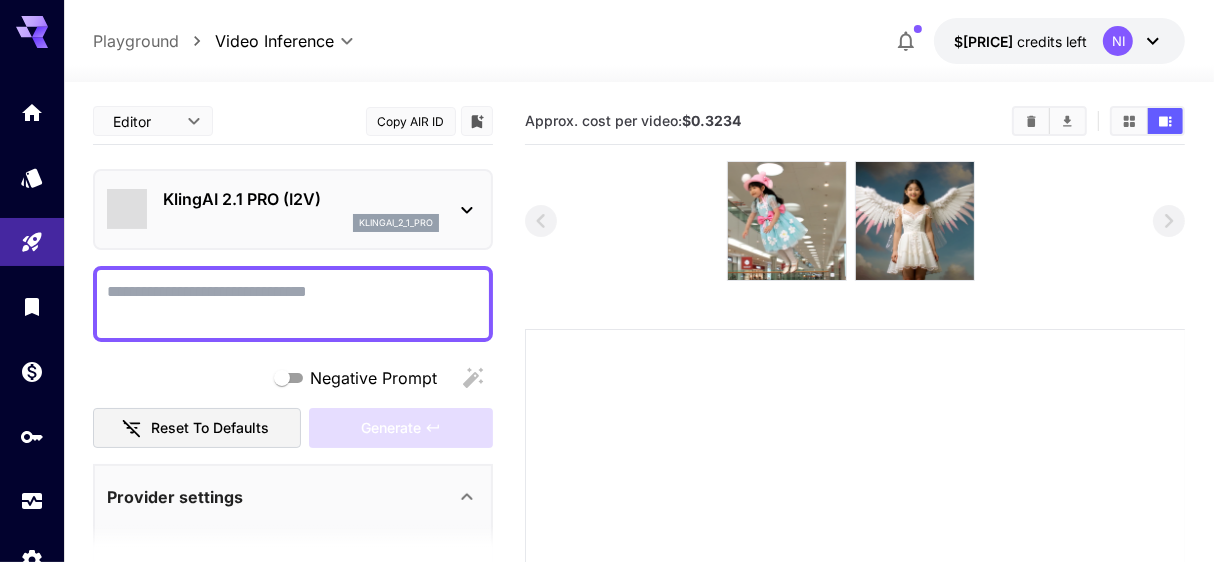 type on "**********" 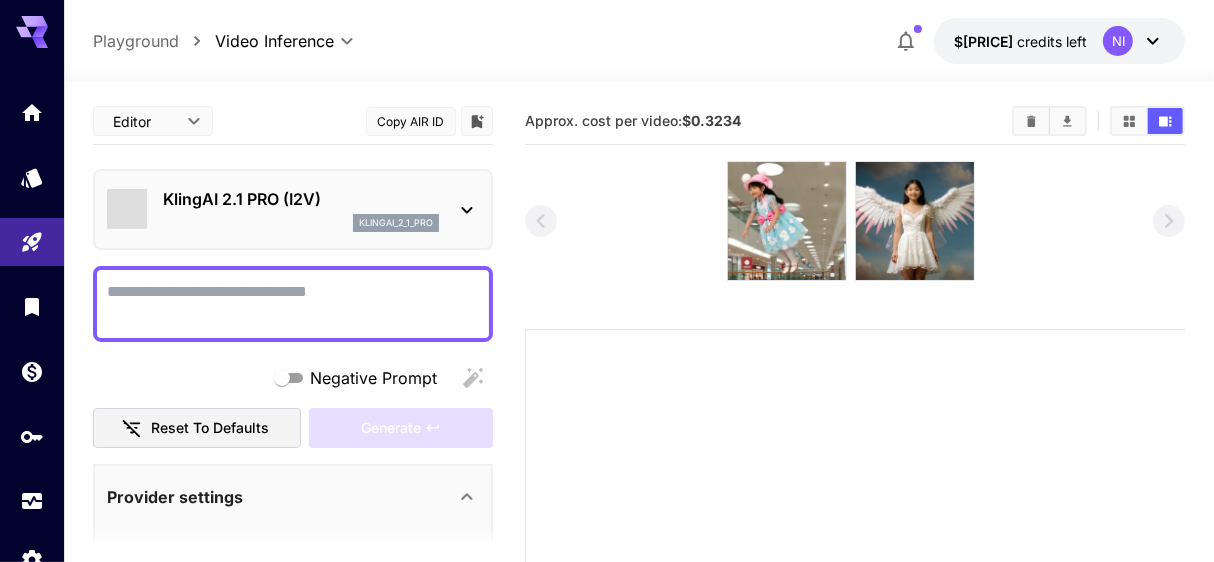 type on "****" 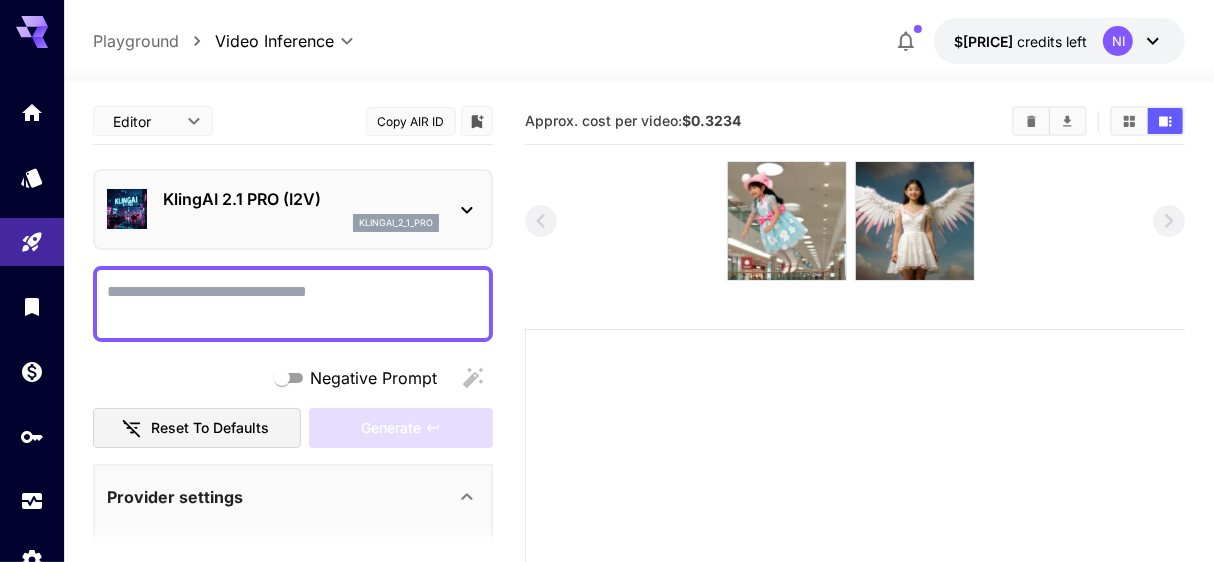 click on "Negative Prompt" at bounding box center [293, 304] 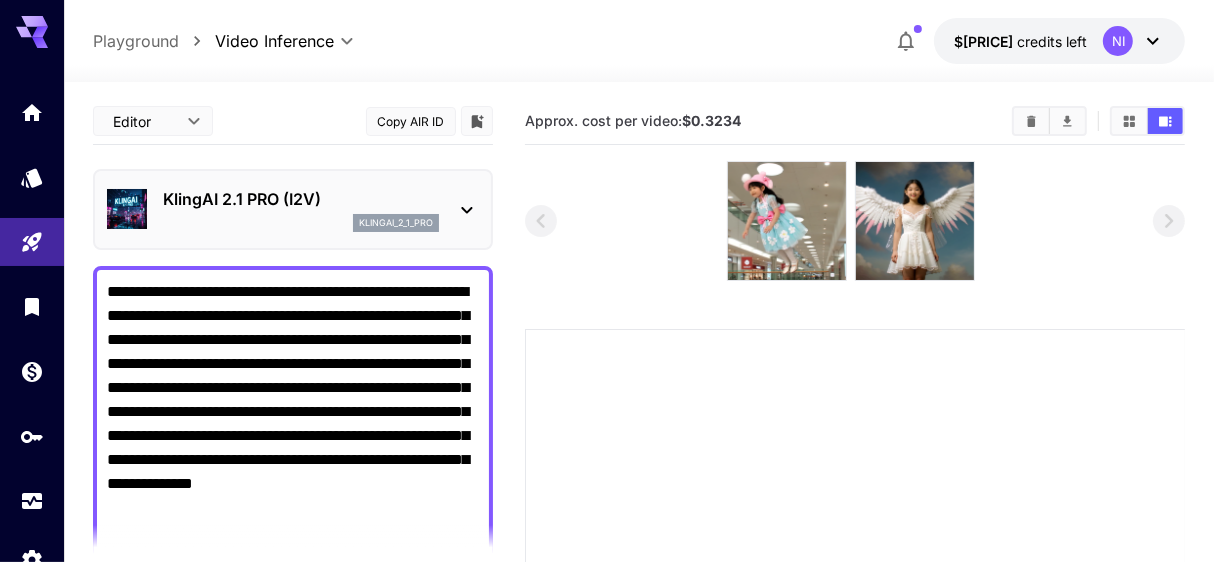 type on "**********" 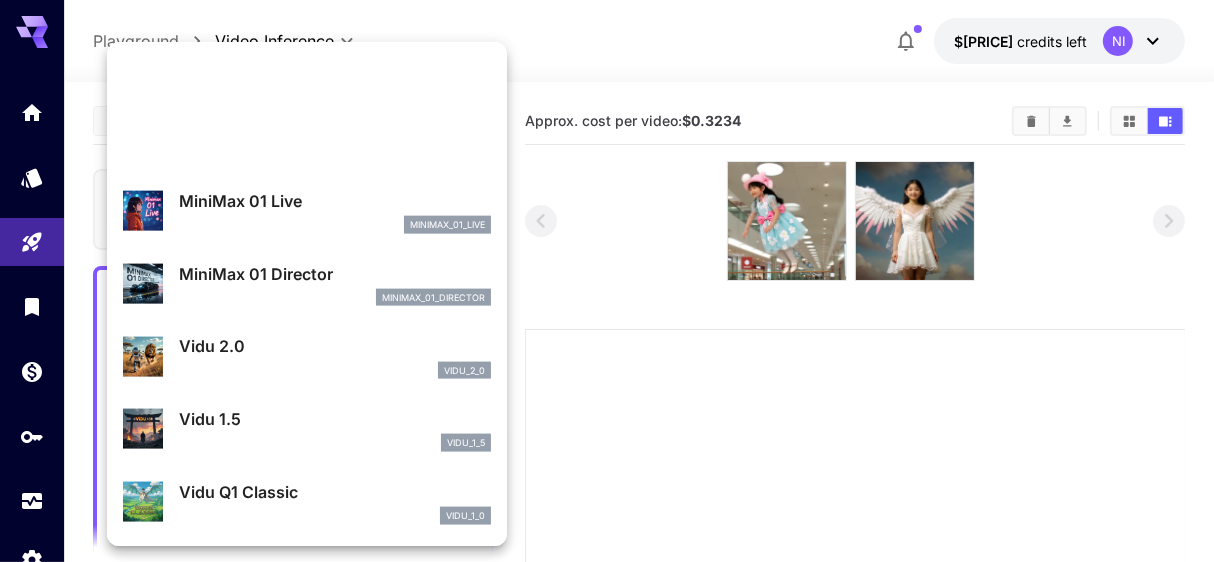 scroll, scrollTop: 1896, scrollLeft: 0, axis: vertical 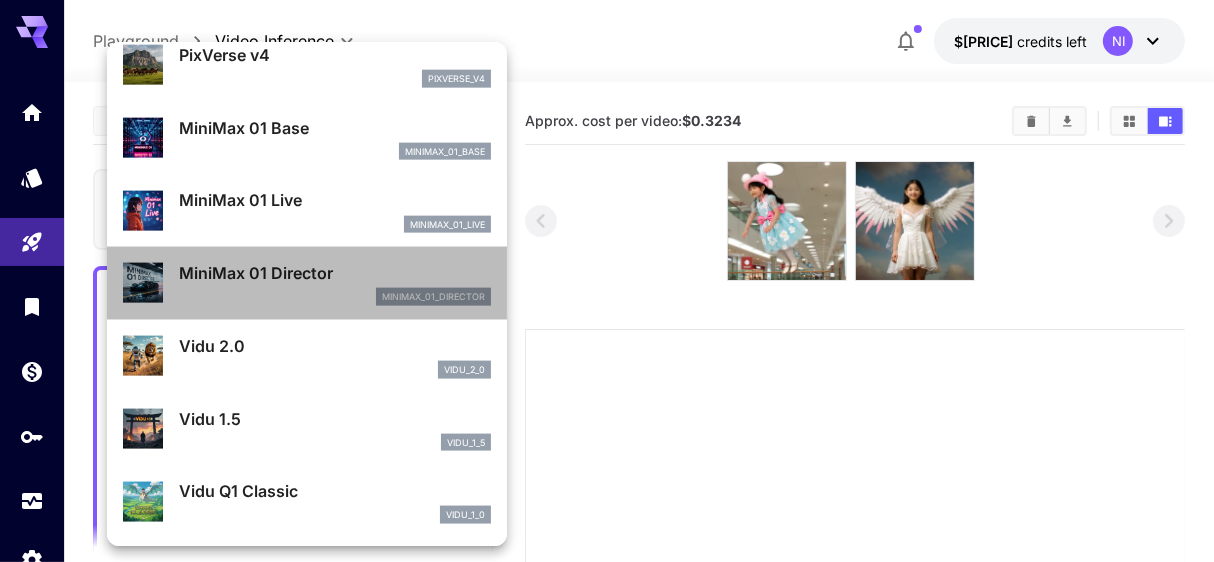 click on "minimax_01_director" at bounding box center [335, 297] 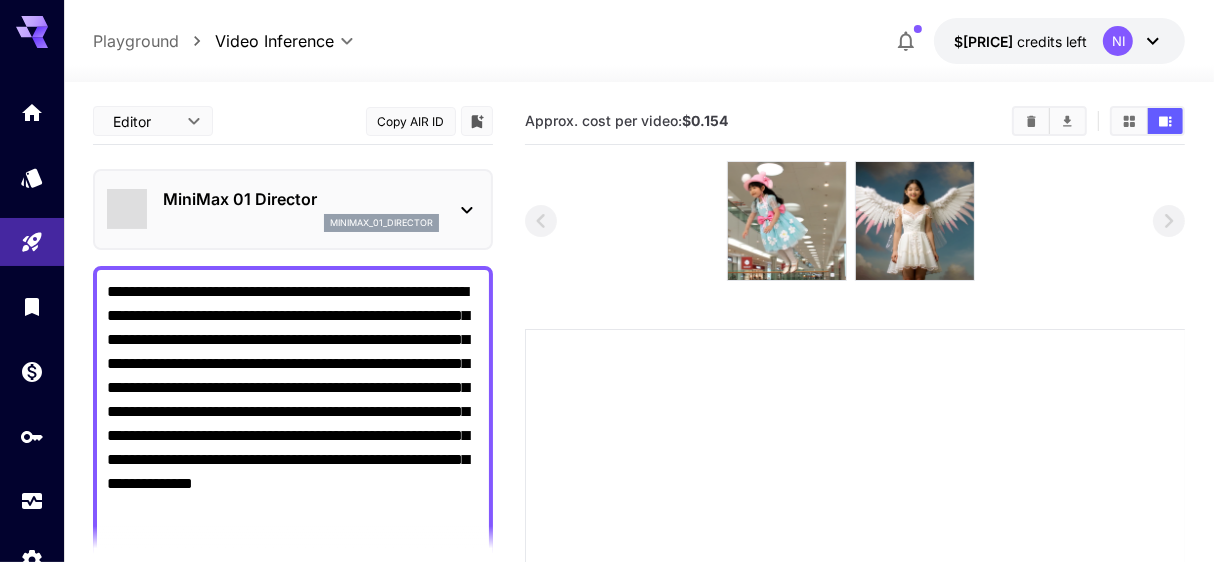 type on "**********" 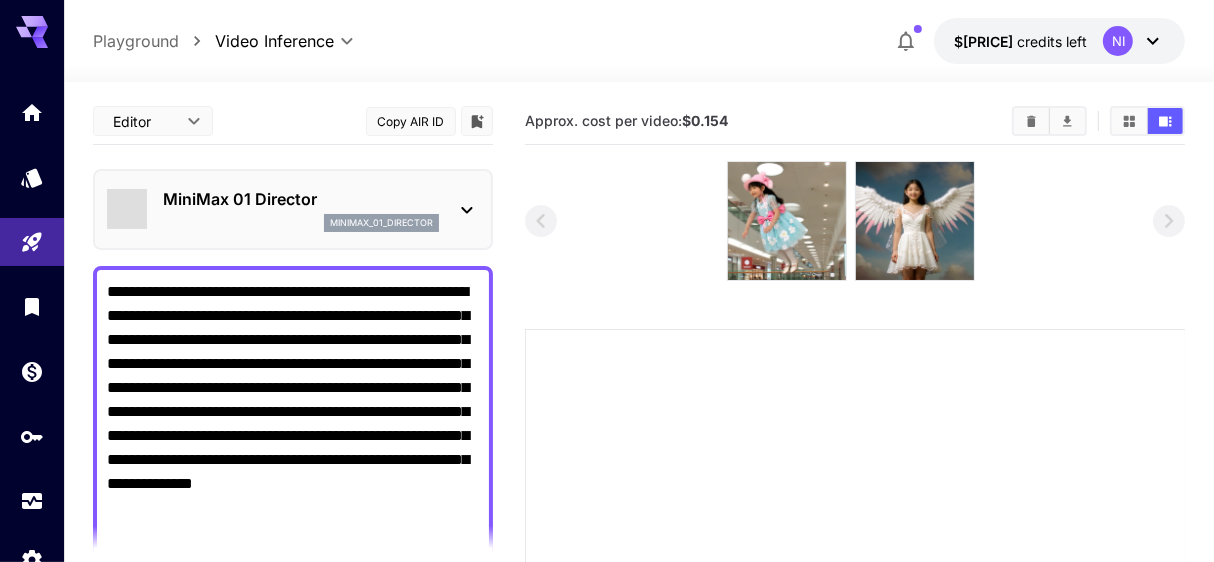 type on "****" 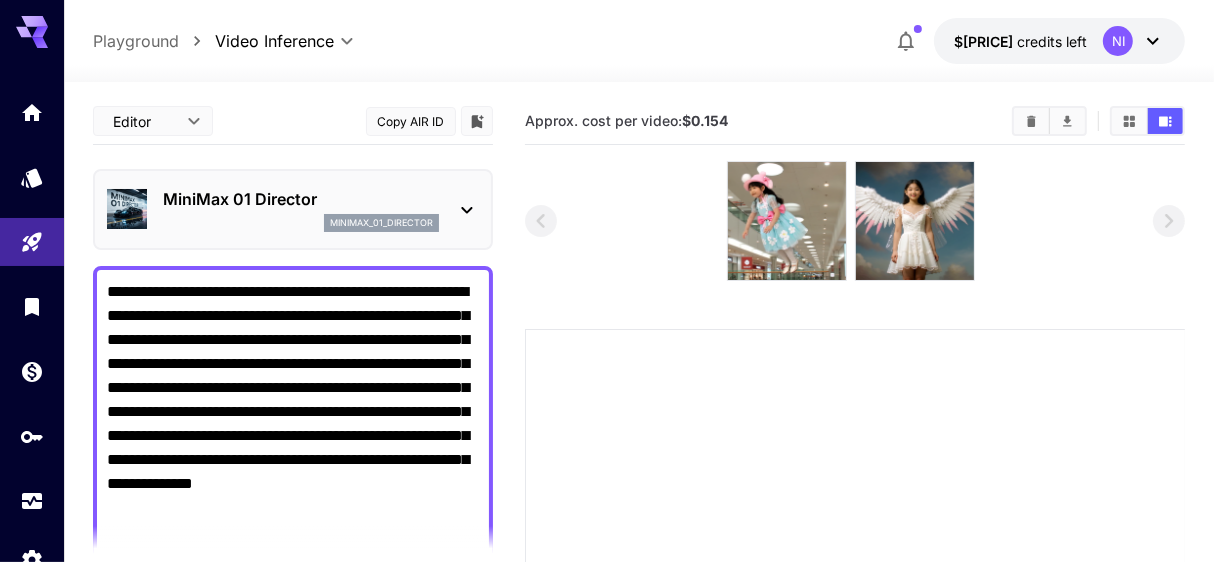 click on "**********" at bounding box center [639, 41] 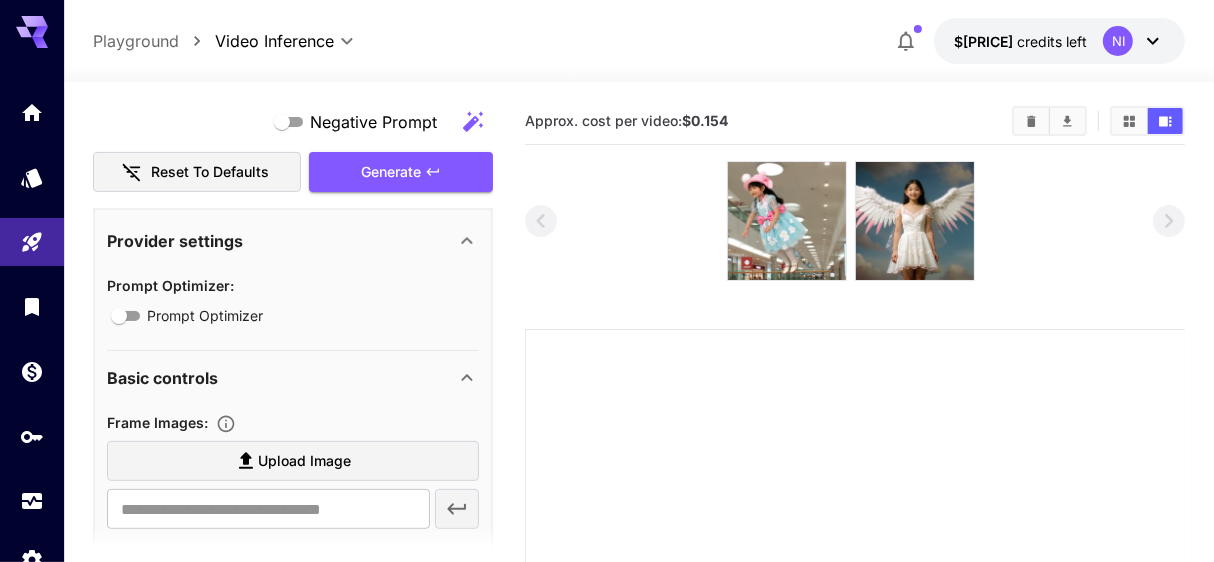 scroll, scrollTop: 475, scrollLeft: 0, axis: vertical 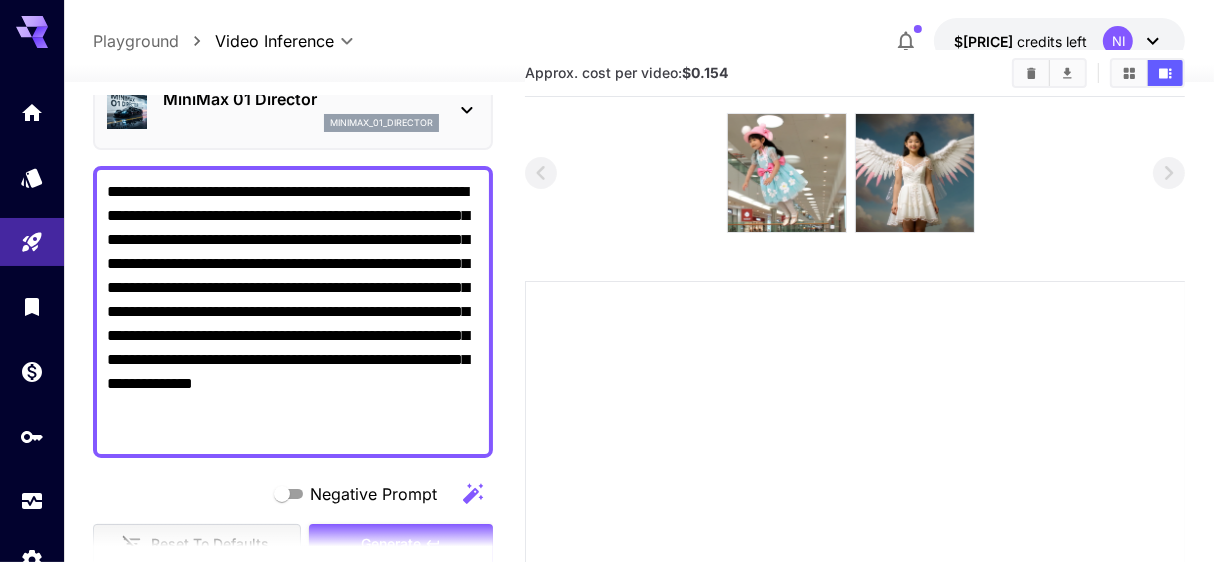 click on "**********" at bounding box center [293, 312] 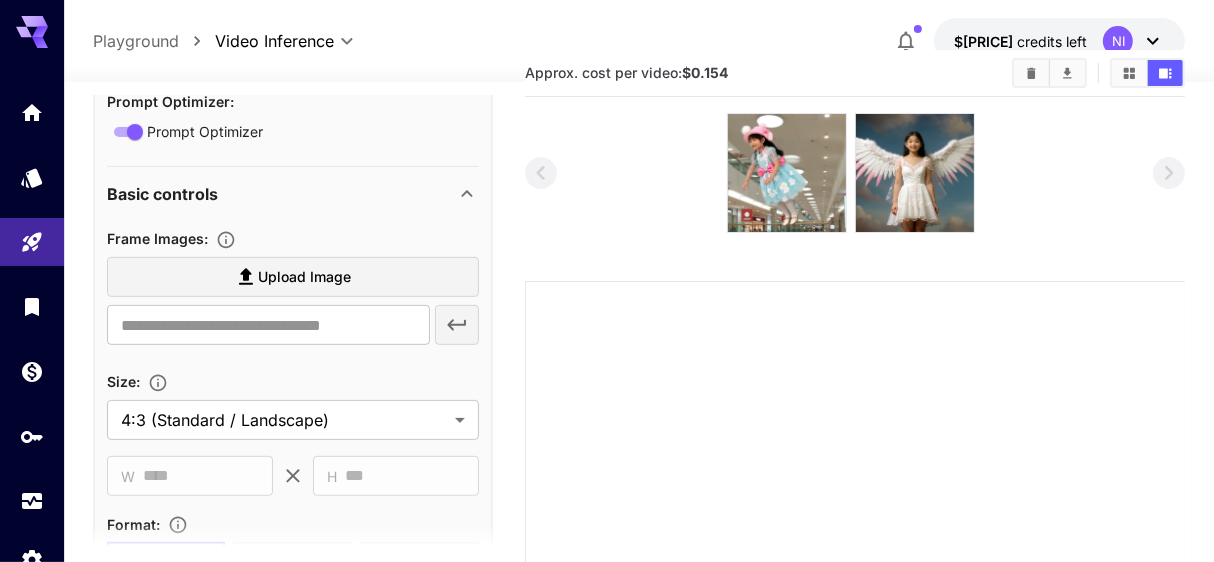 scroll, scrollTop: 730, scrollLeft: 0, axis: vertical 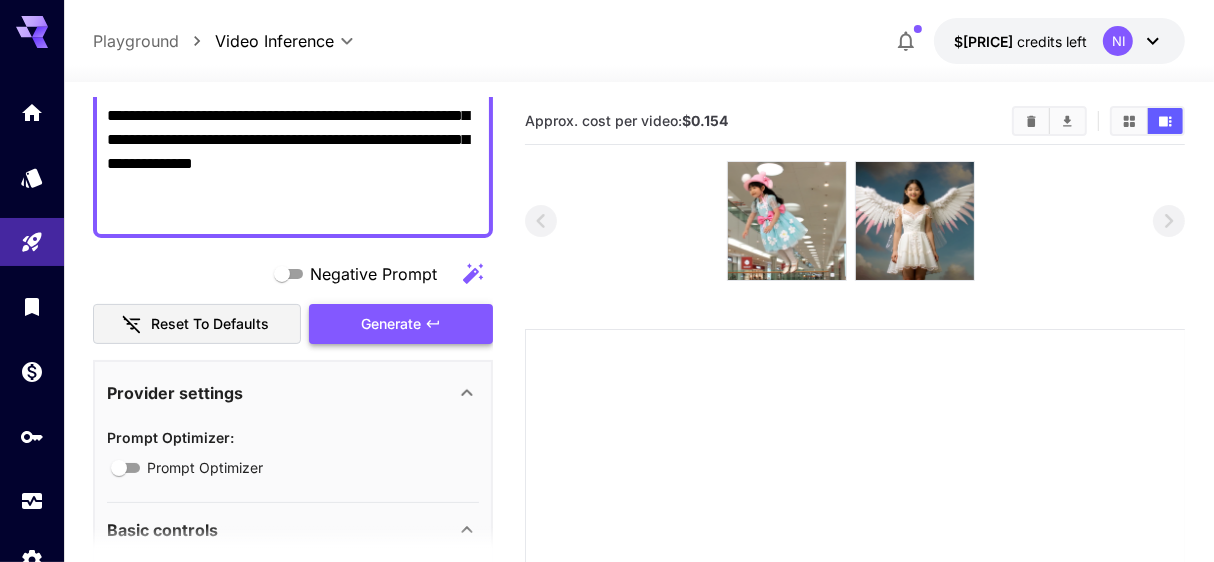 click on "Generate" at bounding box center (401, 324) 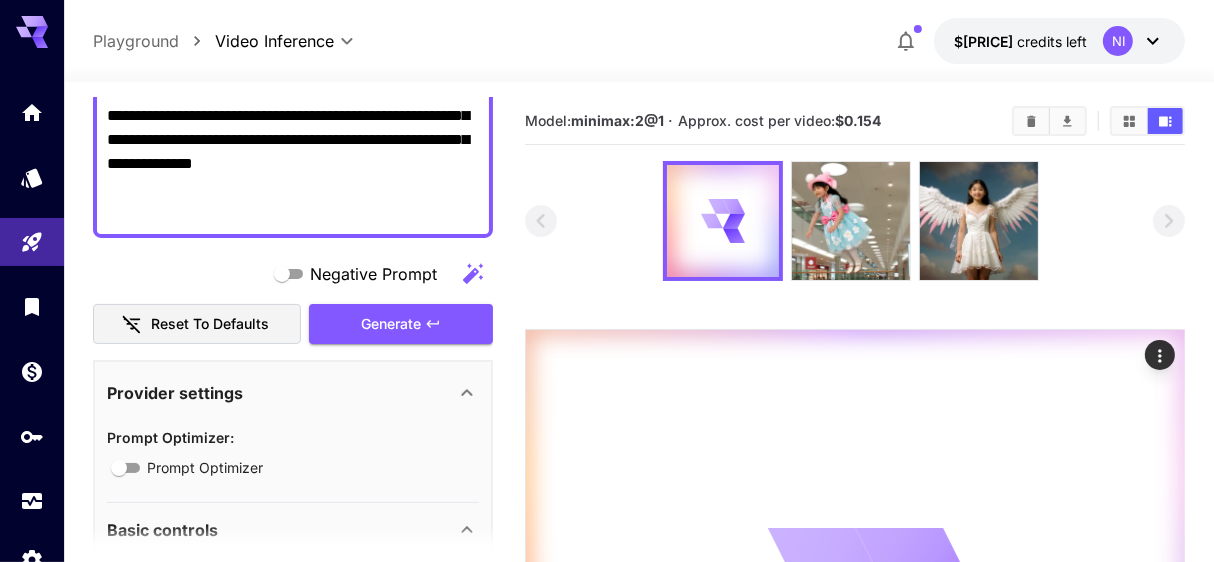 click on "**********" at bounding box center [639, 41] 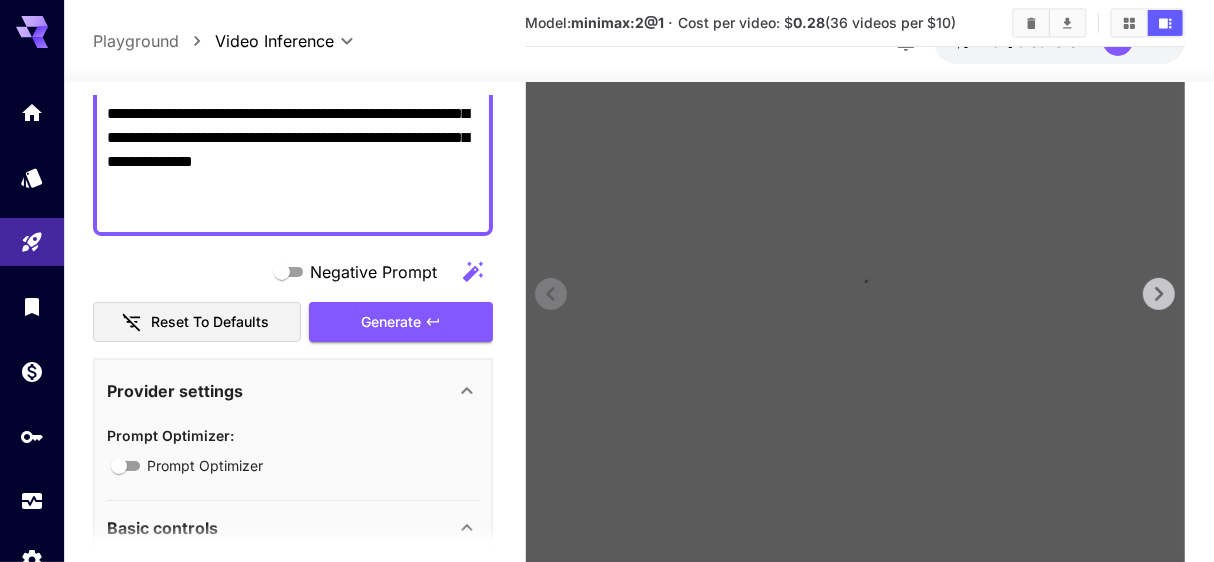 scroll, scrollTop: 361, scrollLeft: 0, axis: vertical 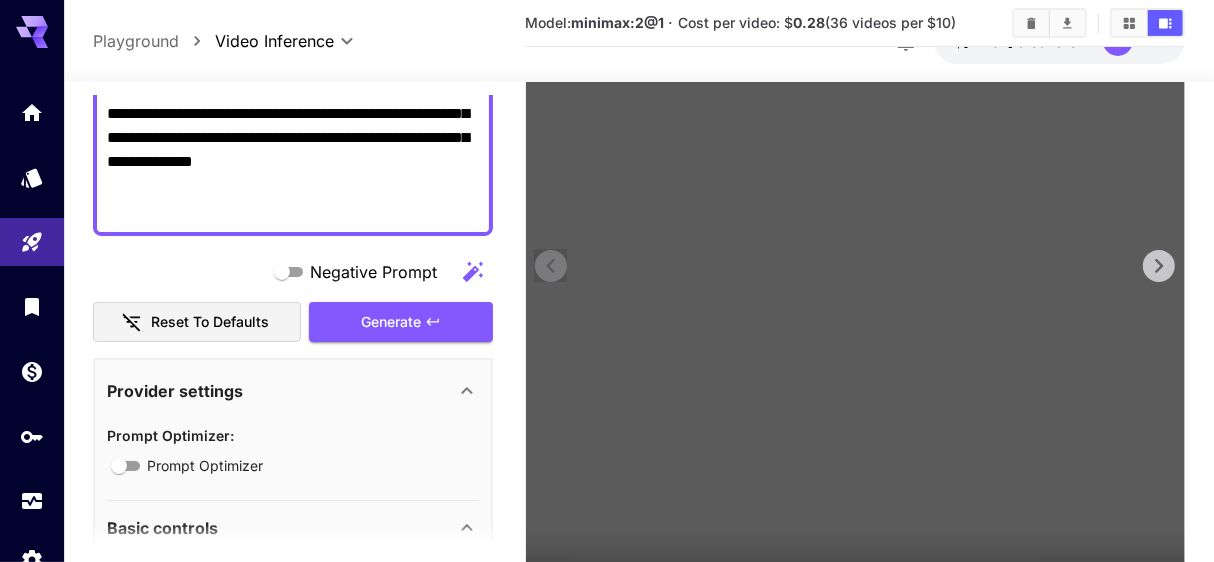 click at bounding box center [855, 298] 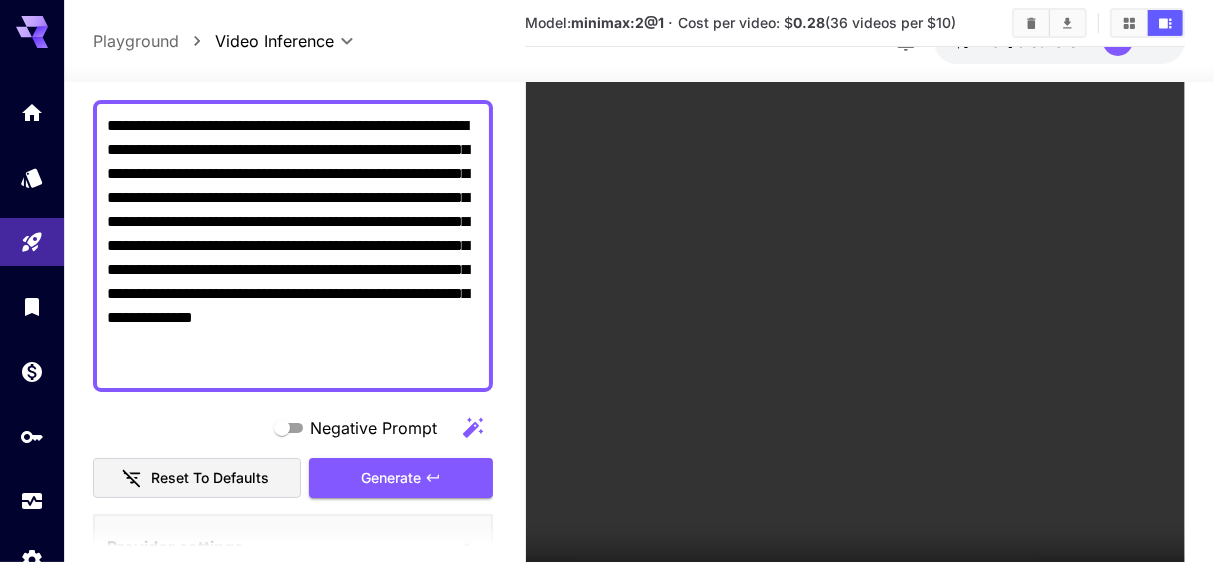 scroll, scrollTop: 160, scrollLeft: 0, axis: vertical 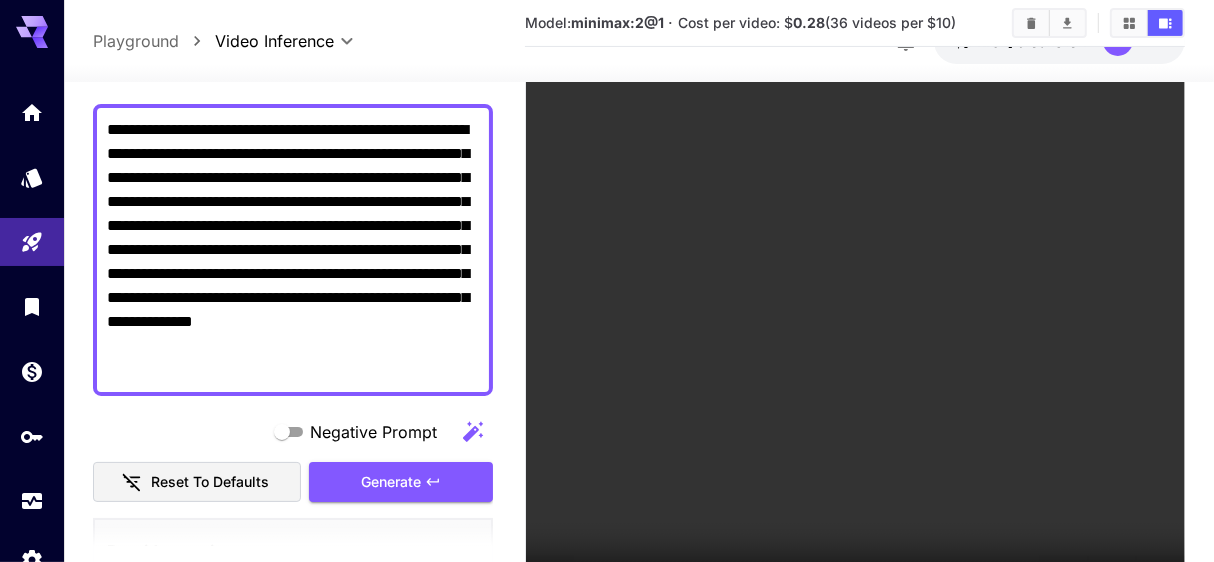 click on "**********" at bounding box center (293, 250) 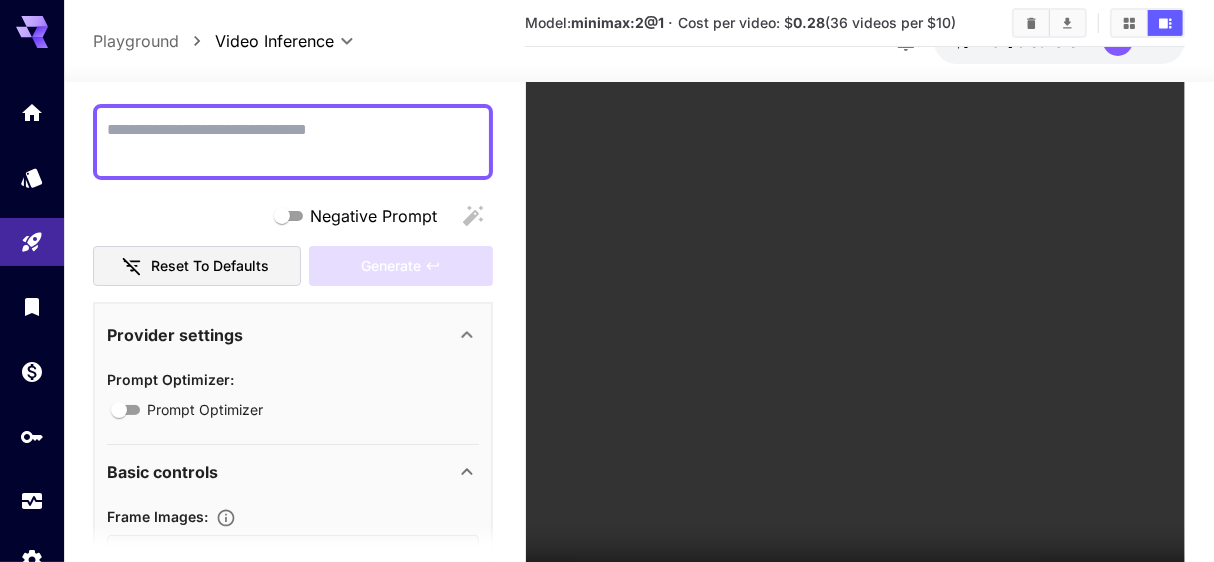 paste on "**********" 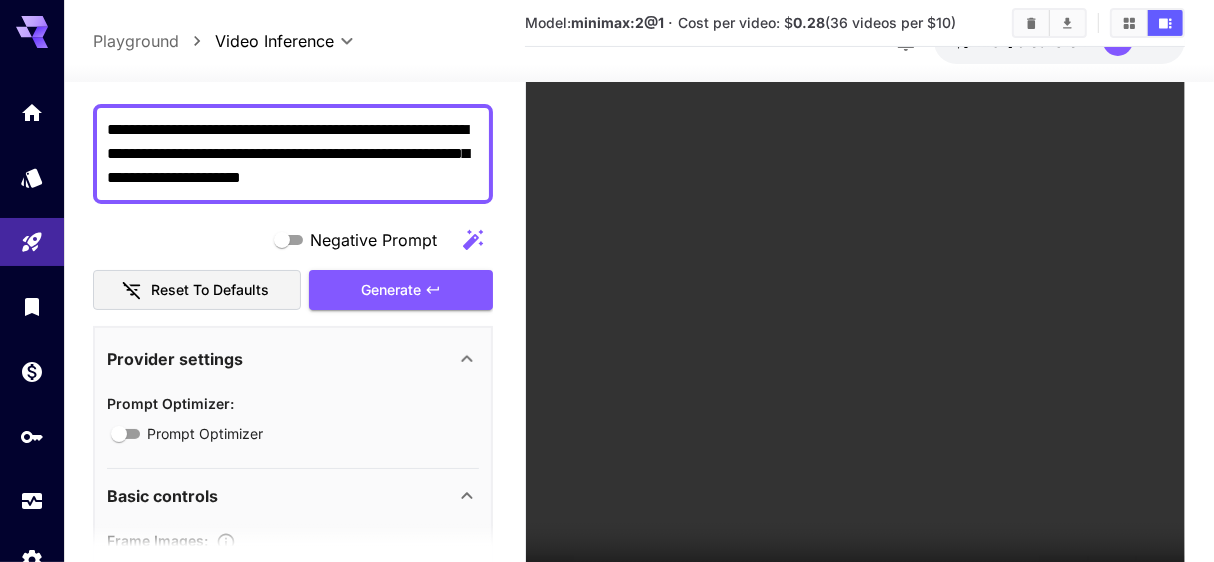 click on "**********" at bounding box center (293, 154) 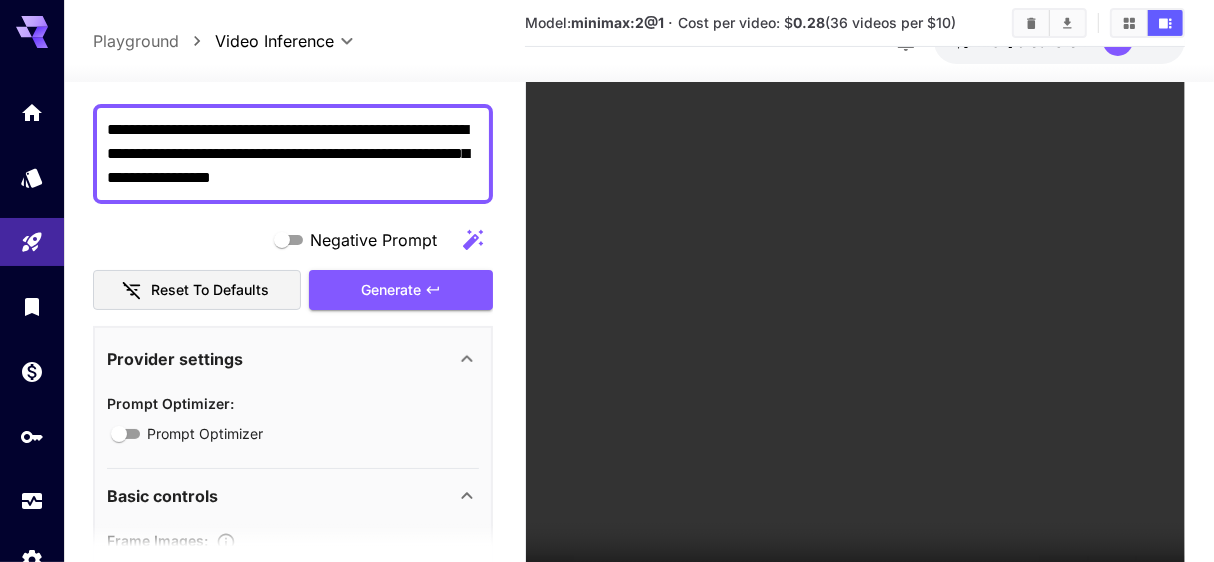 click on "**********" at bounding box center [293, 154] 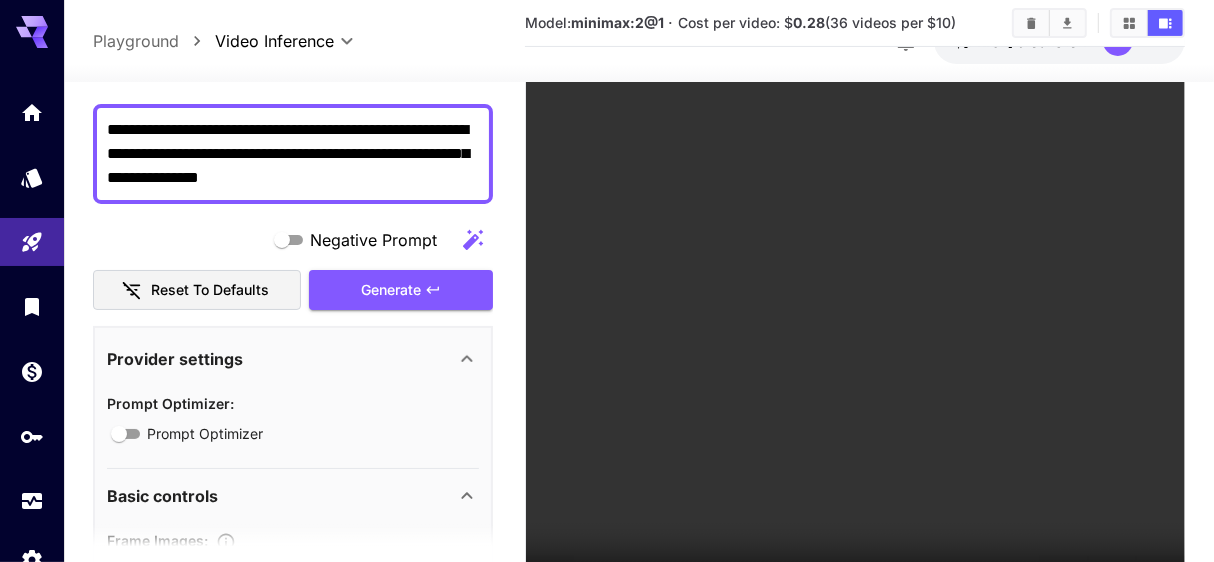 click on "**********" at bounding box center (293, 154) 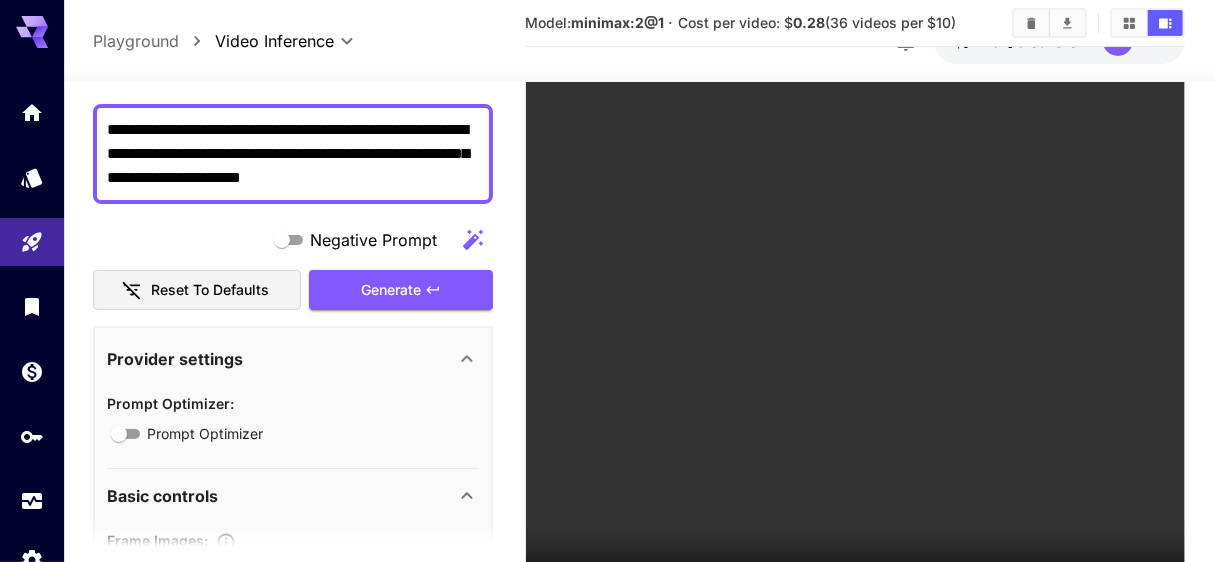 click on "**********" at bounding box center [293, 154] 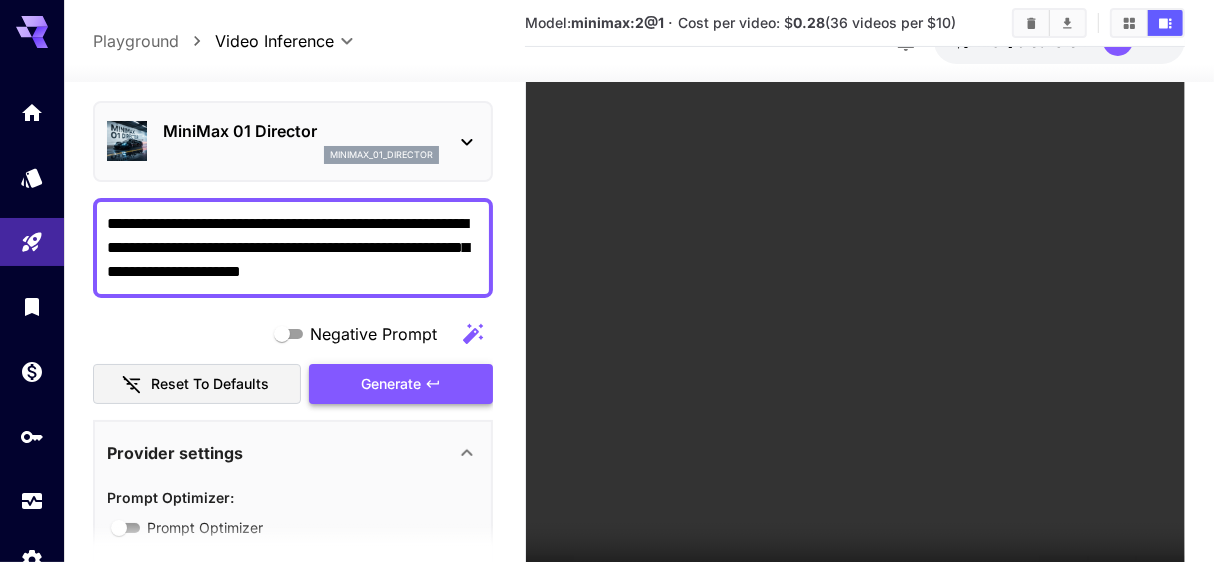 scroll, scrollTop: 56, scrollLeft: 0, axis: vertical 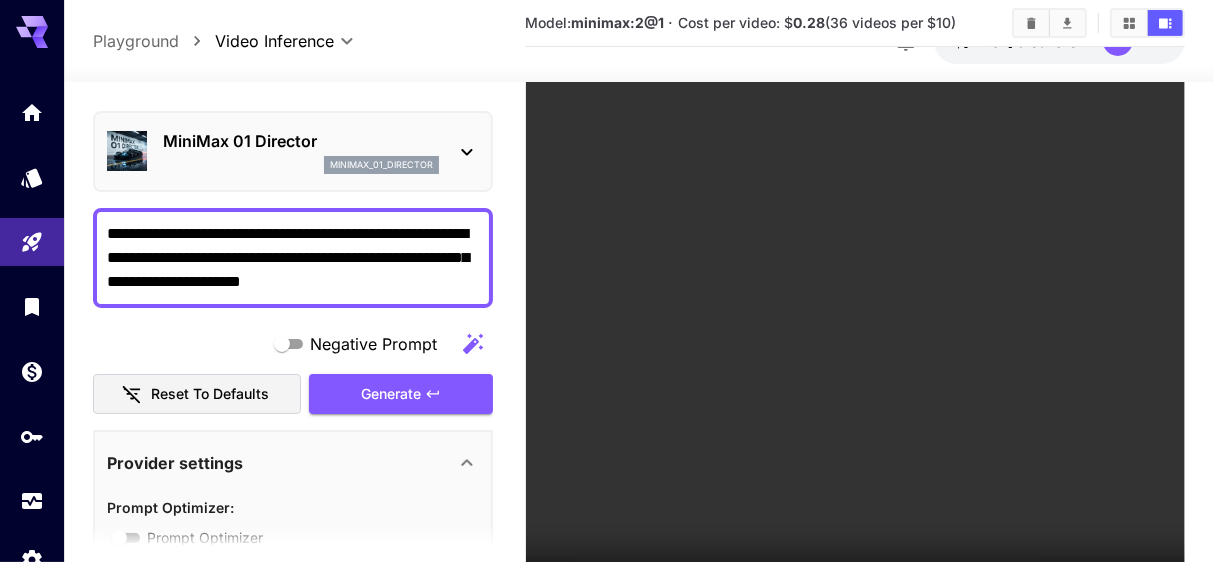 click on "**********" at bounding box center (293, 258) 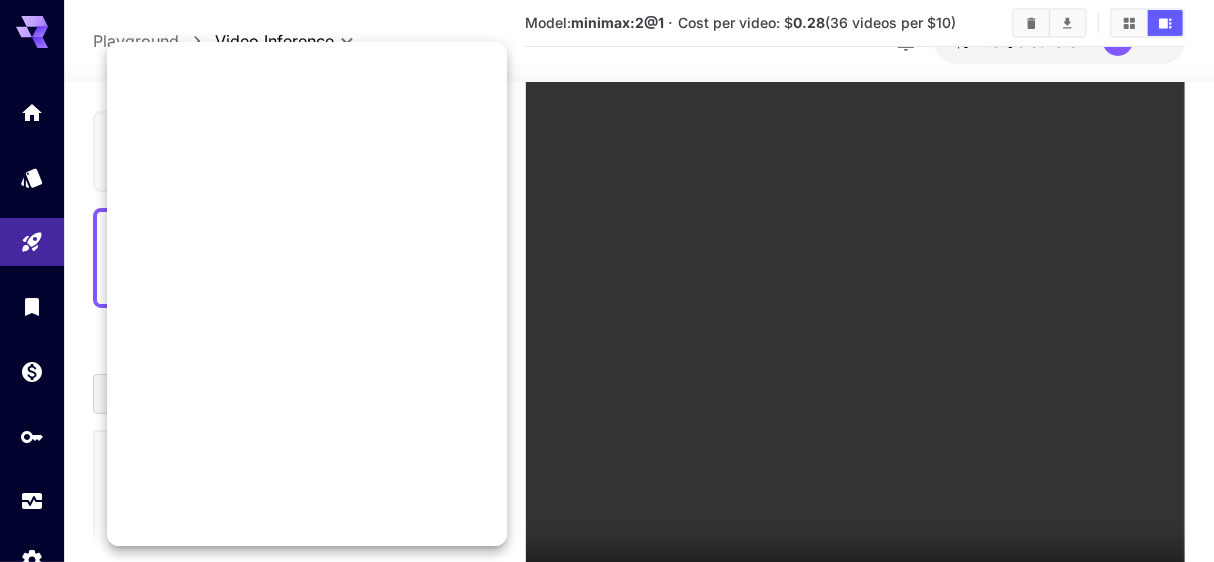 scroll, scrollTop: 0, scrollLeft: 0, axis: both 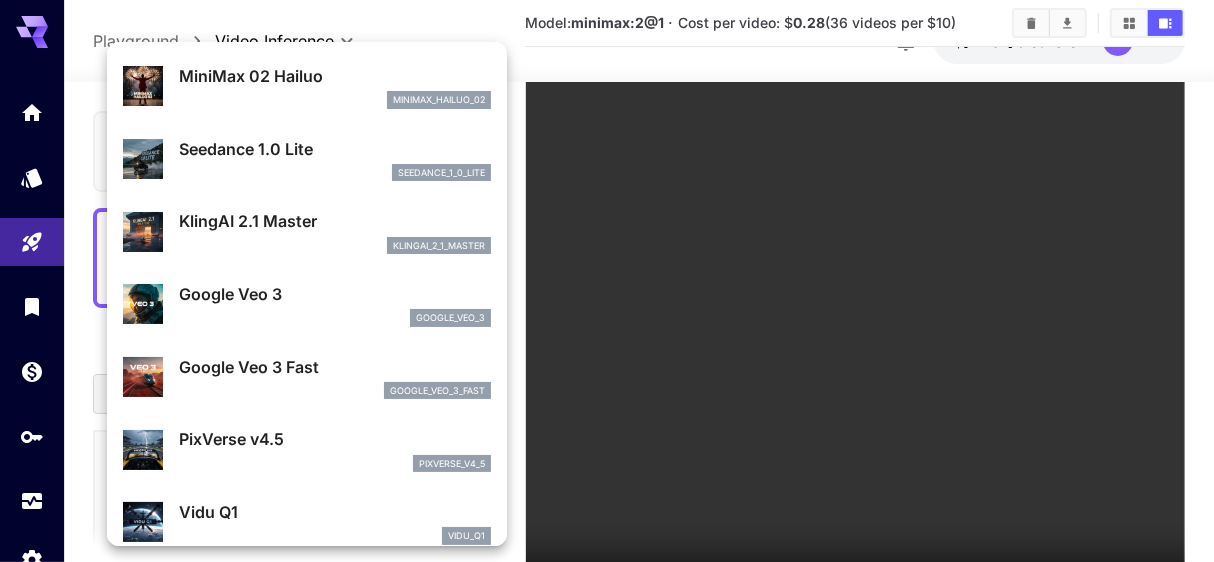 click on "klingai_2_1_master" at bounding box center [335, 246] 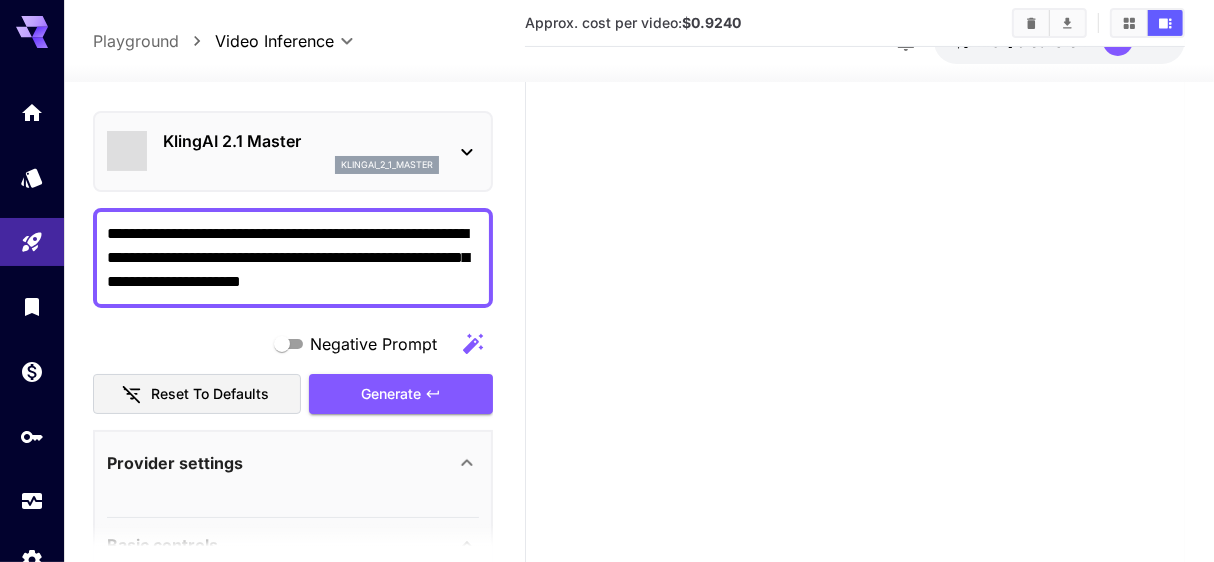 type on "**********" 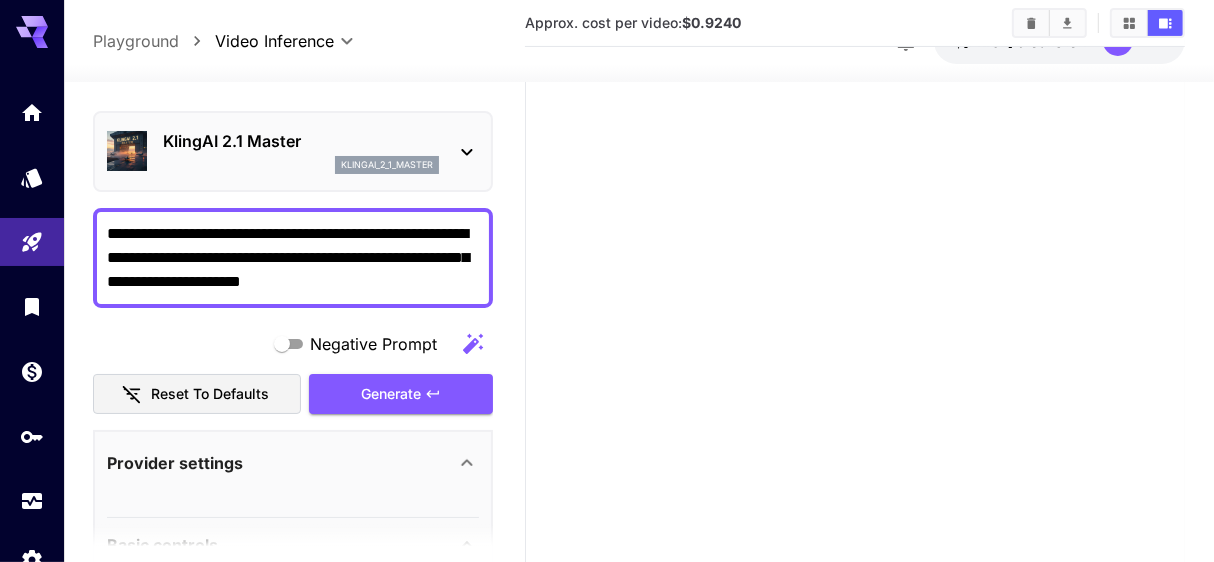 click 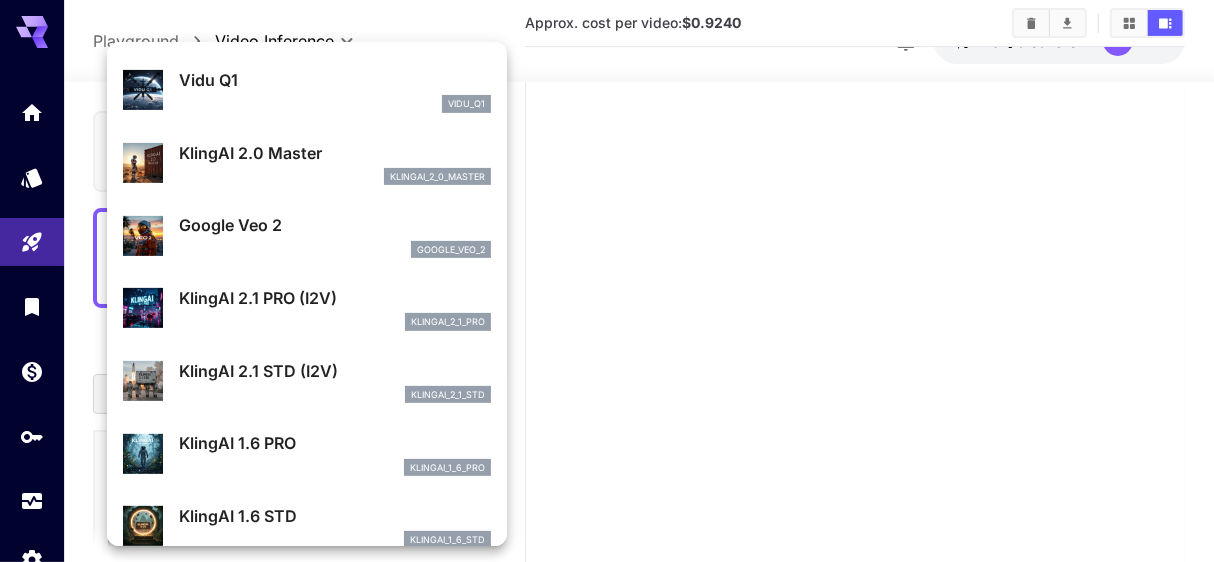 scroll, scrollTop: 452, scrollLeft: 0, axis: vertical 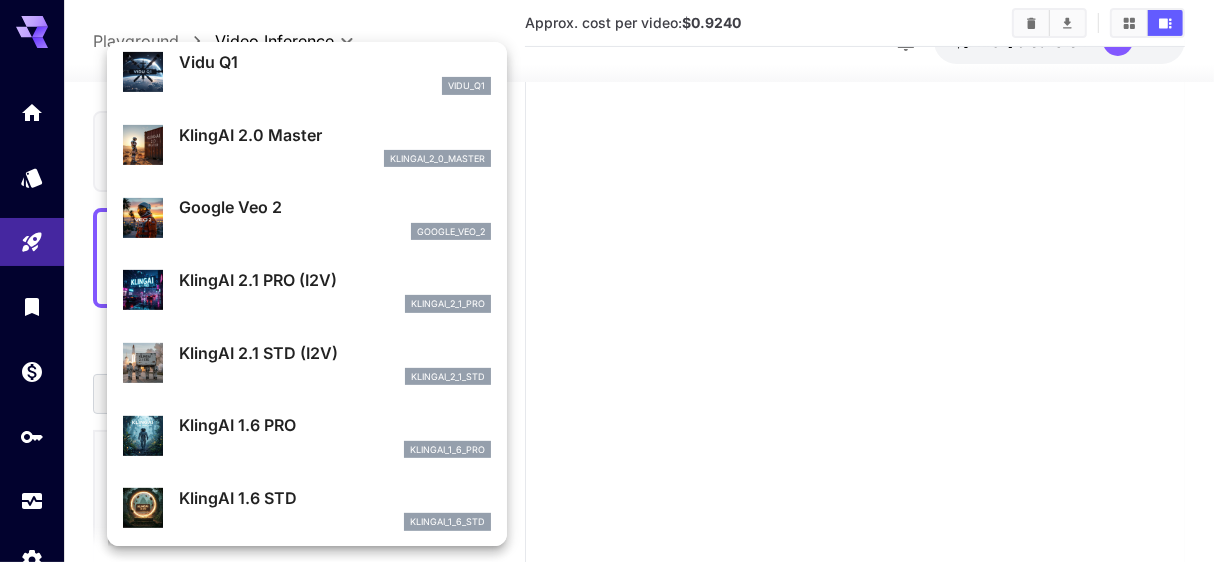 click on "klingai_2_1_pro" at bounding box center [335, 304] 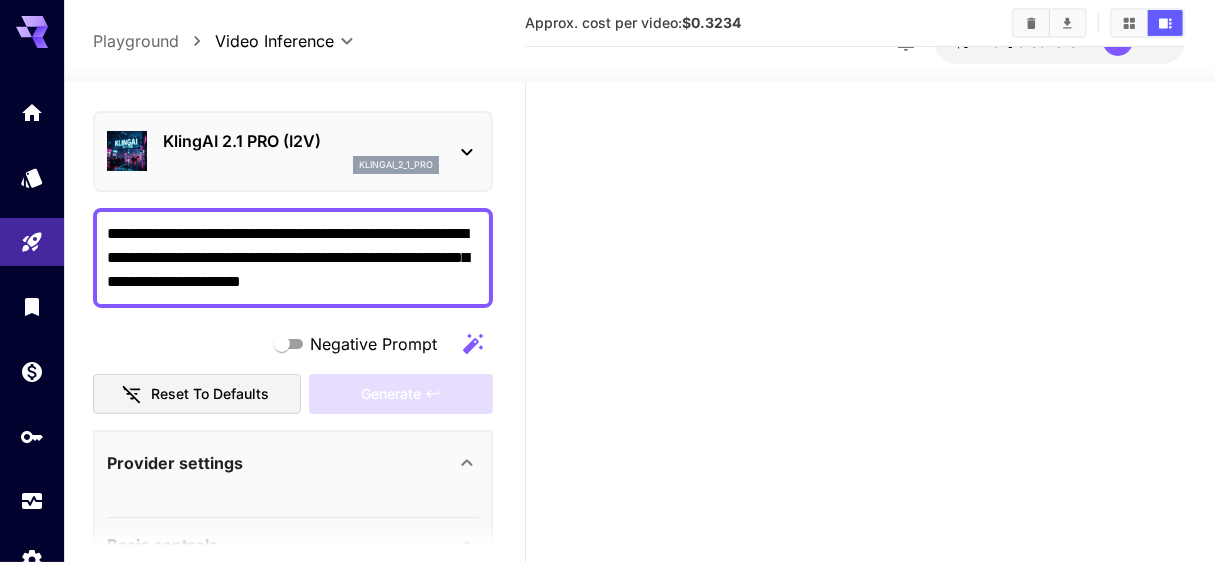 click on "**********" at bounding box center (293, 258) 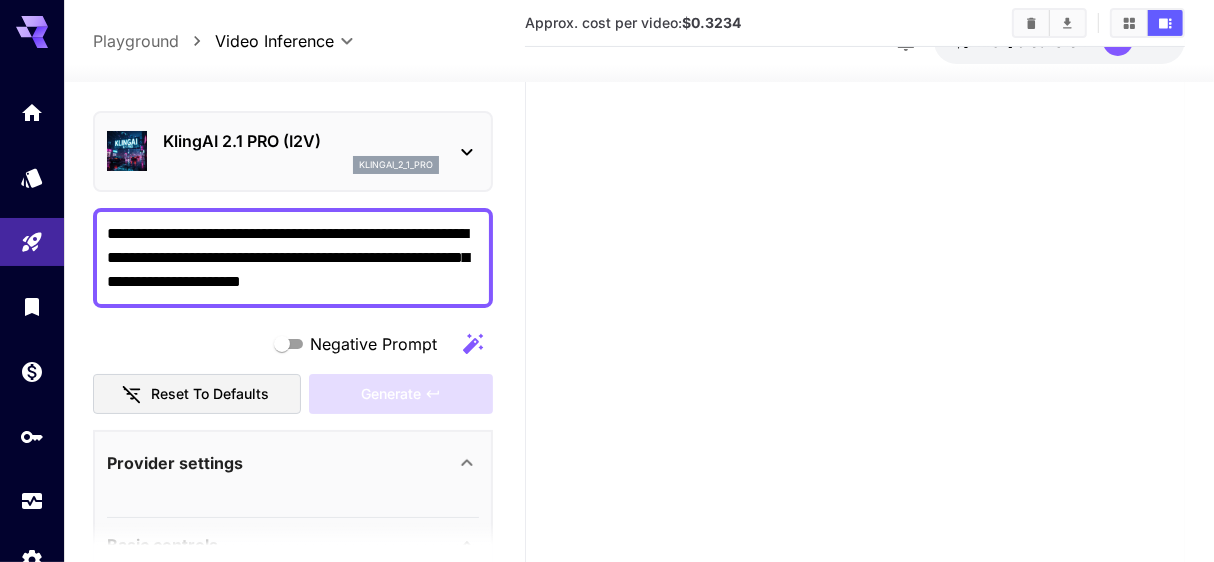 click at bounding box center (855, 298) 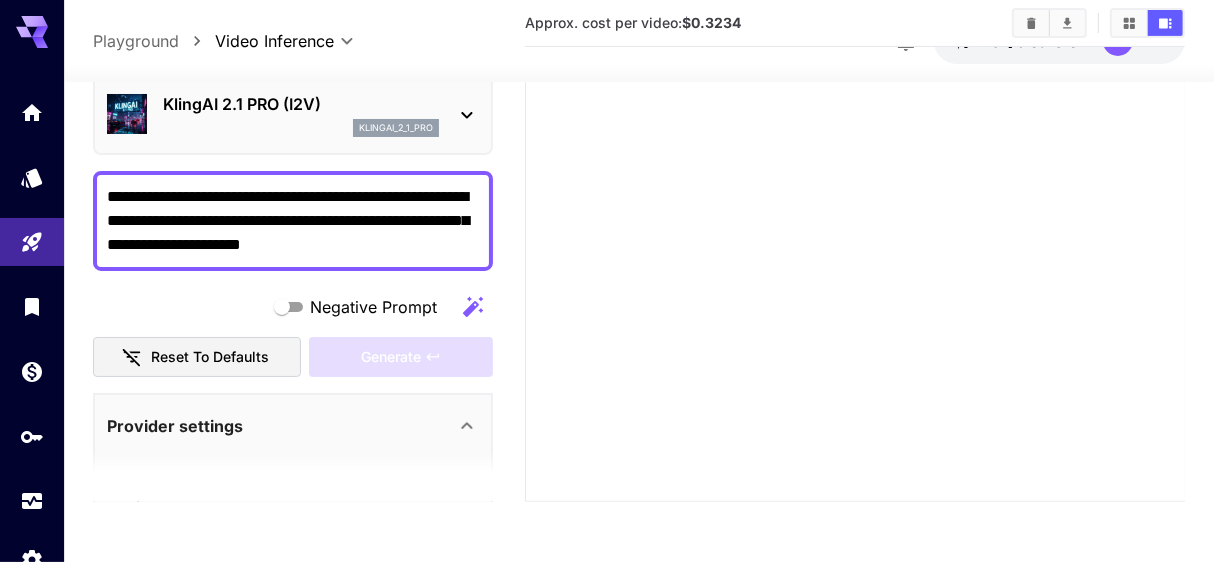 scroll, scrollTop: 0, scrollLeft: 0, axis: both 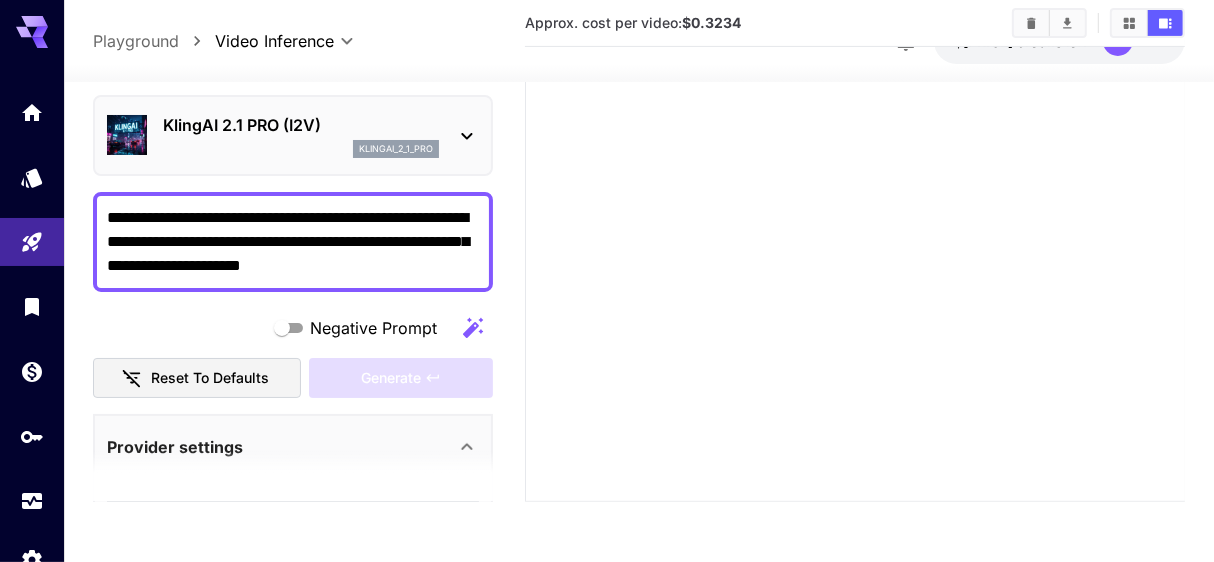 click 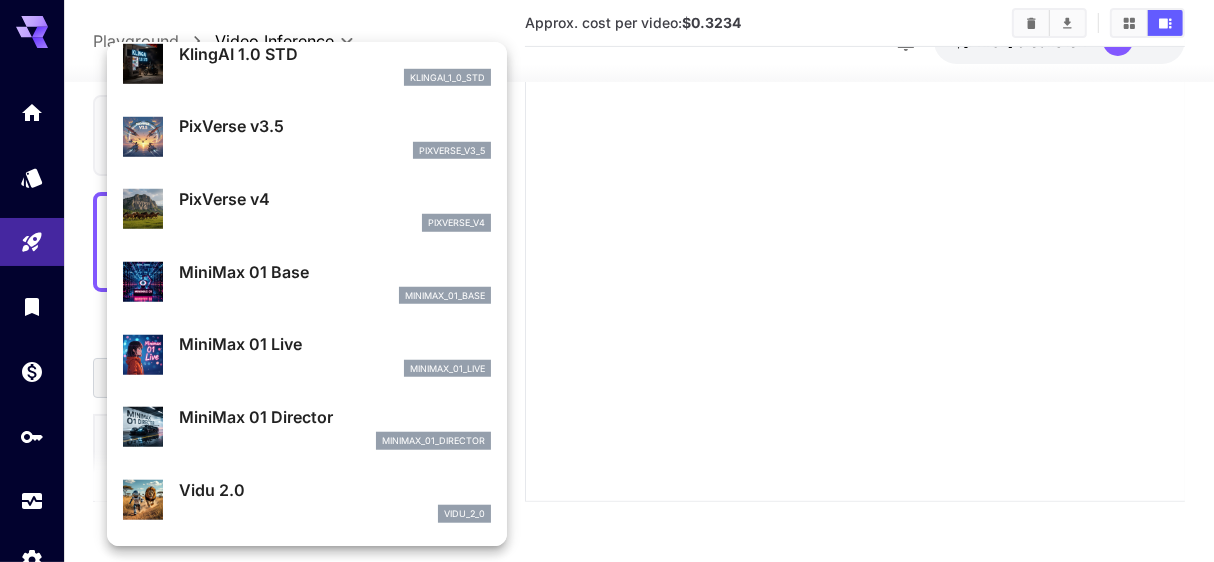 scroll, scrollTop: 893, scrollLeft: 0, axis: vertical 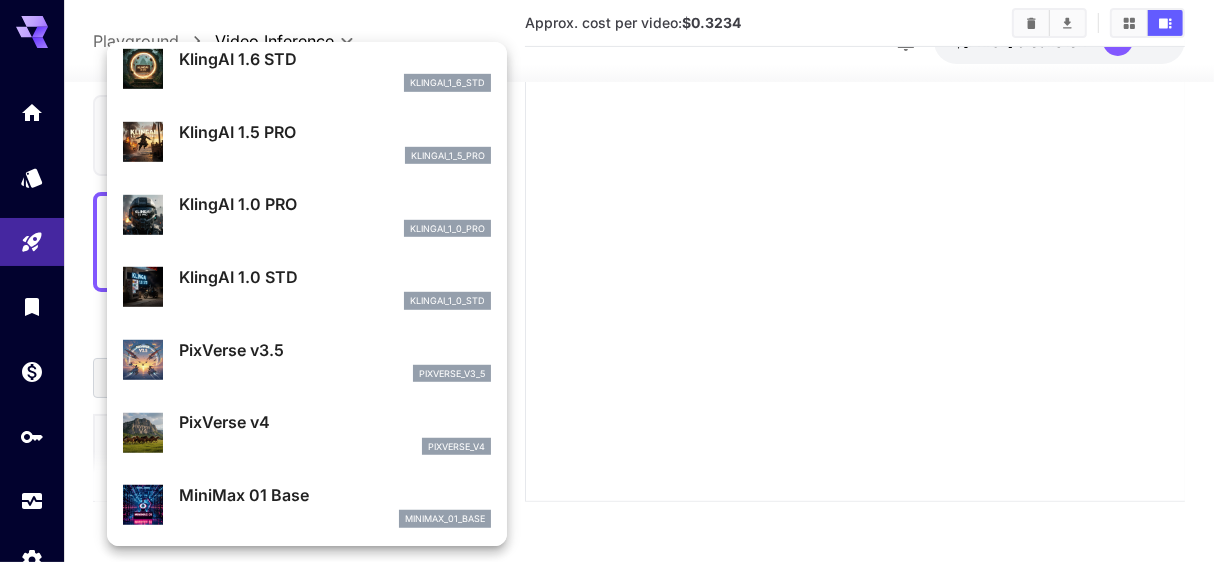 click on "KlingAI 1.0 STD klingai_1_0_std" at bounding box center (335, 287) 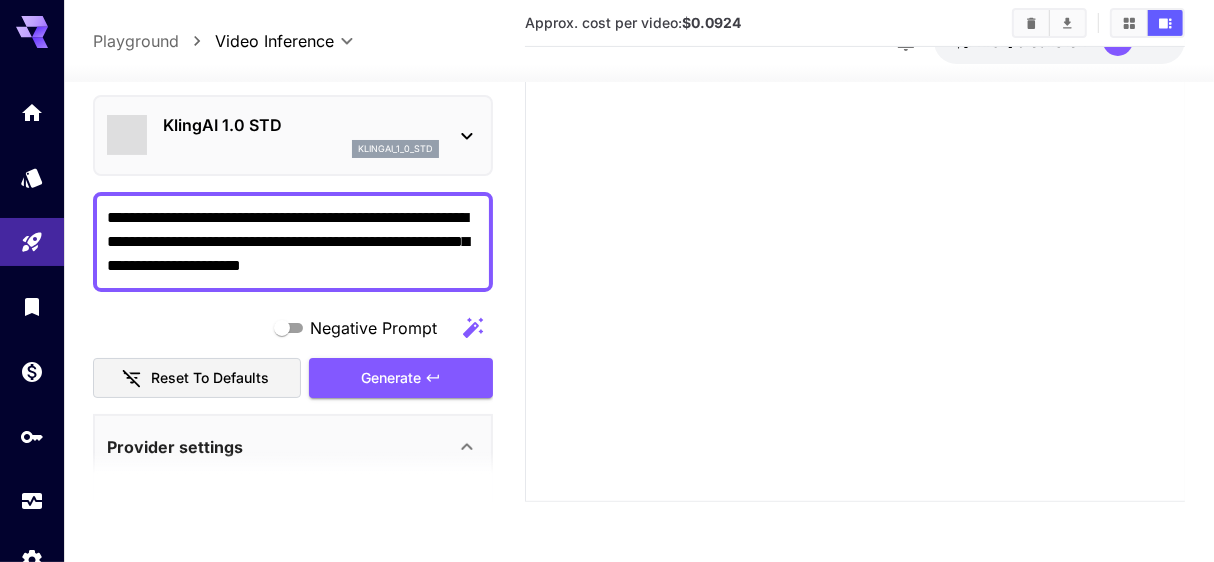 type on "**********" 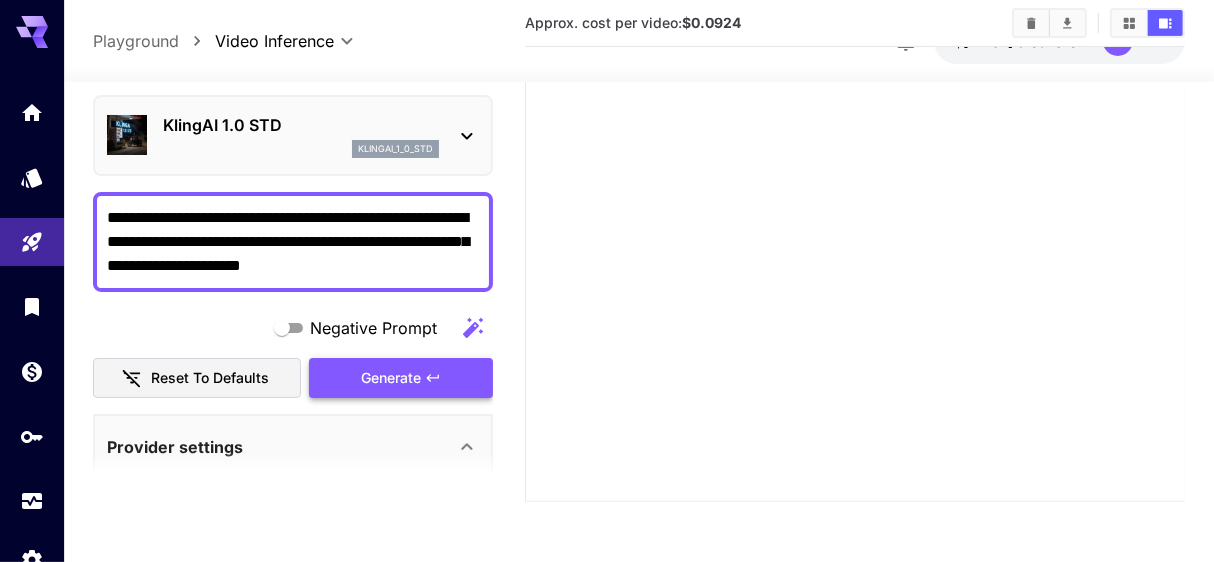 click on "Generate" at bounding box center (401, 378) 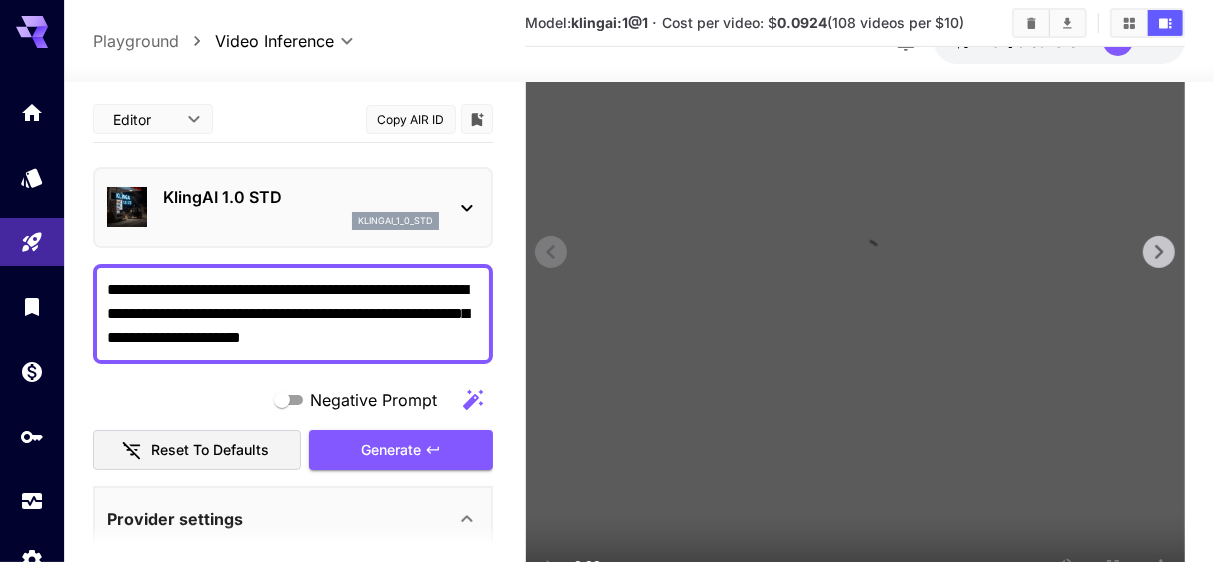 scroll, scrollTop: 384, scrollLeft: 0, axis: vertical 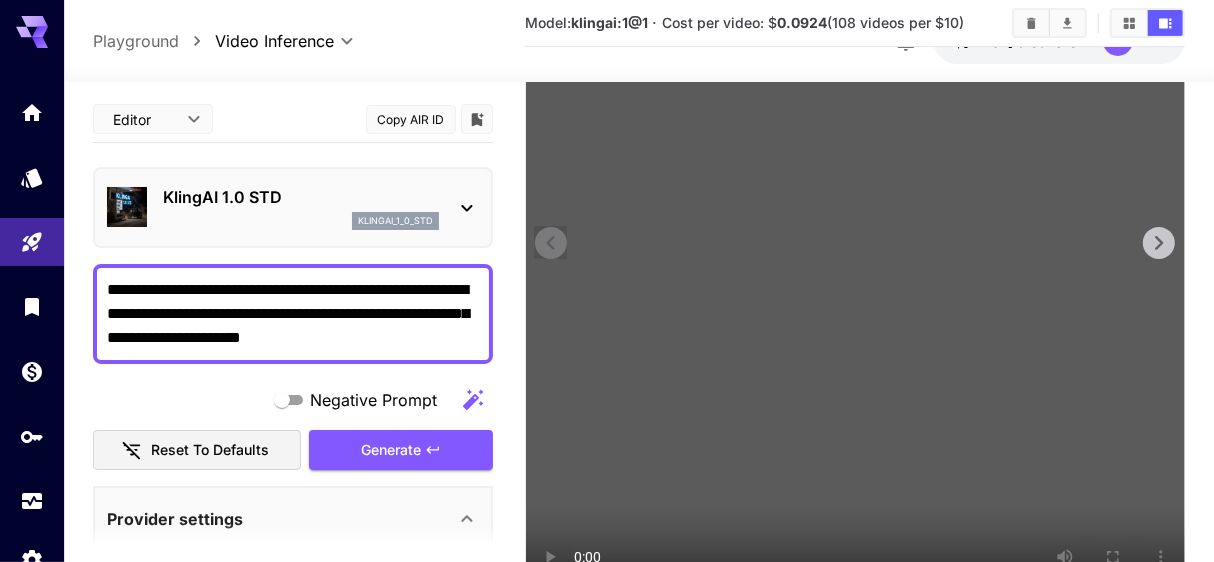 click at bounding box center (855, 275) 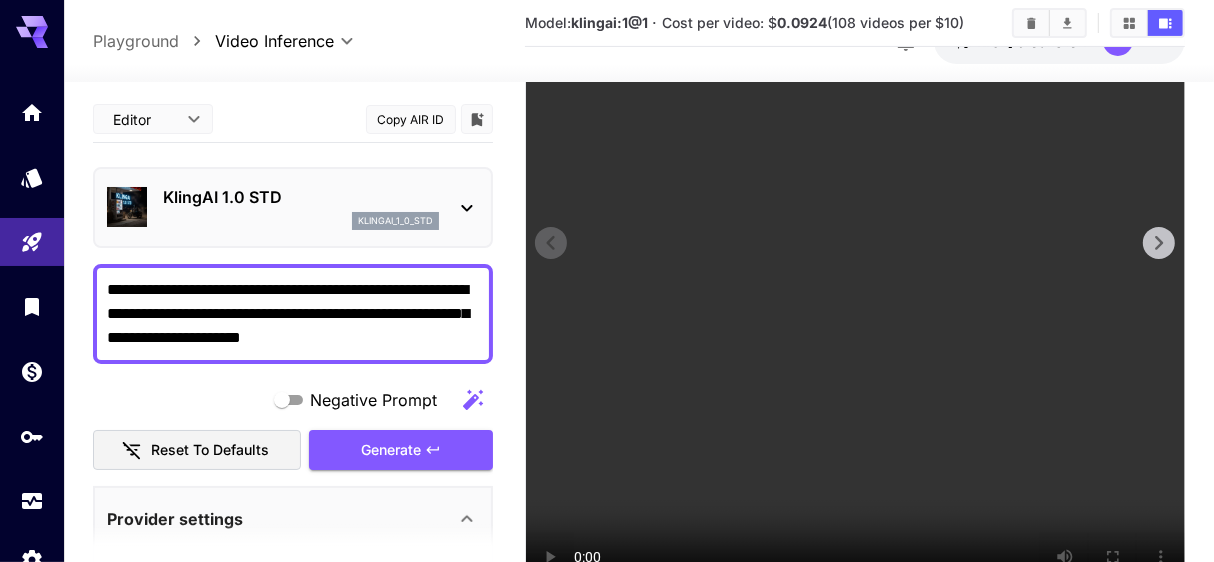 click 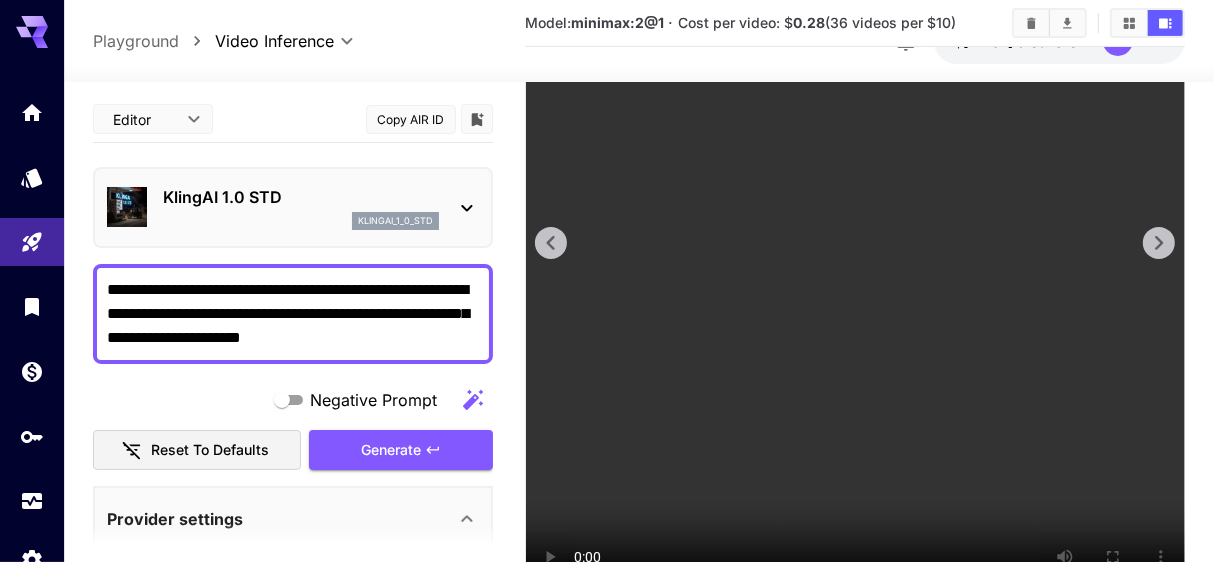 click 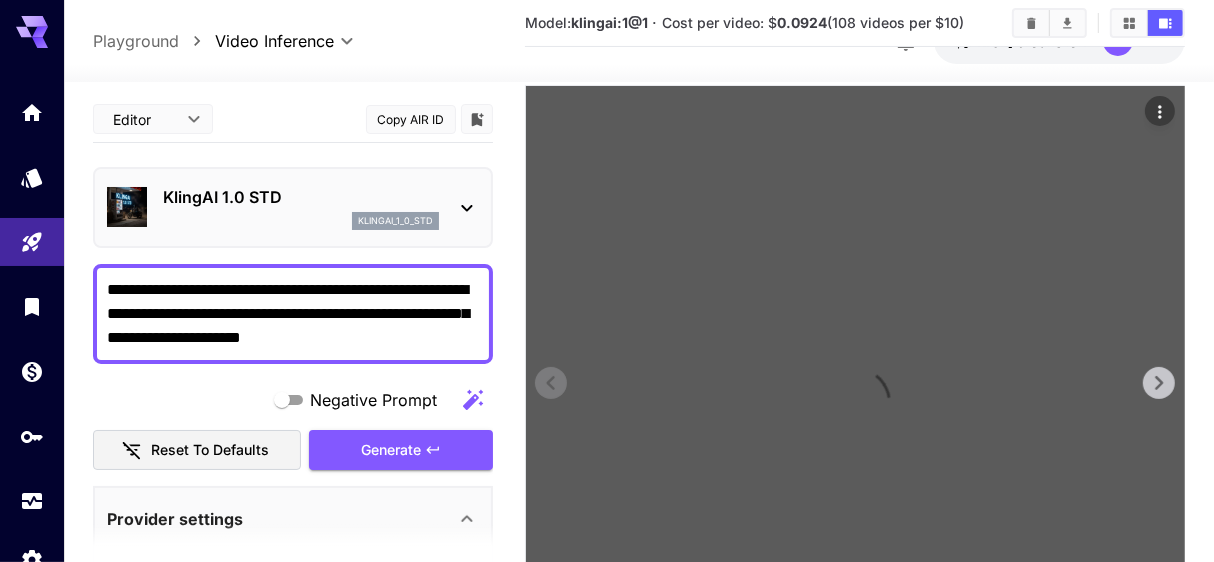 scroll, scrollTop: 225, scrollLeft: 0, axis: vertical 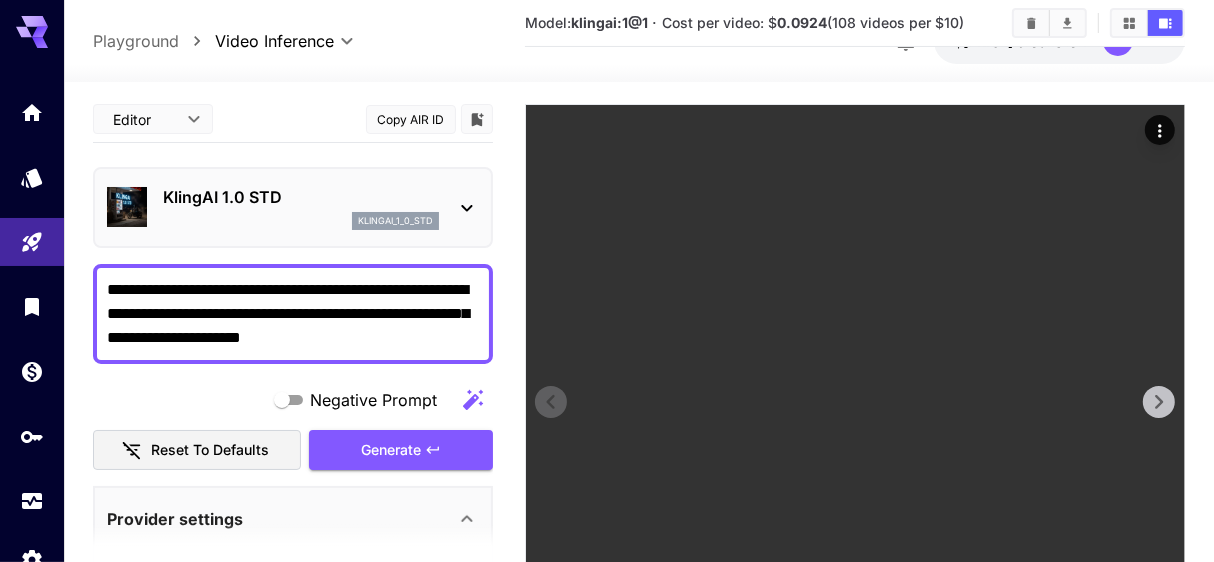 click 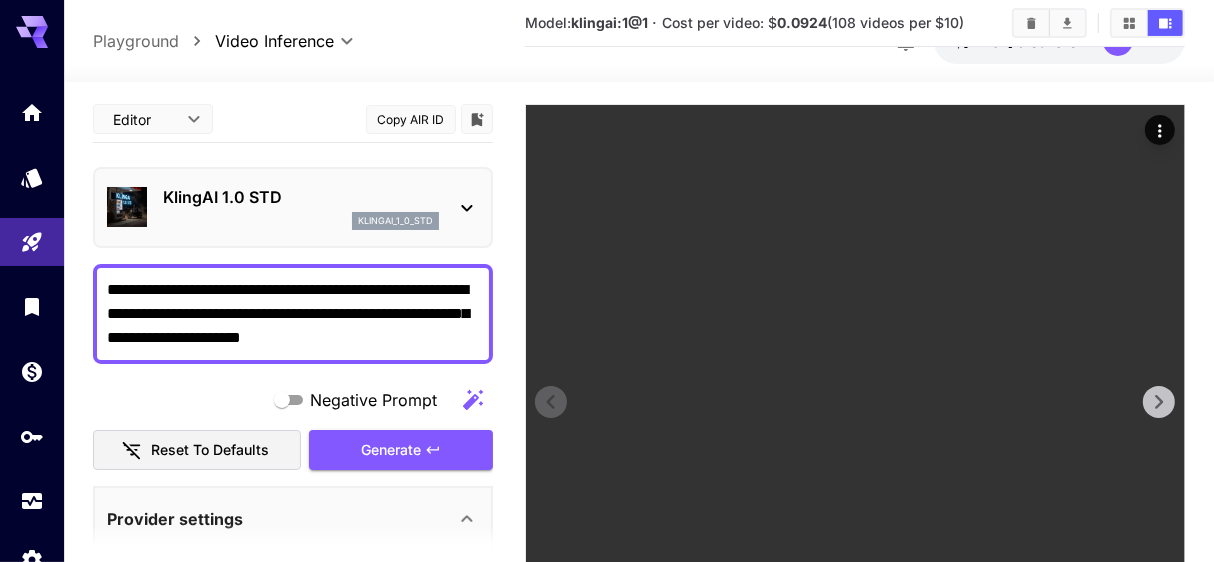 click 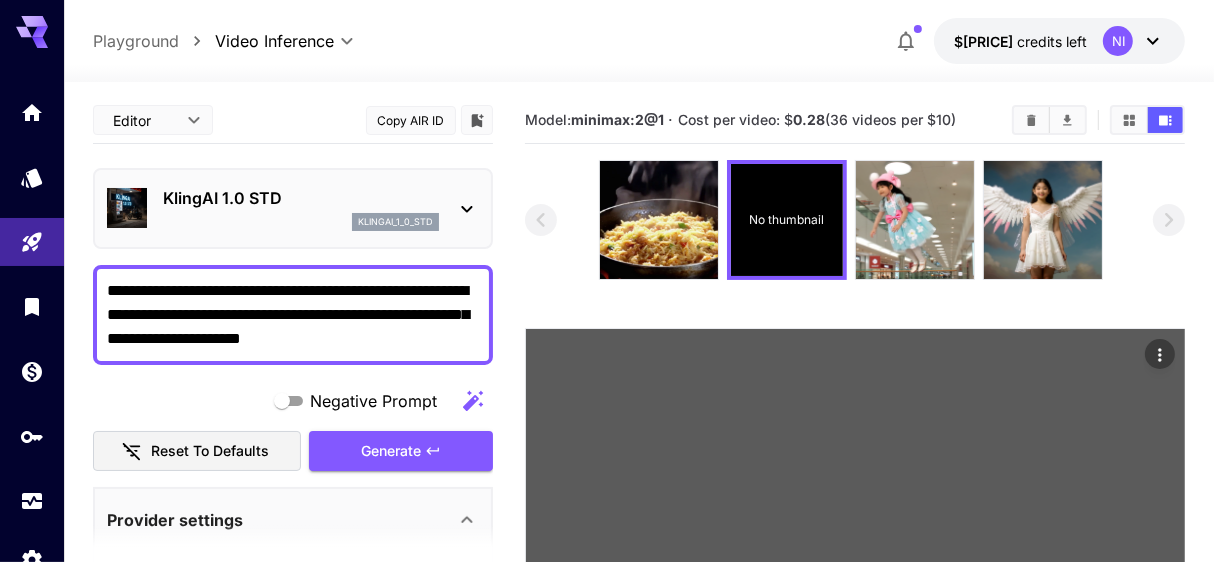 scroll, scrollTop: 0, scrollLeft: 0, axis: both 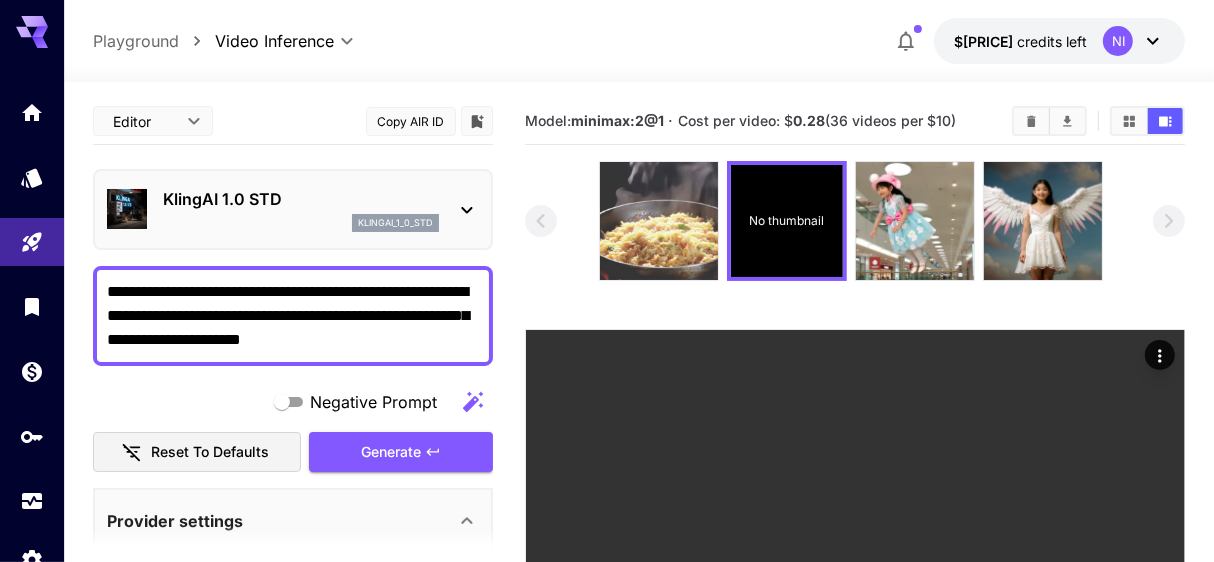 click at bounding box center (659, 221) 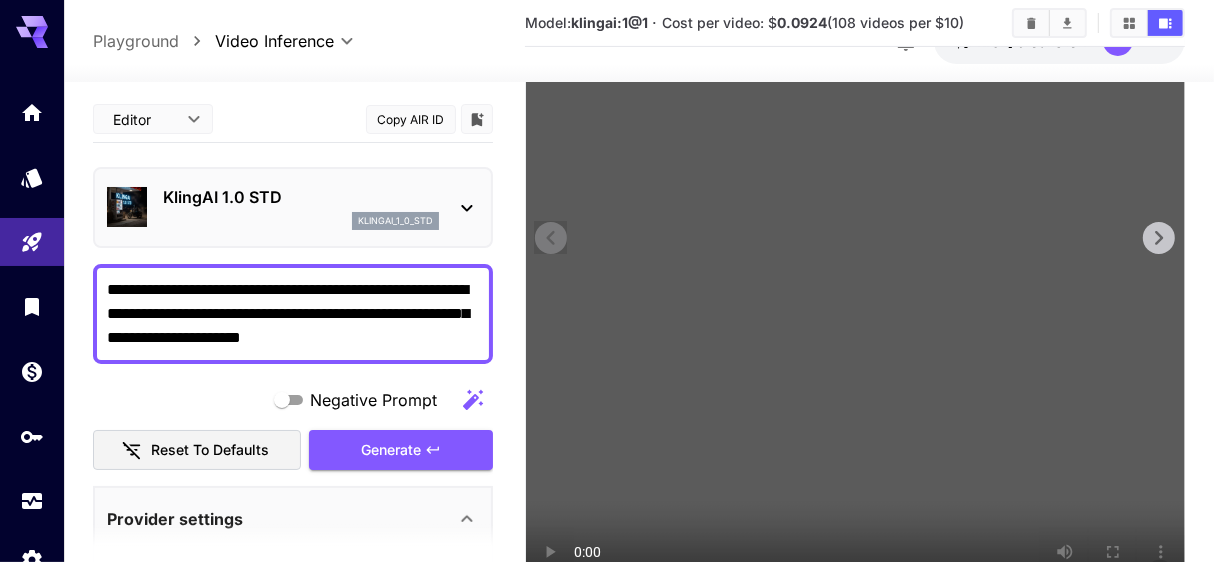 scroll, scrollTop: 404, scrollLeft: 0, axis: vertical 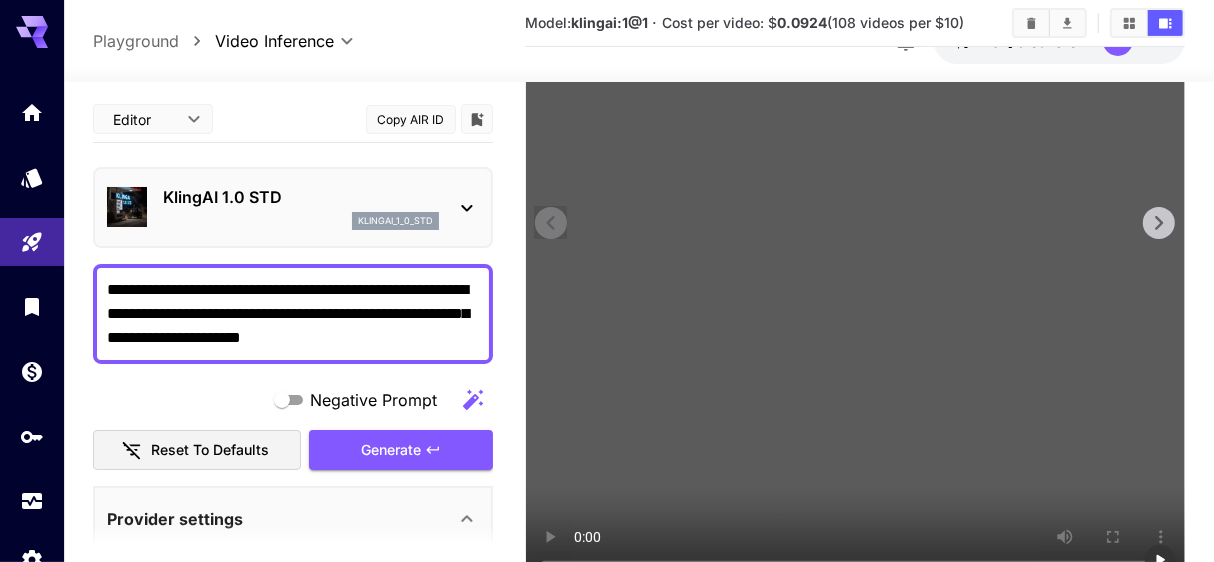 click at bounding box center (855, 255) 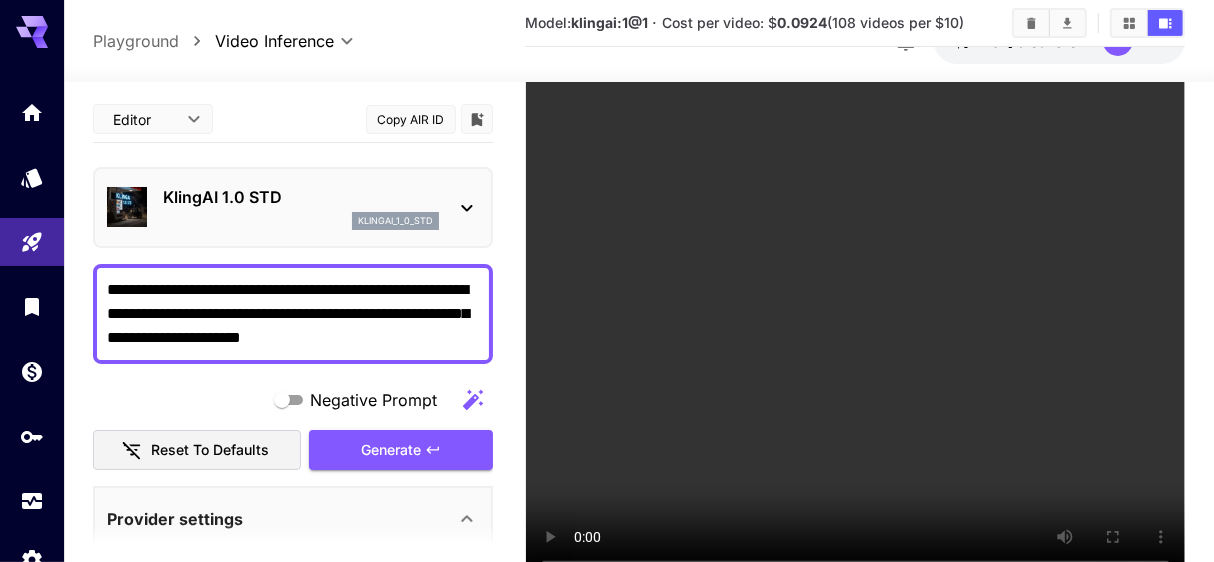 click on "**********" at bounding box center [293, 314] 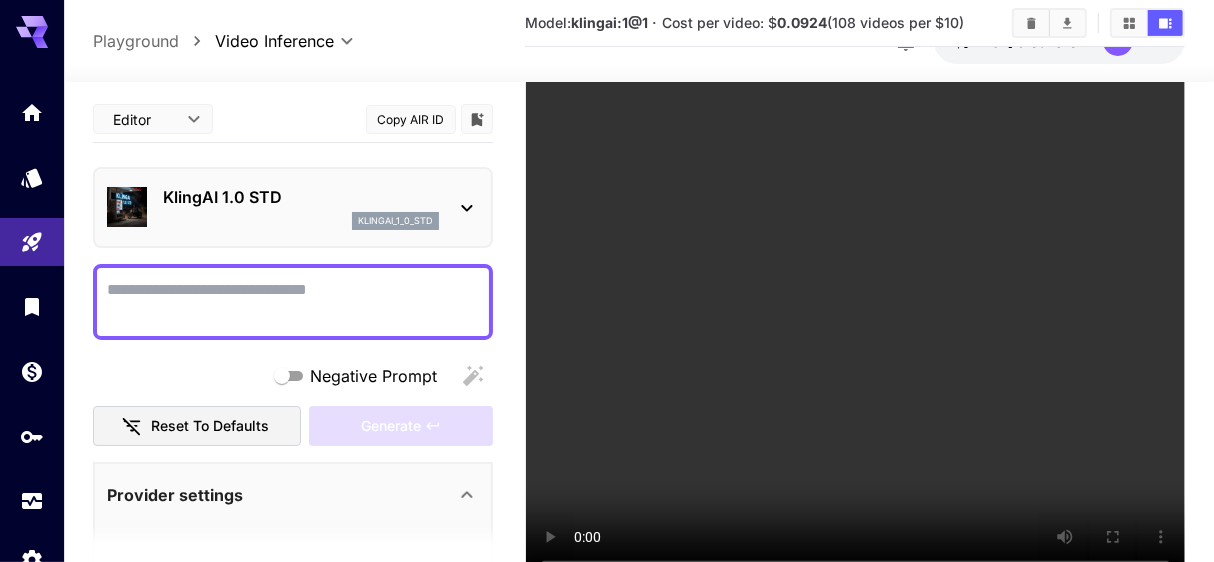 paste on "**********" 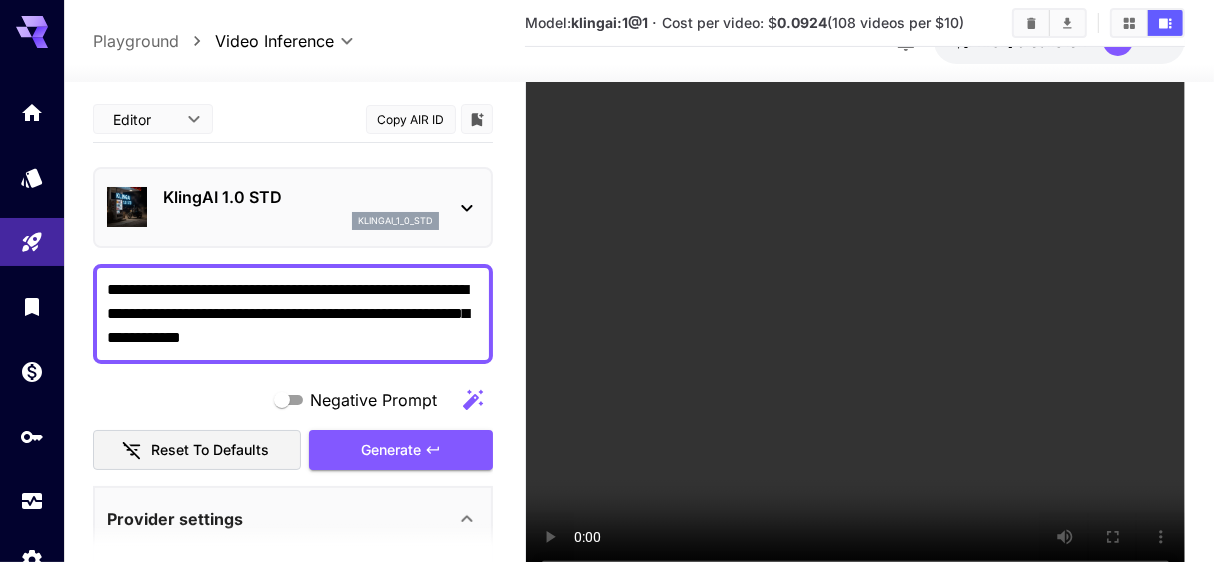 click on "**********" at bounding box center [293, 314] 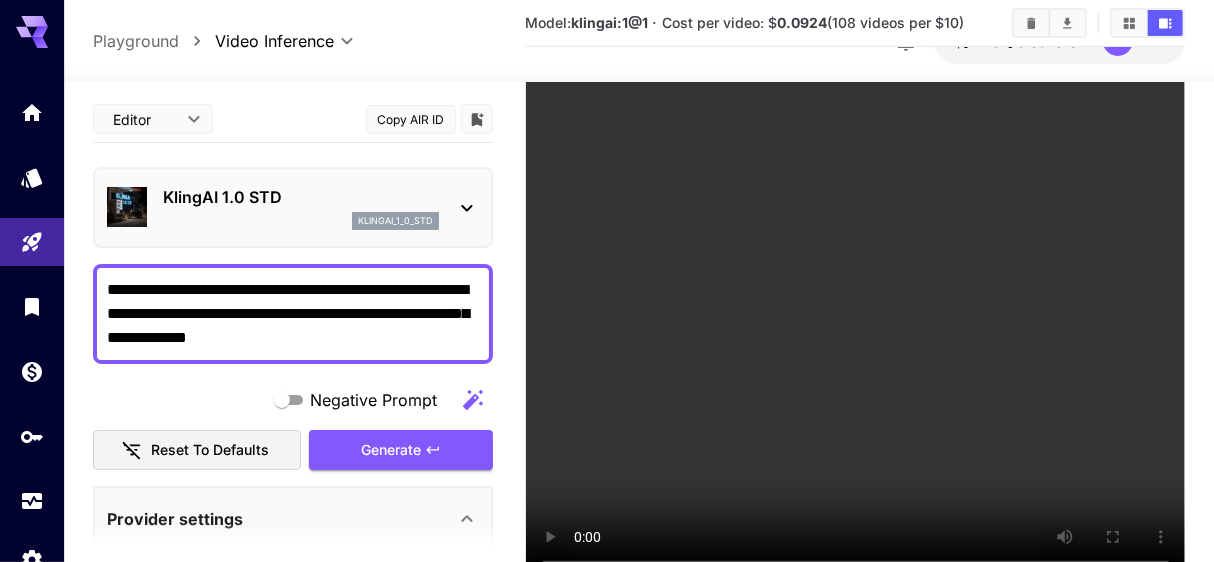 click on "**********" at bounding box center (293, 314) 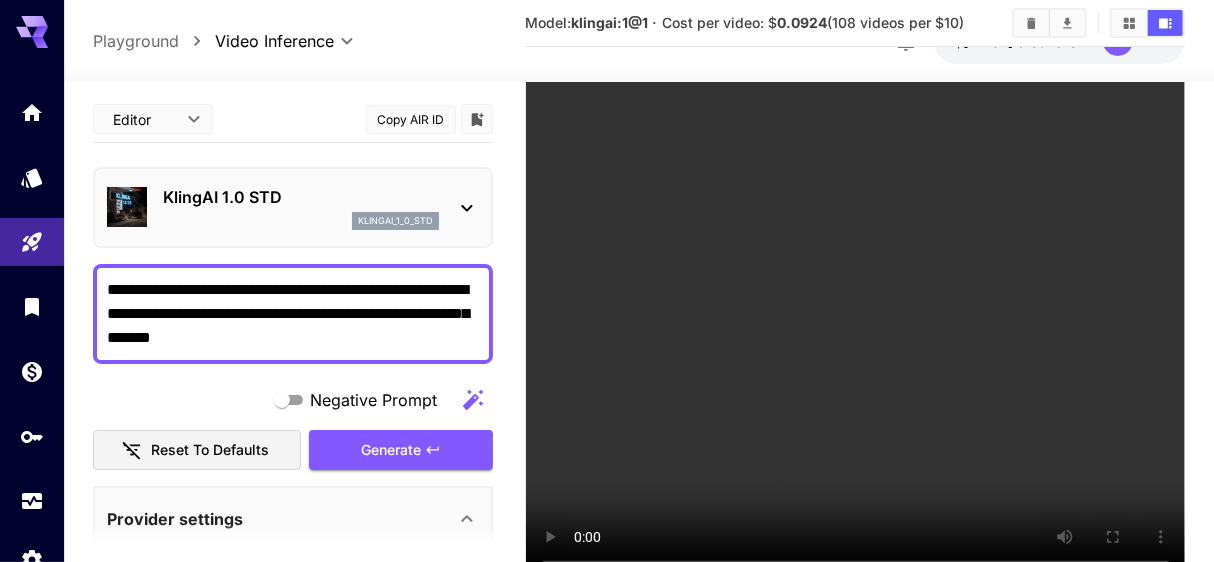 click on "**********" at bounding box center [293, 314] 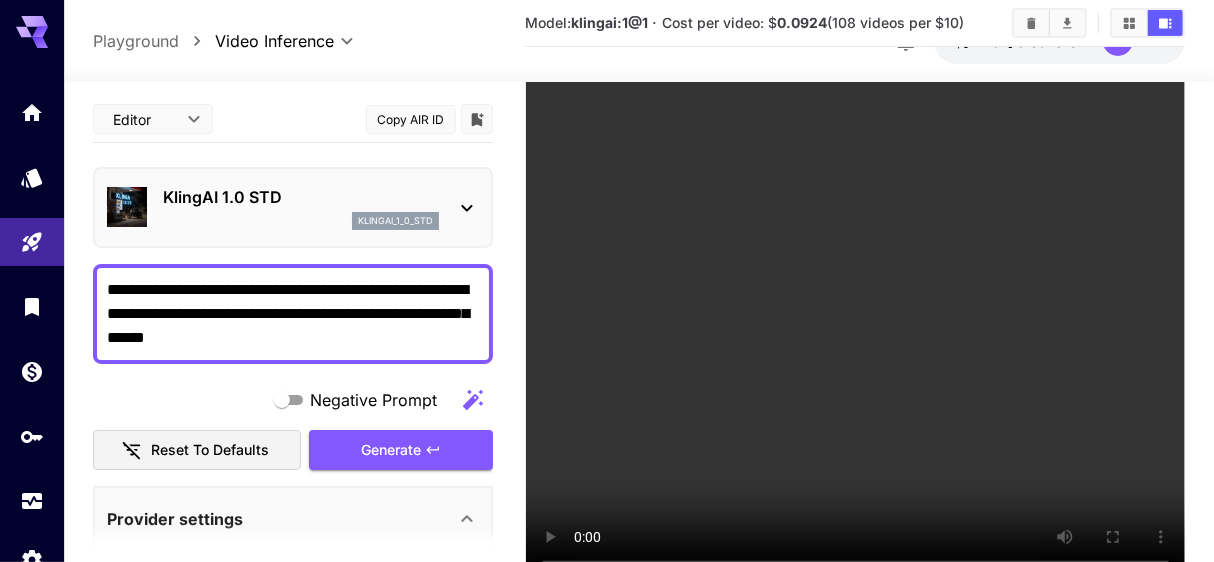 type on "**********" 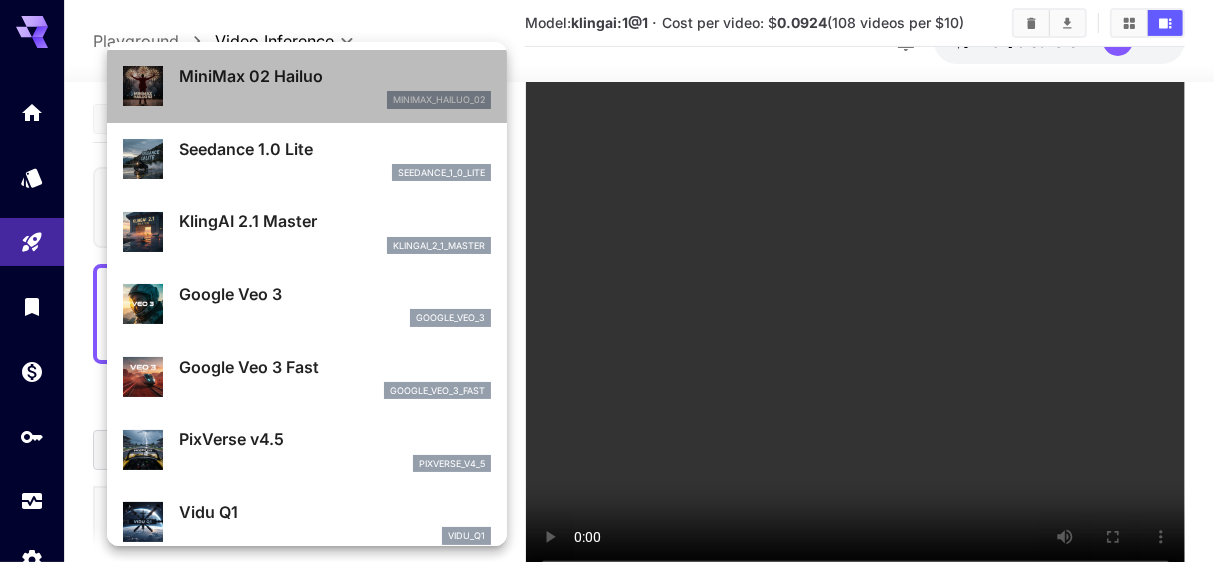 click on "minimax_hailuo_02" at bounding box center [335, 100] 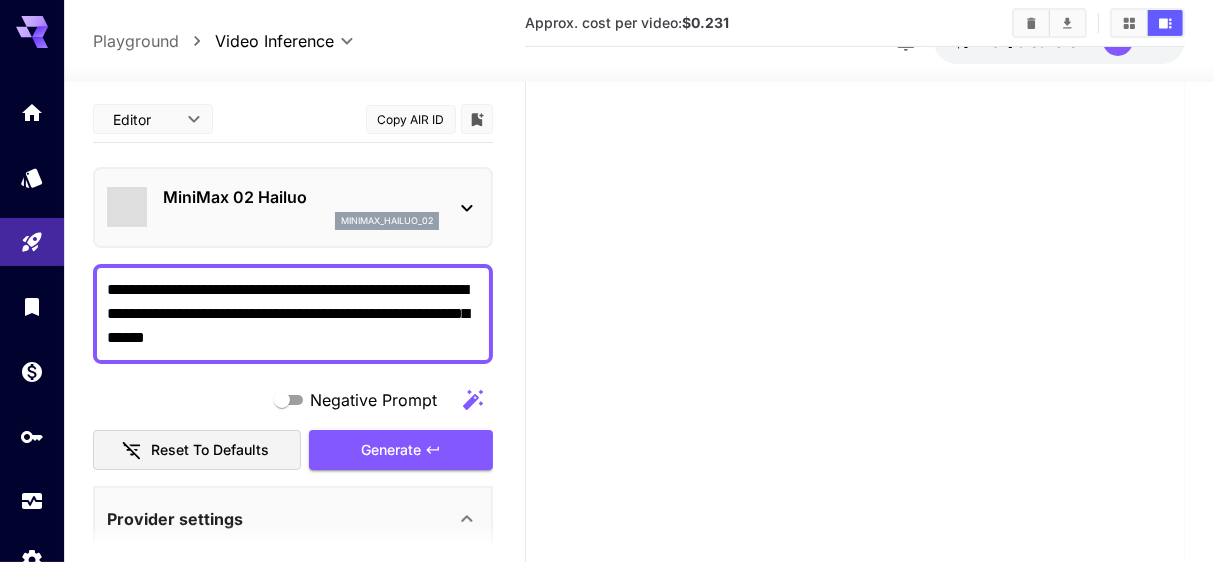 type on "**********" 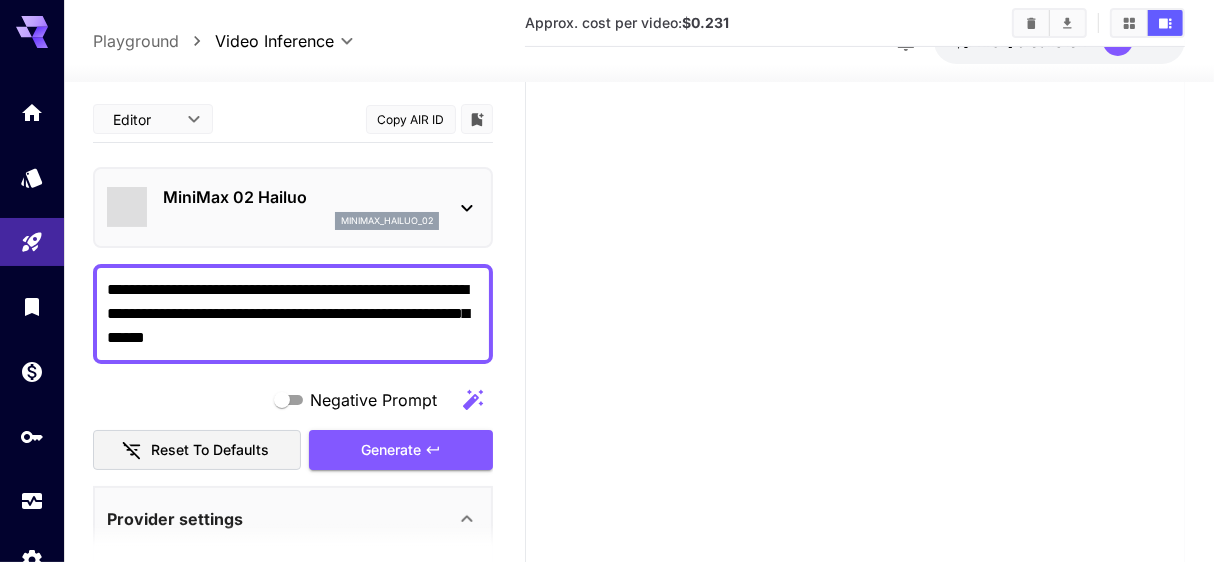 type on "****" 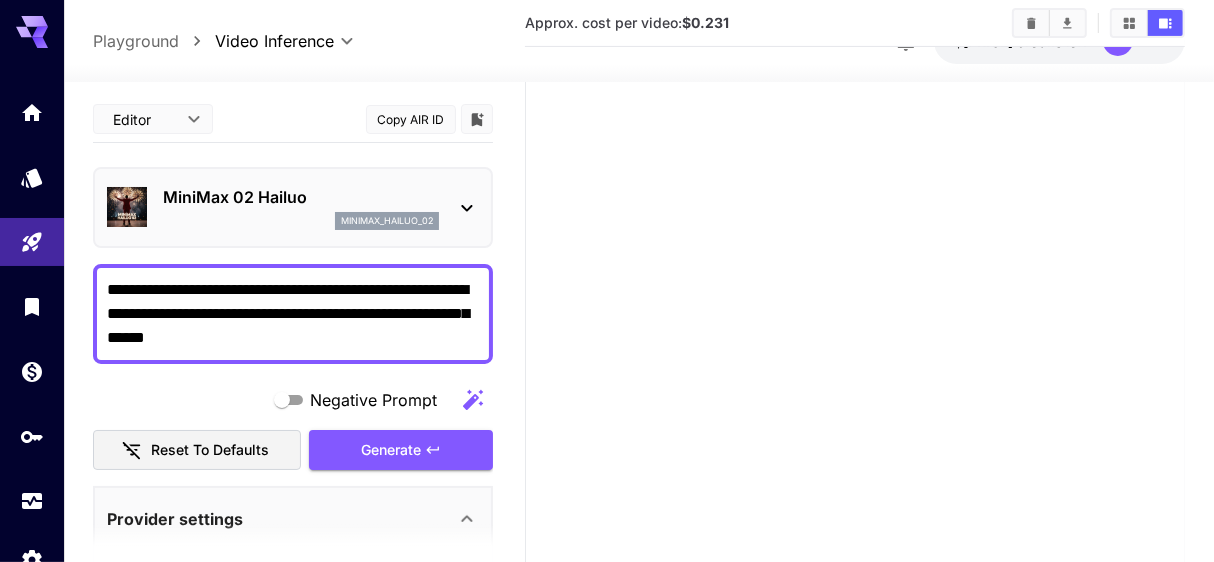 click 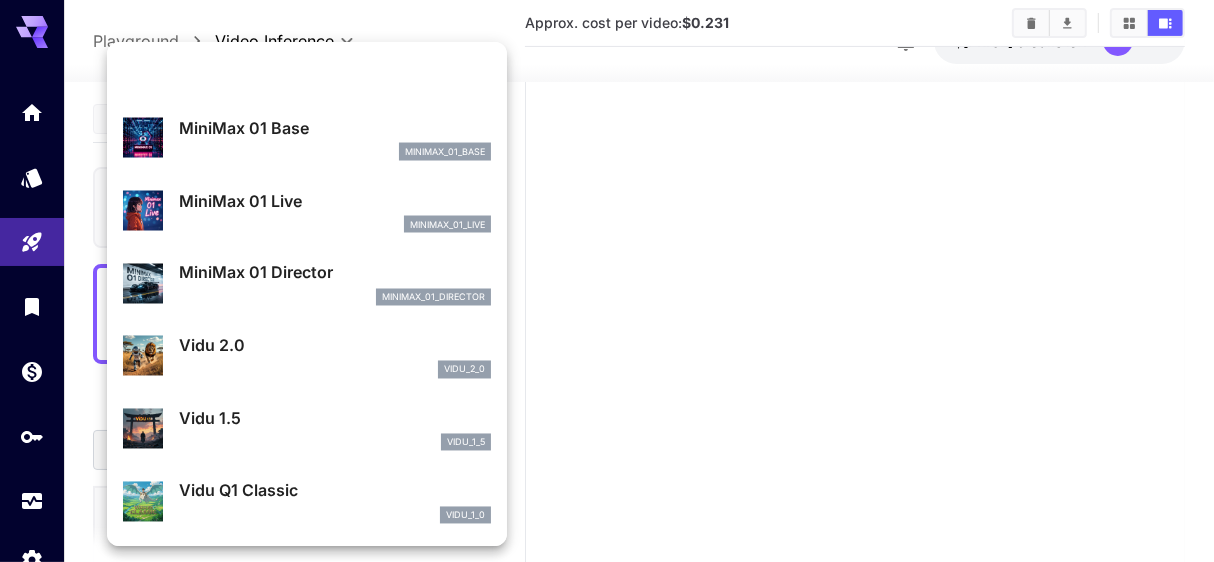 scroll, scrollTop: 2405, scrollLeft: 0, axis: vertical 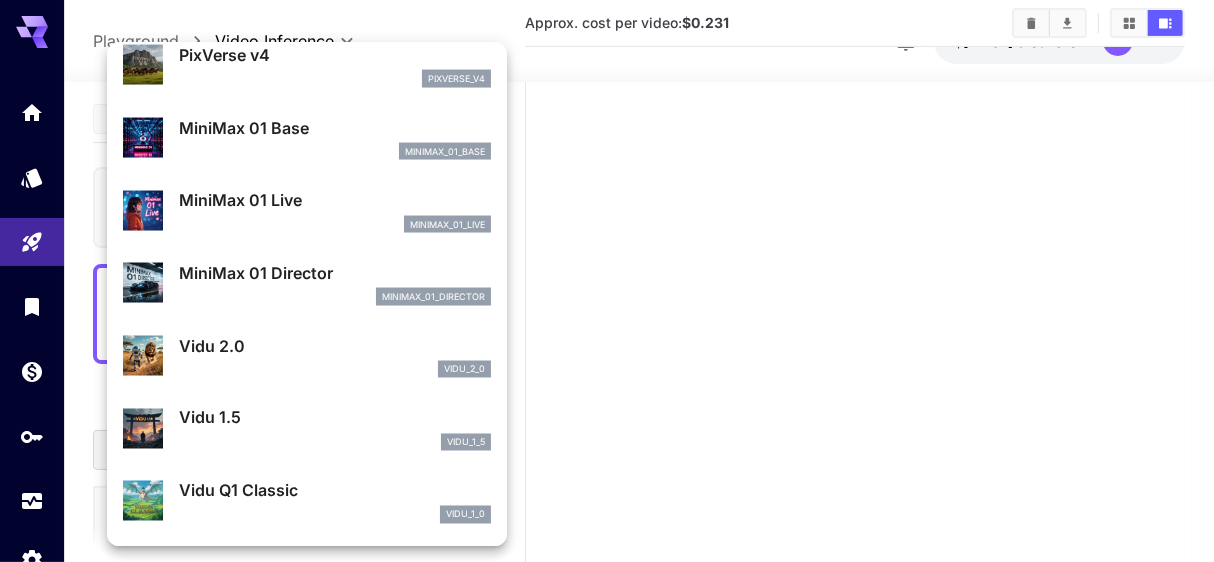 click on "minimax_01_director" at bounding box center [335, 297] 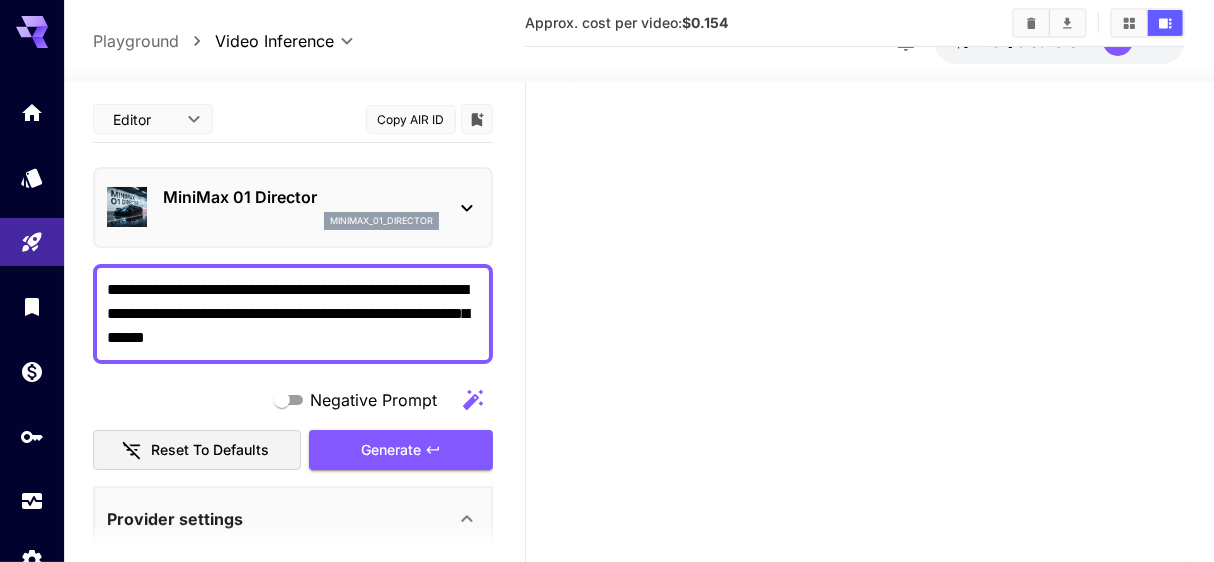 click 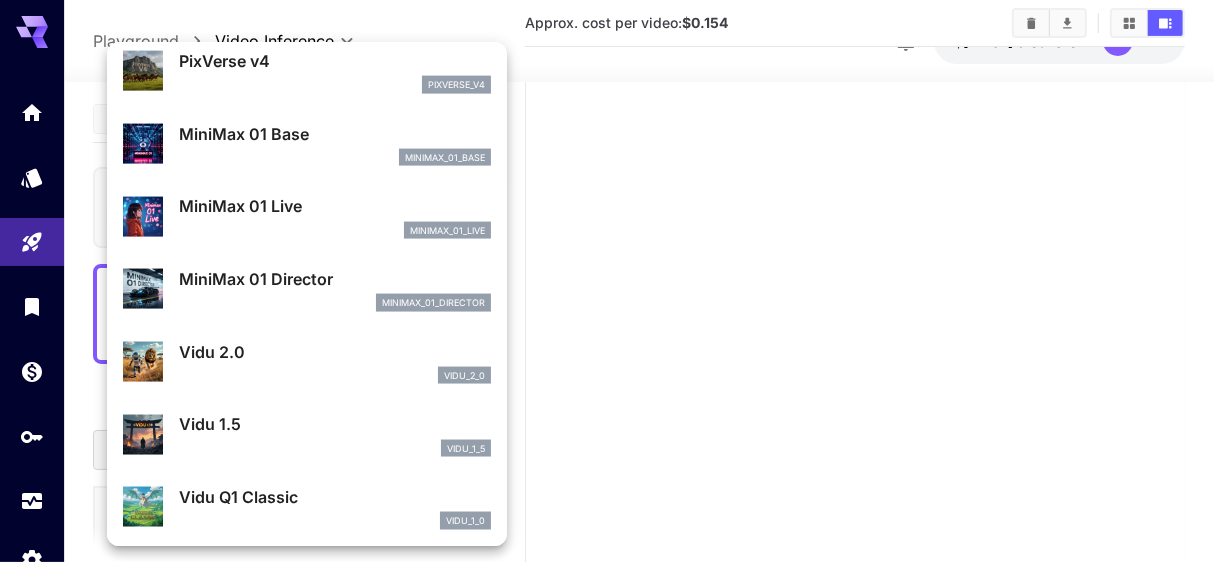 scroll, scrollTop: 2137, scrollLeft: 0, axis: vertical 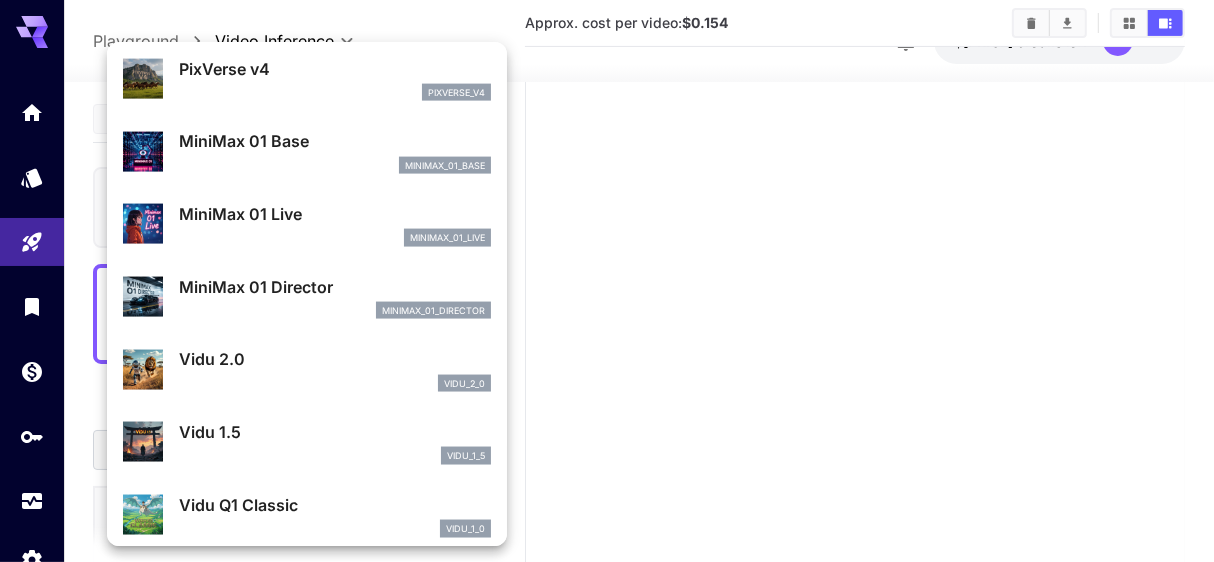 click on "MiniMax 01 Live" at bounding box center [335, 214] 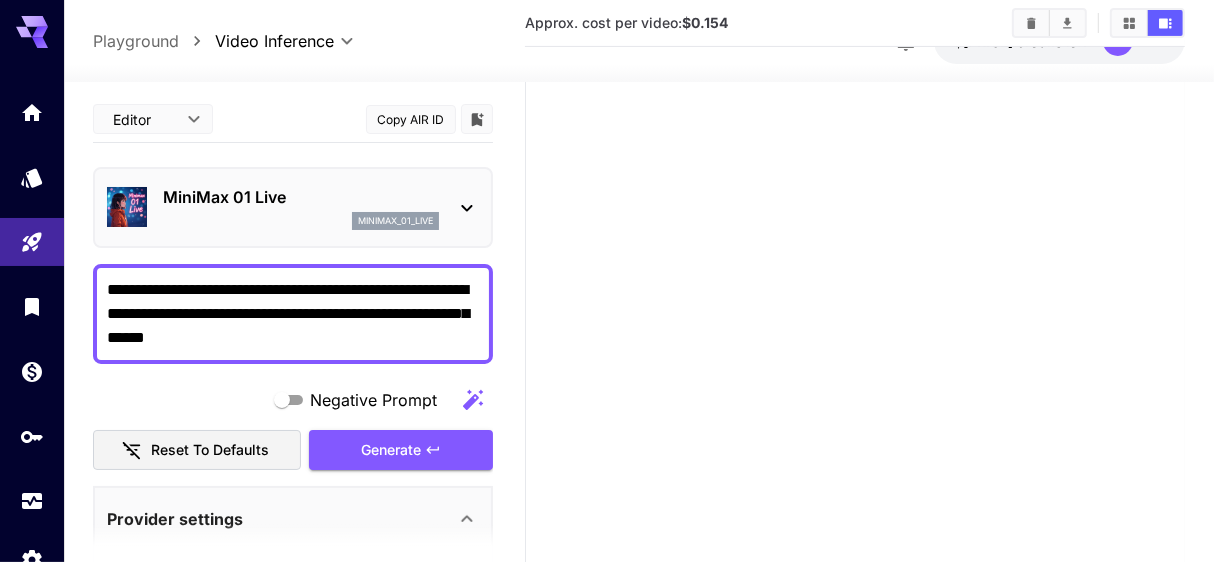 click 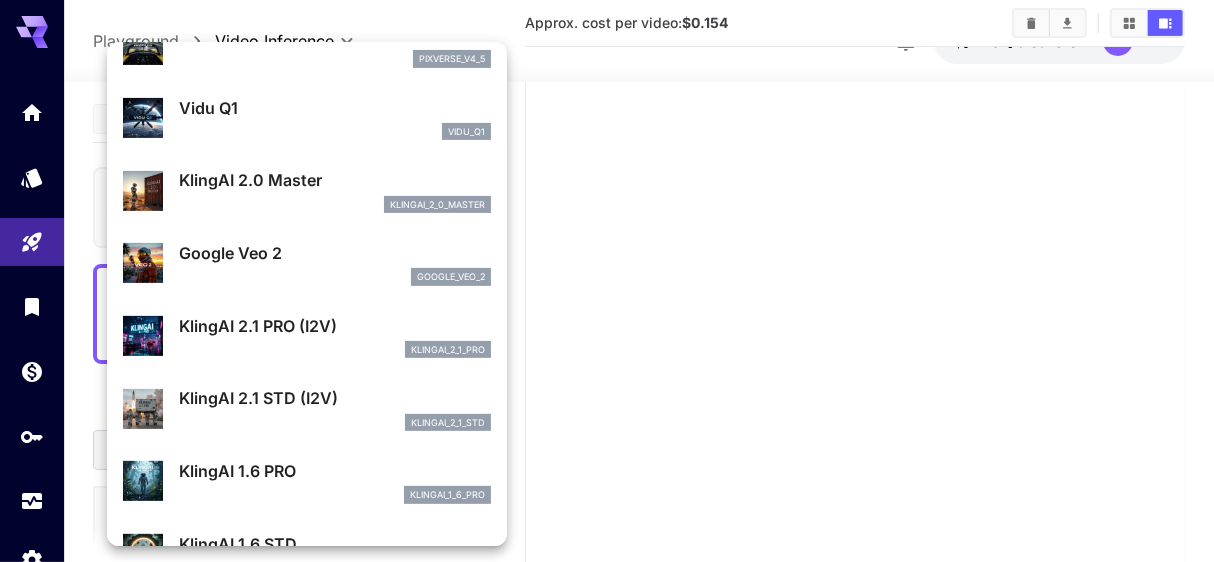 scroll, scrollTop: 407, scrollLeft: 0, axis: vertical 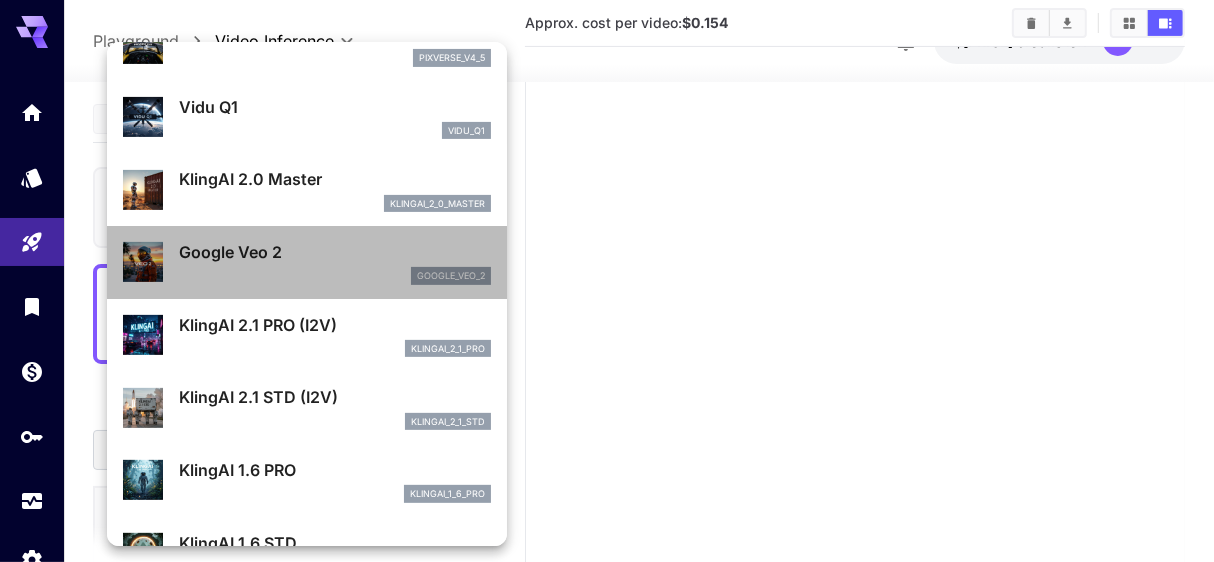 click on "Google Veo 2" at bounding box center (335, 252) 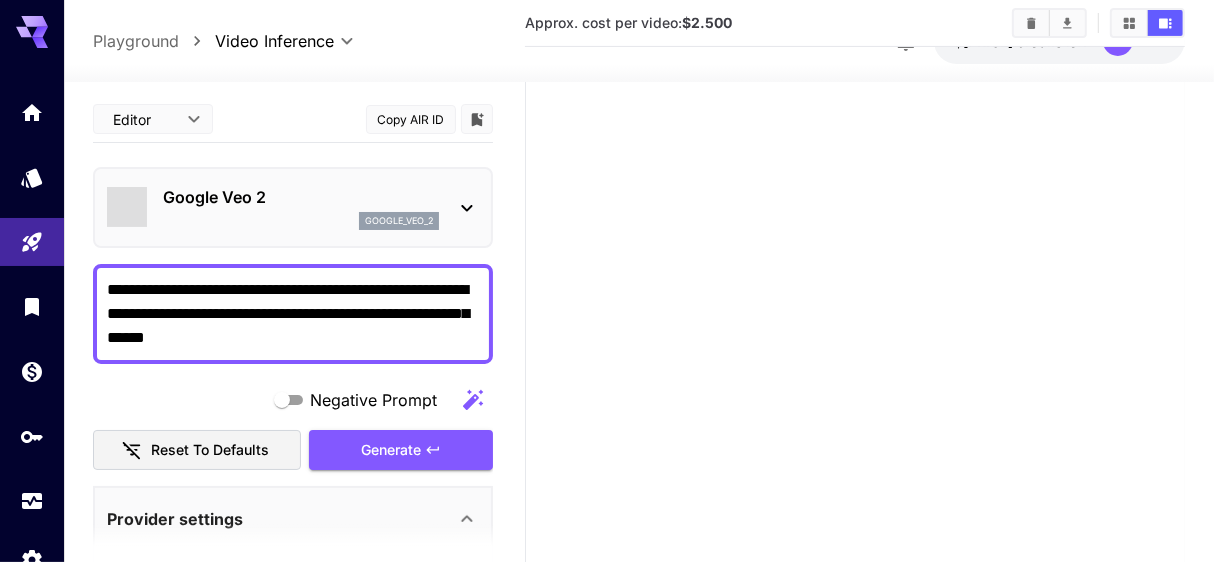 type on "**********" 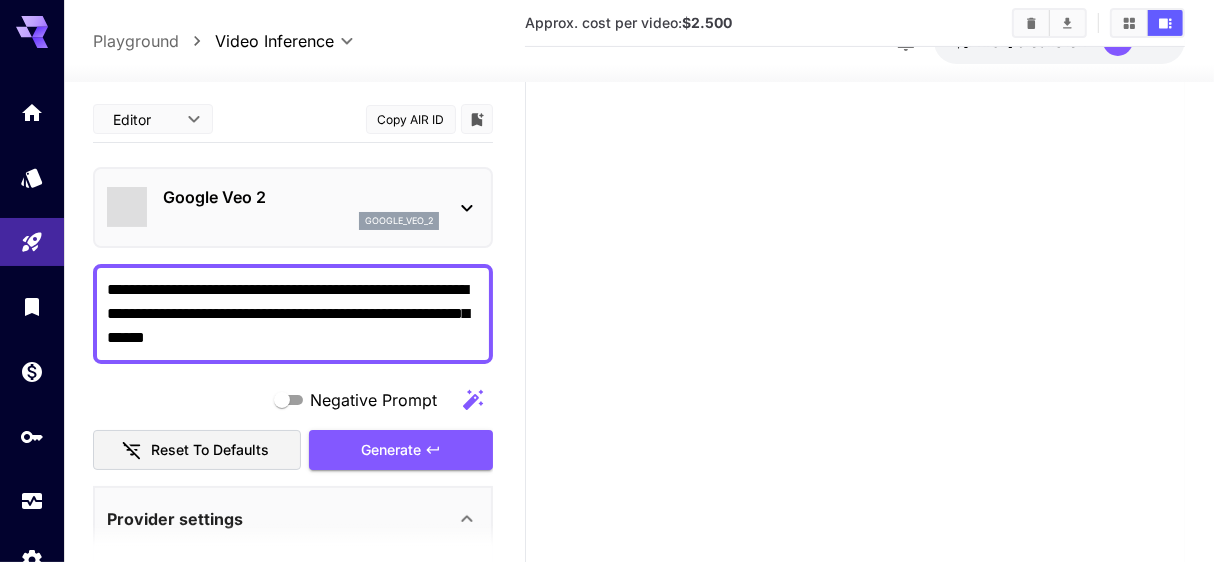 type on "****" 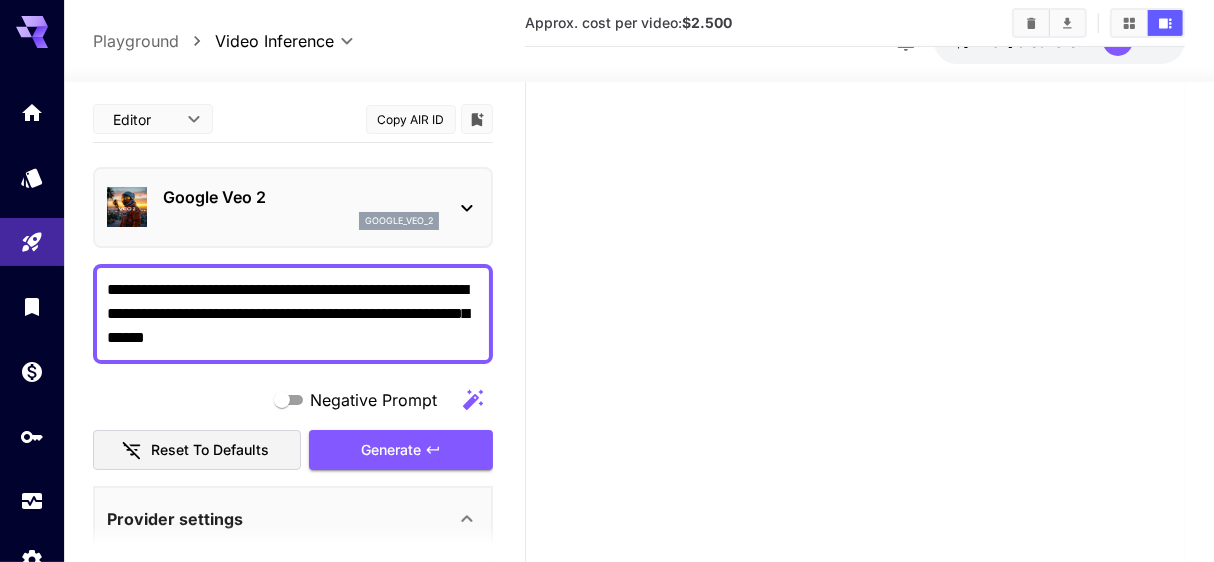 click on "**********" at bounding box center [639, 148] 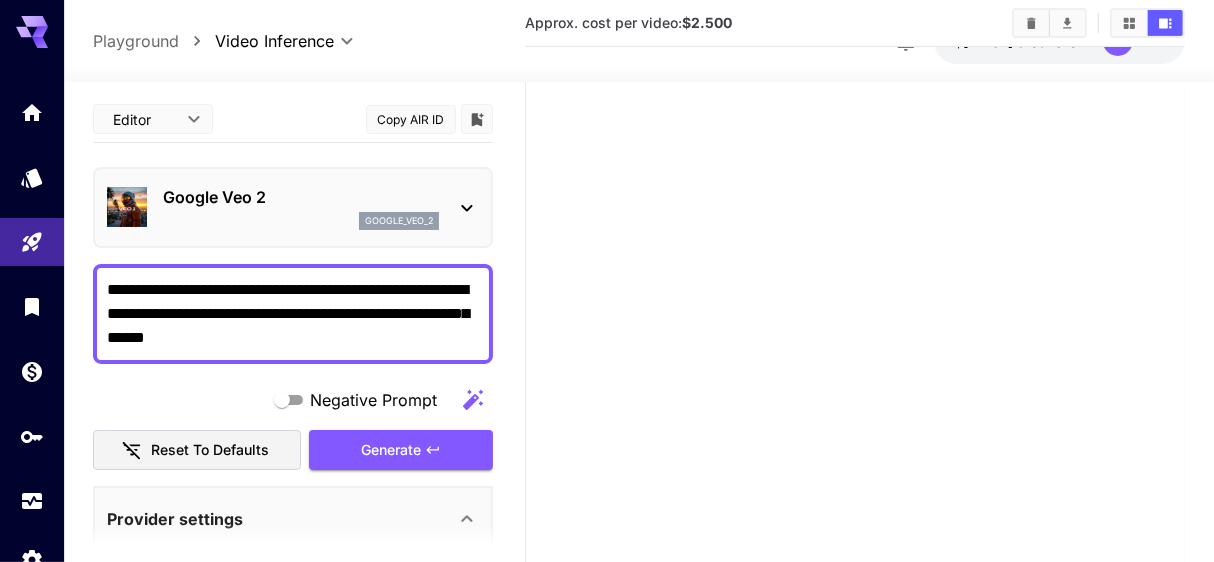click 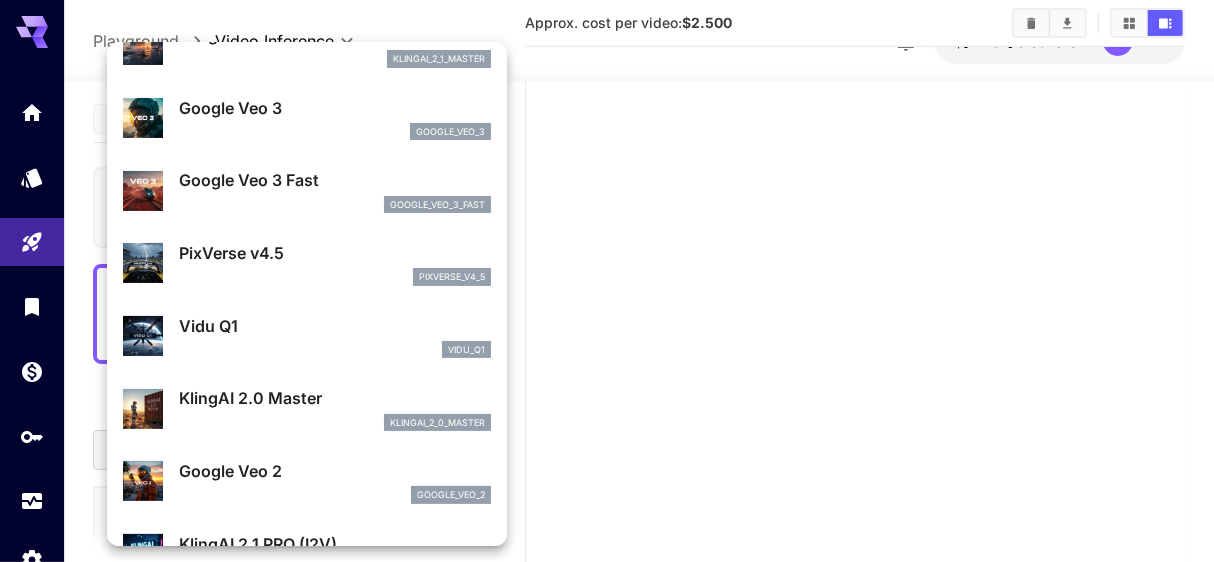 scroll, scrollTop: 188, scrollLeft: 0, axis: vertical 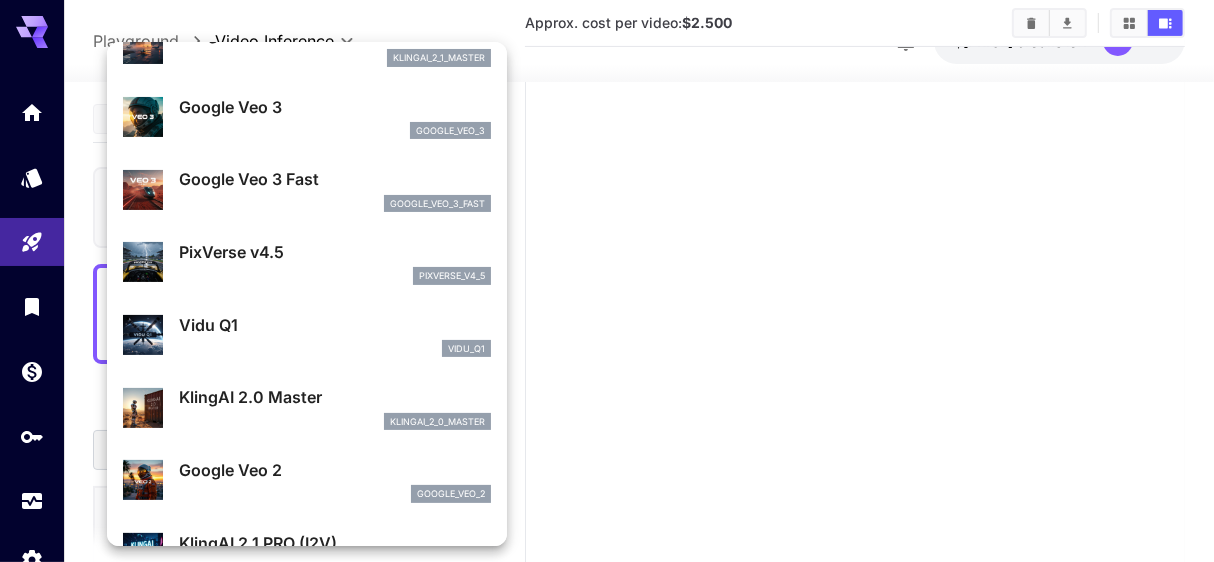 click on "Vidu Q1" at bounding box center (335, 325) 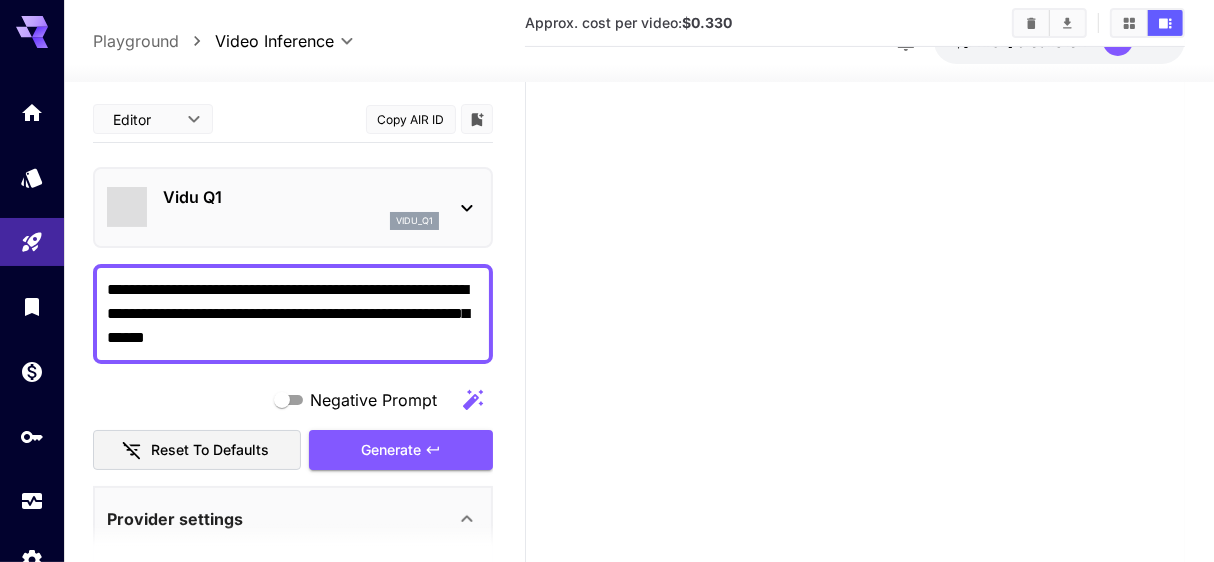 type on "**********" 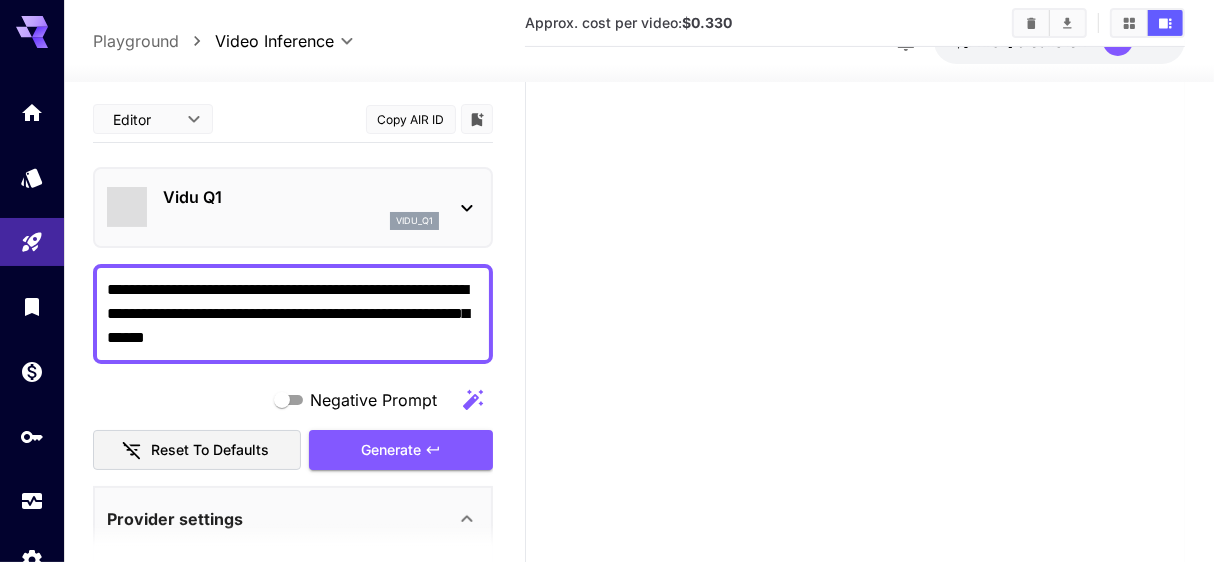 type on "****" 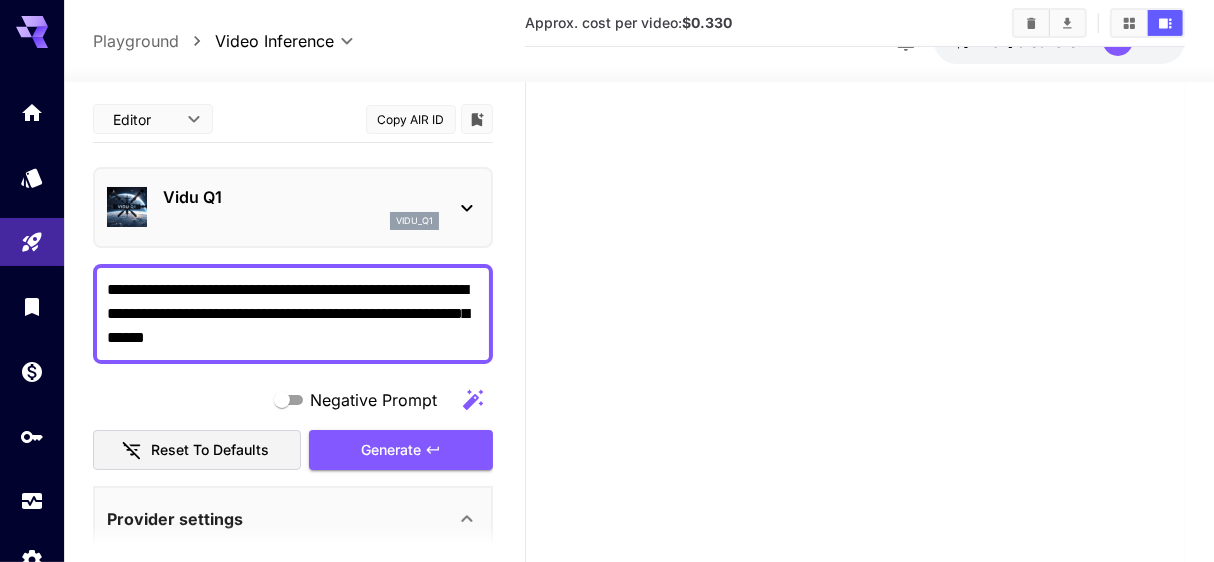 click 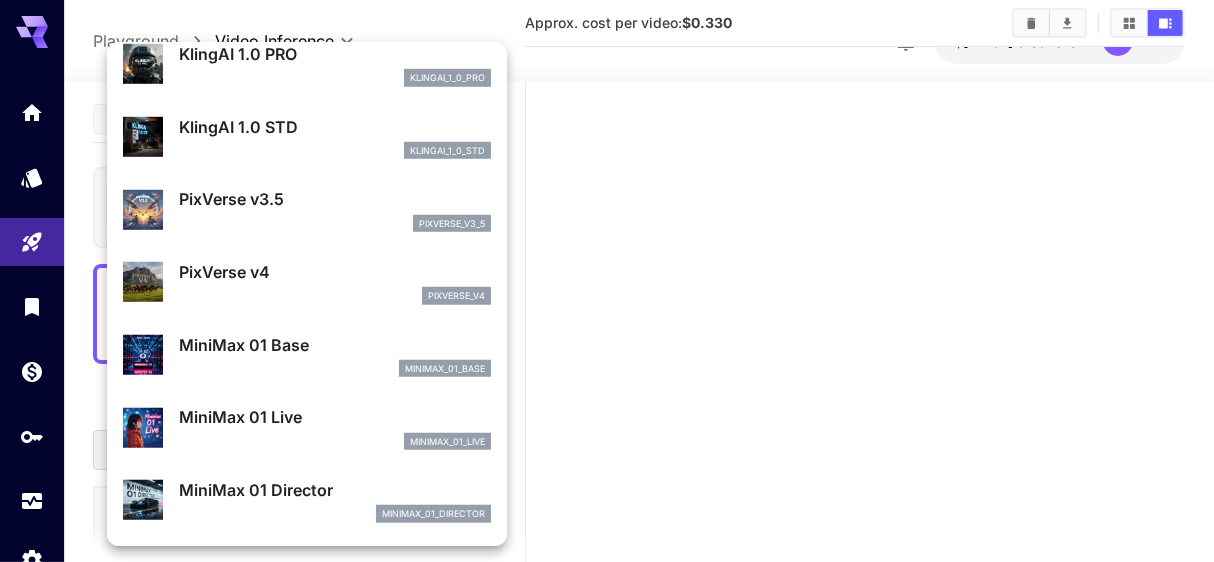 scroll, scrollTop: 1096, scrollLeft: 0, axis: vertical 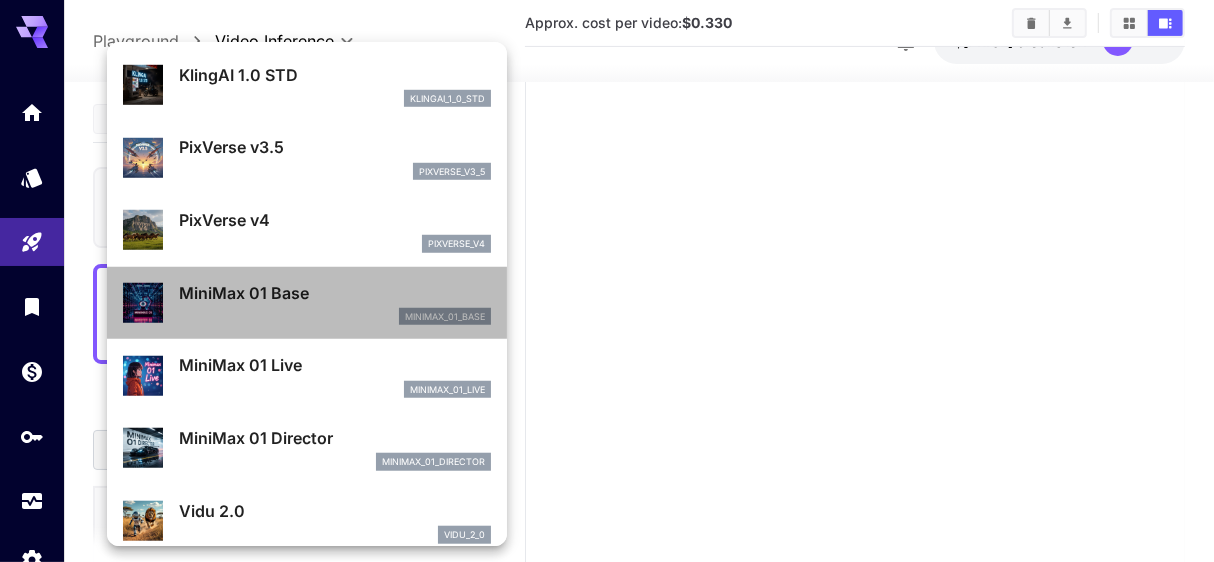 click on "minimax_01_base" at bounding box center (335, 317) 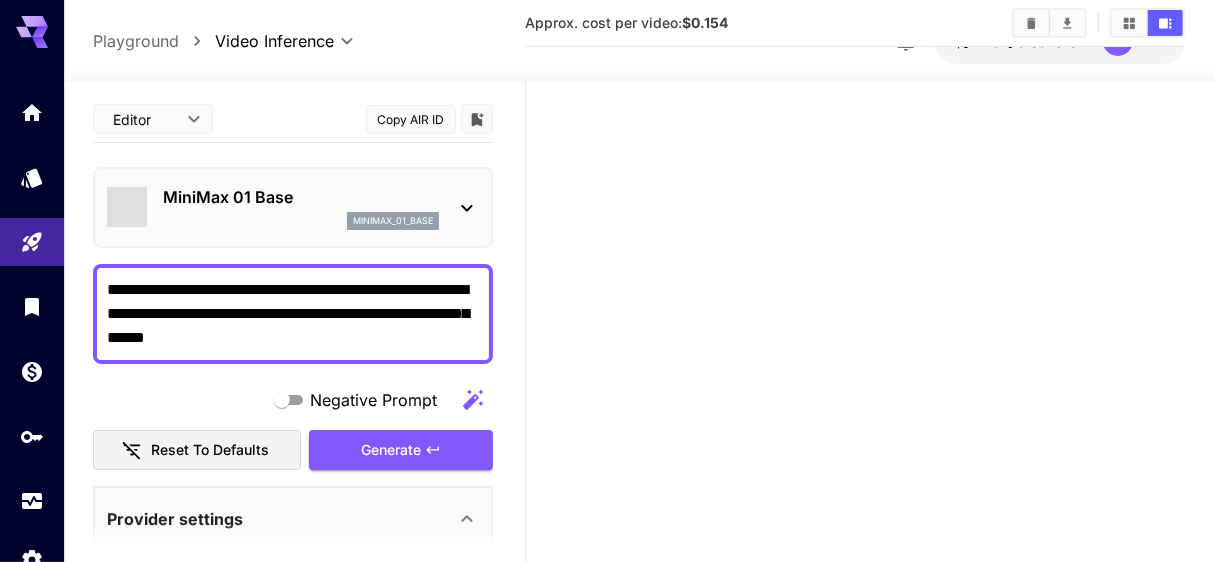type on "**********" 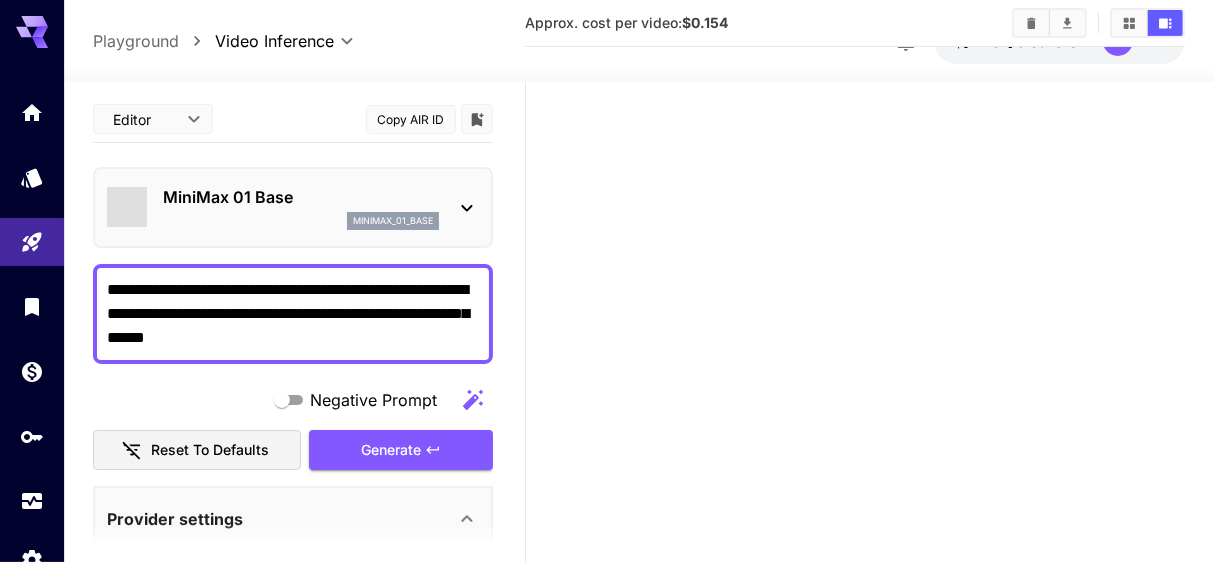 type on "****" 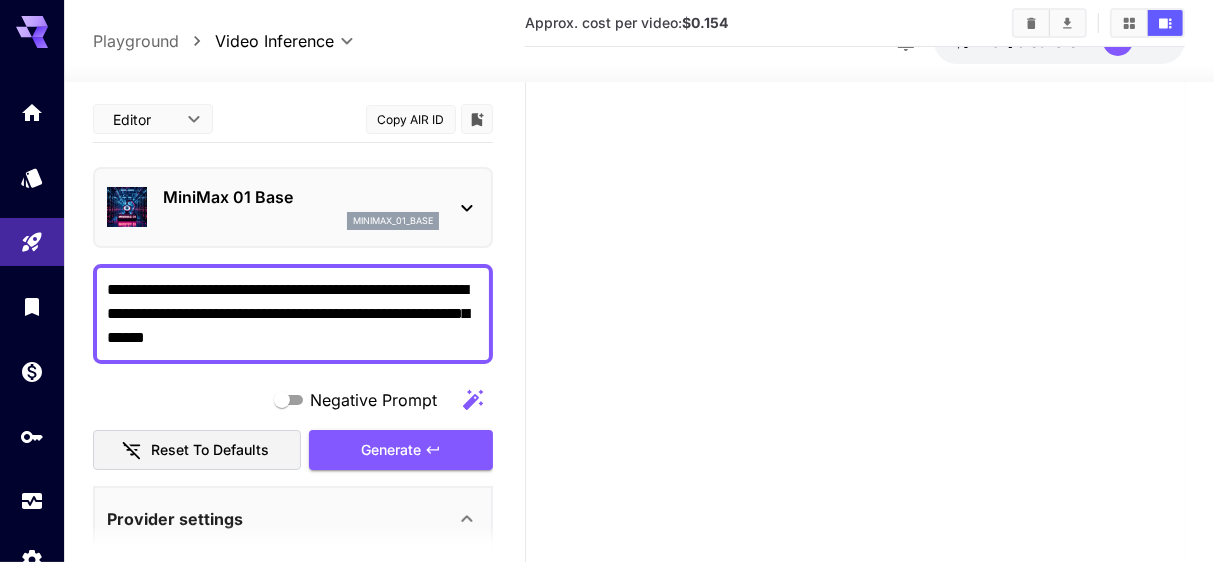 click 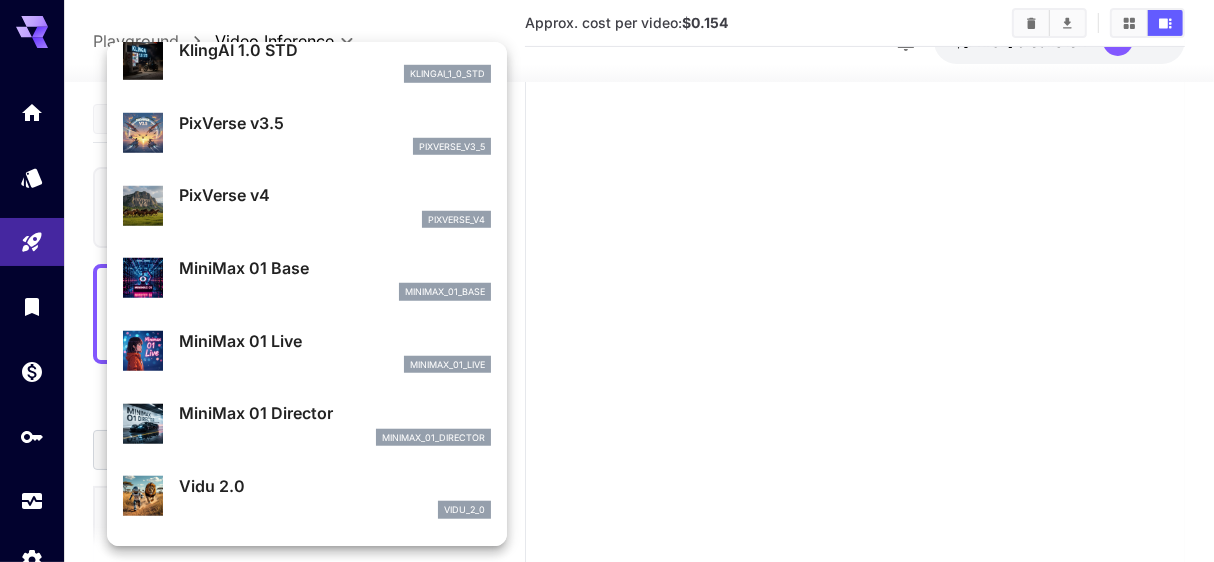 scroll, scrollTop: 1146, scrollLeft: 0, axis: vertical 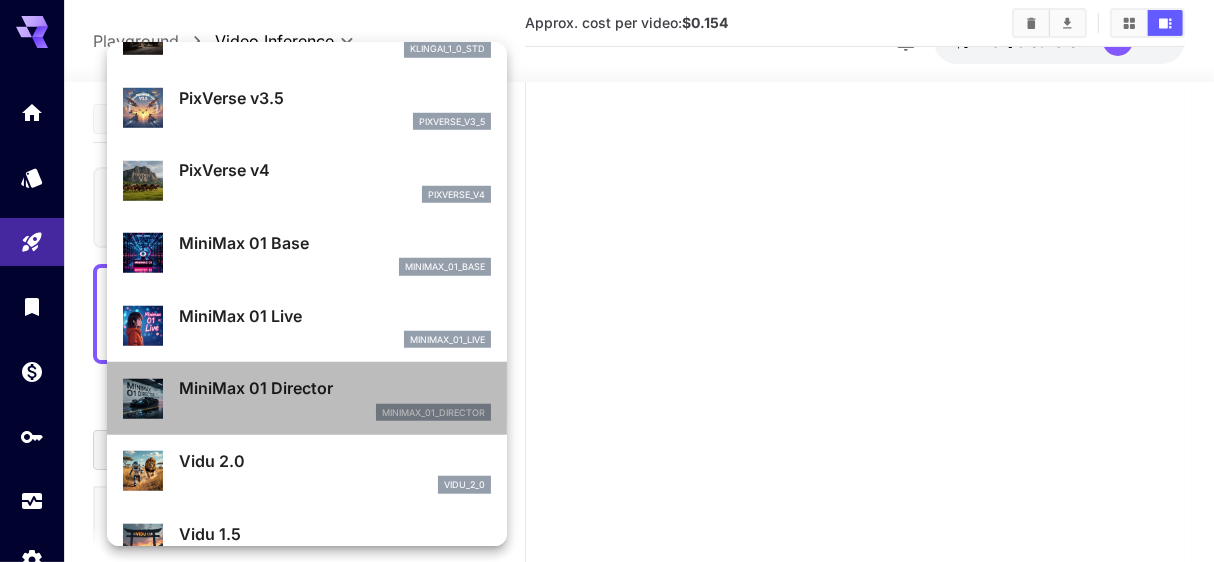 click on "MiniMax 01 Director" at bounding box center (335, 388) 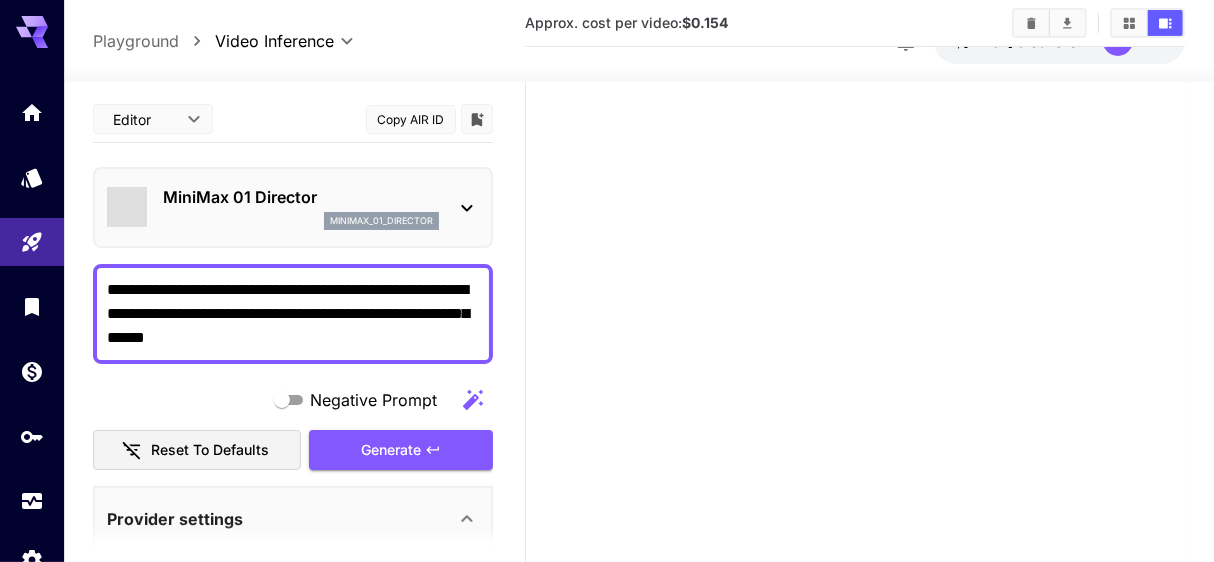 type on "**********" 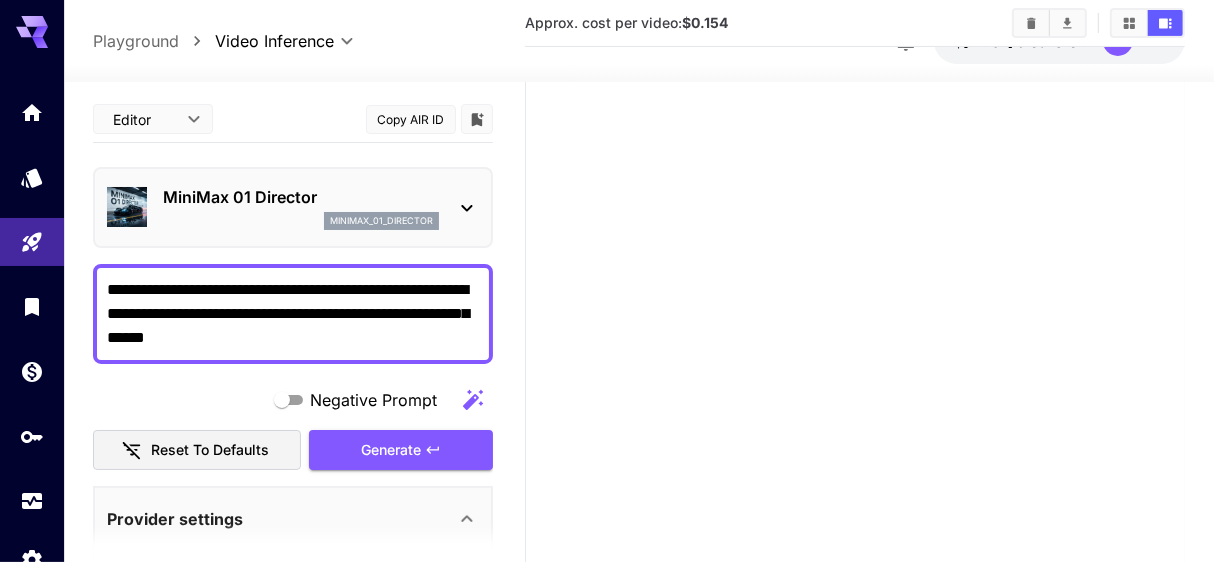 click on "**********" at bounding box center [293, 314] 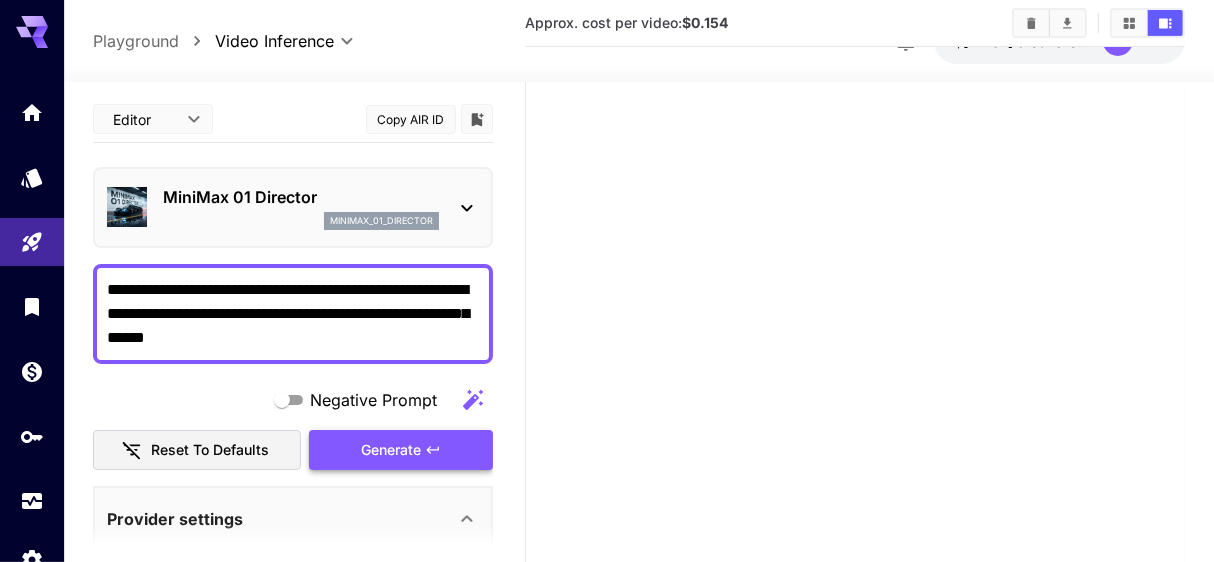 click on "Generate" at bounding box center (401, 450) 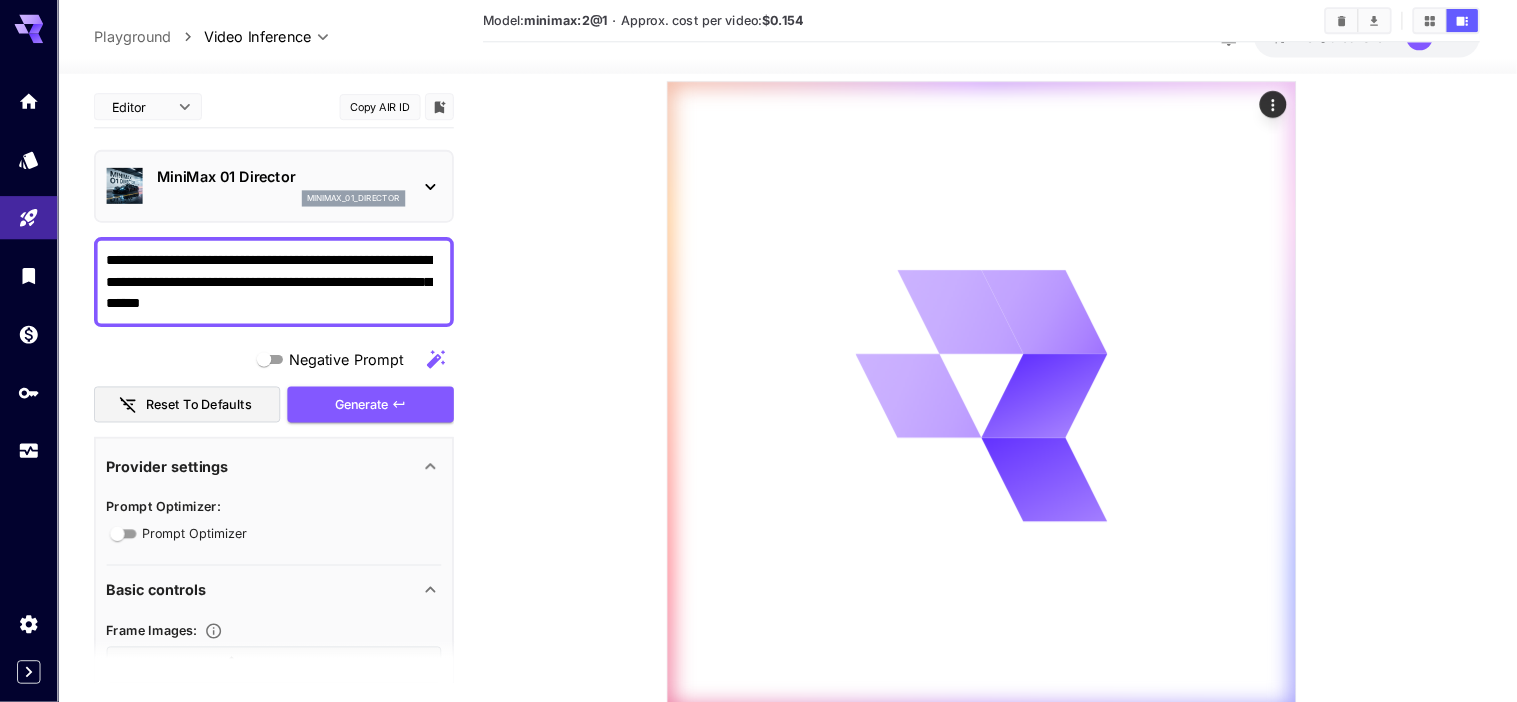 scroll, scrollTop: 238, scrollLeft: 0, axis: vertical 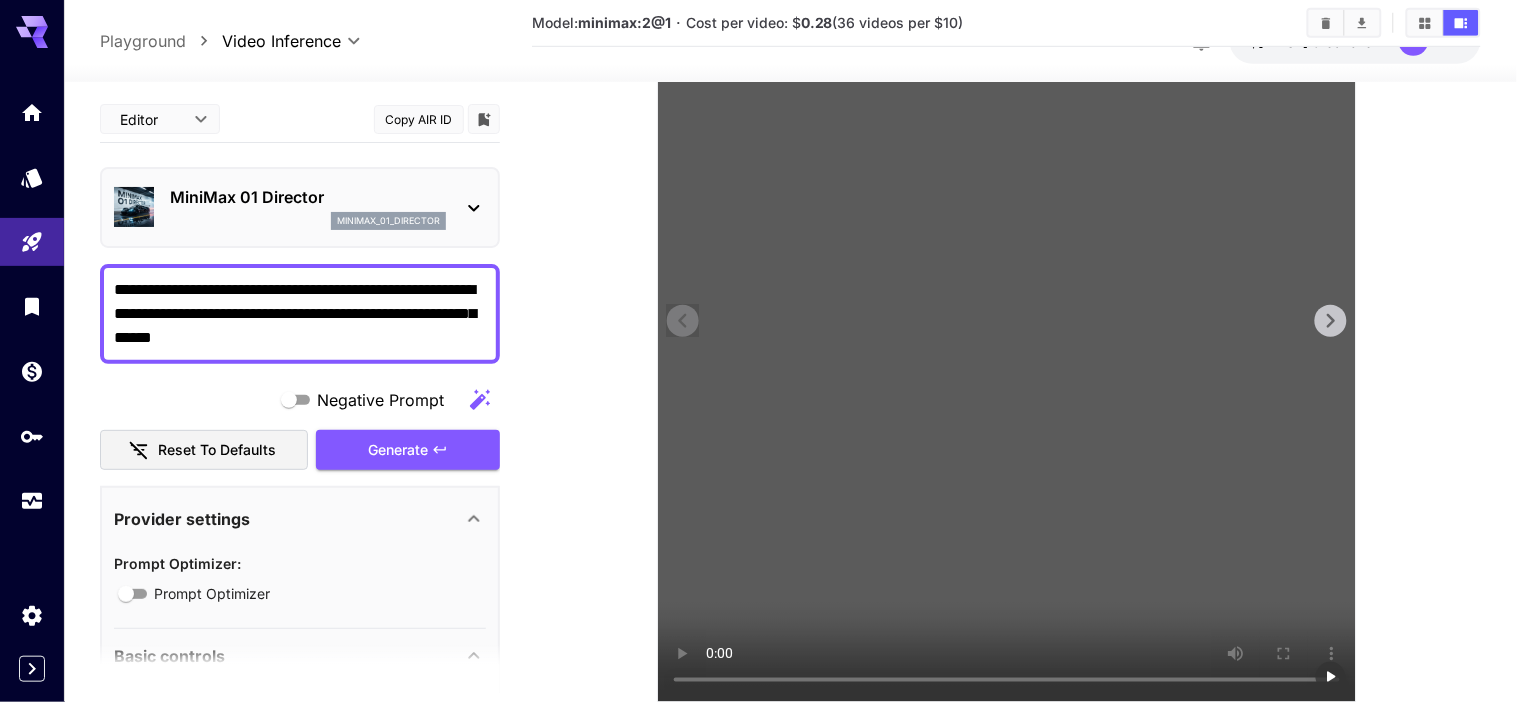 click at bounding box center [1007, 353] 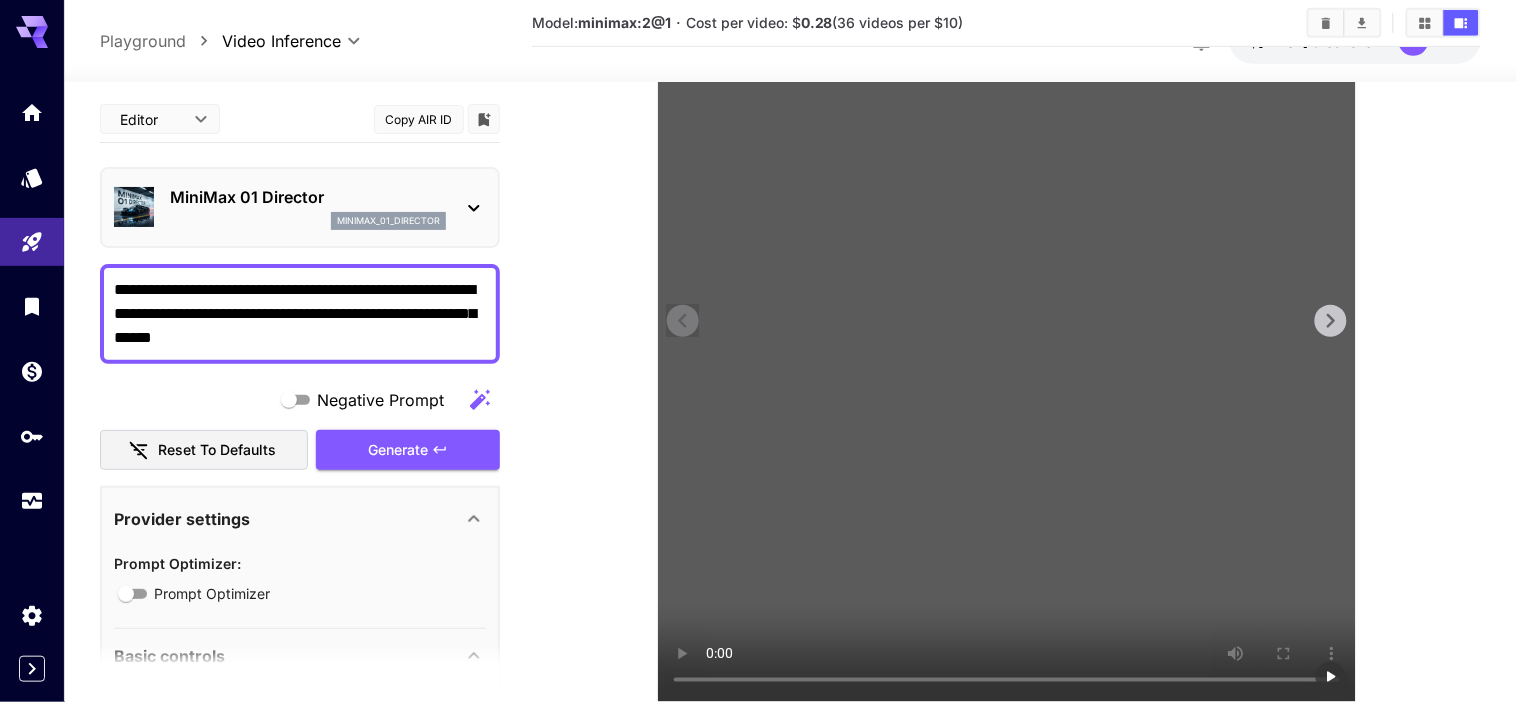 click at bounding box center (1007, 353) 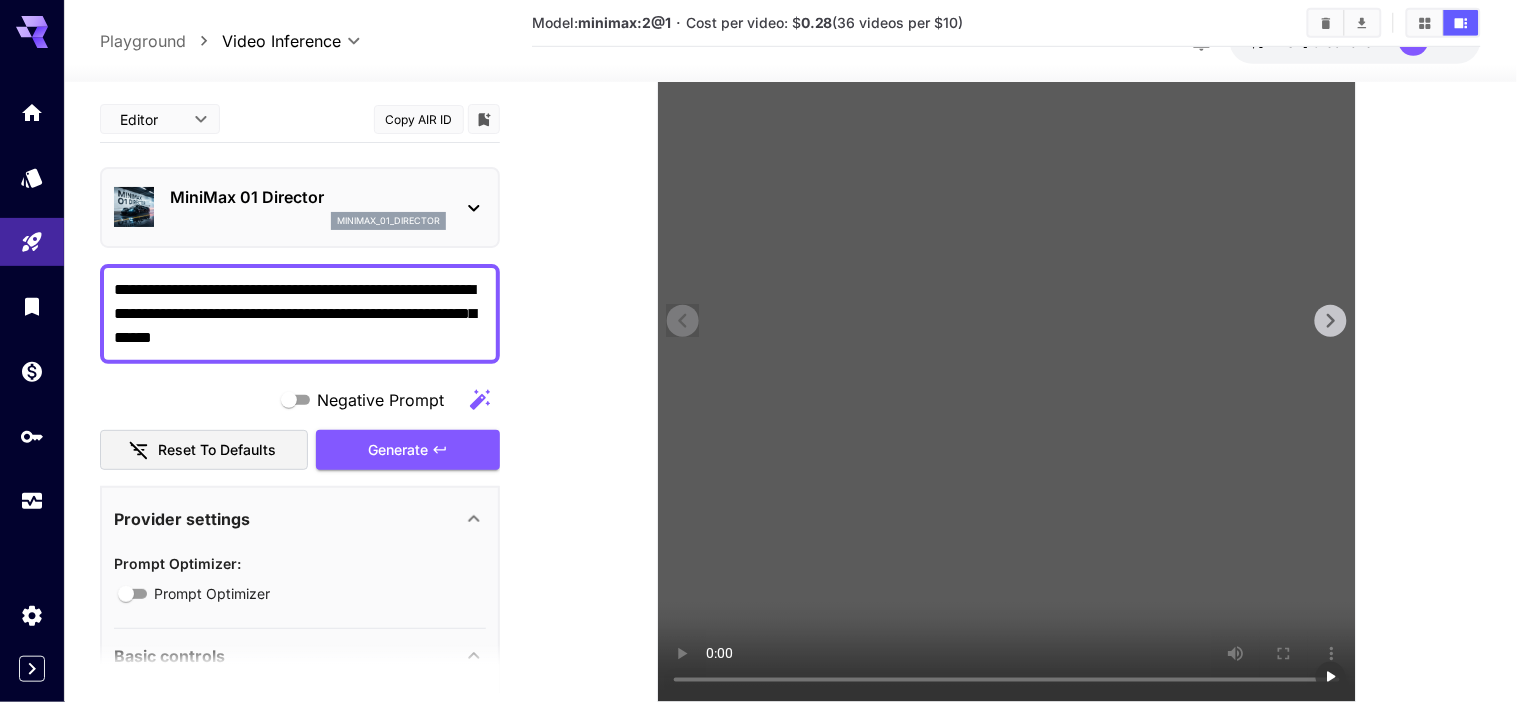 click at bounding box center [1007, 353] 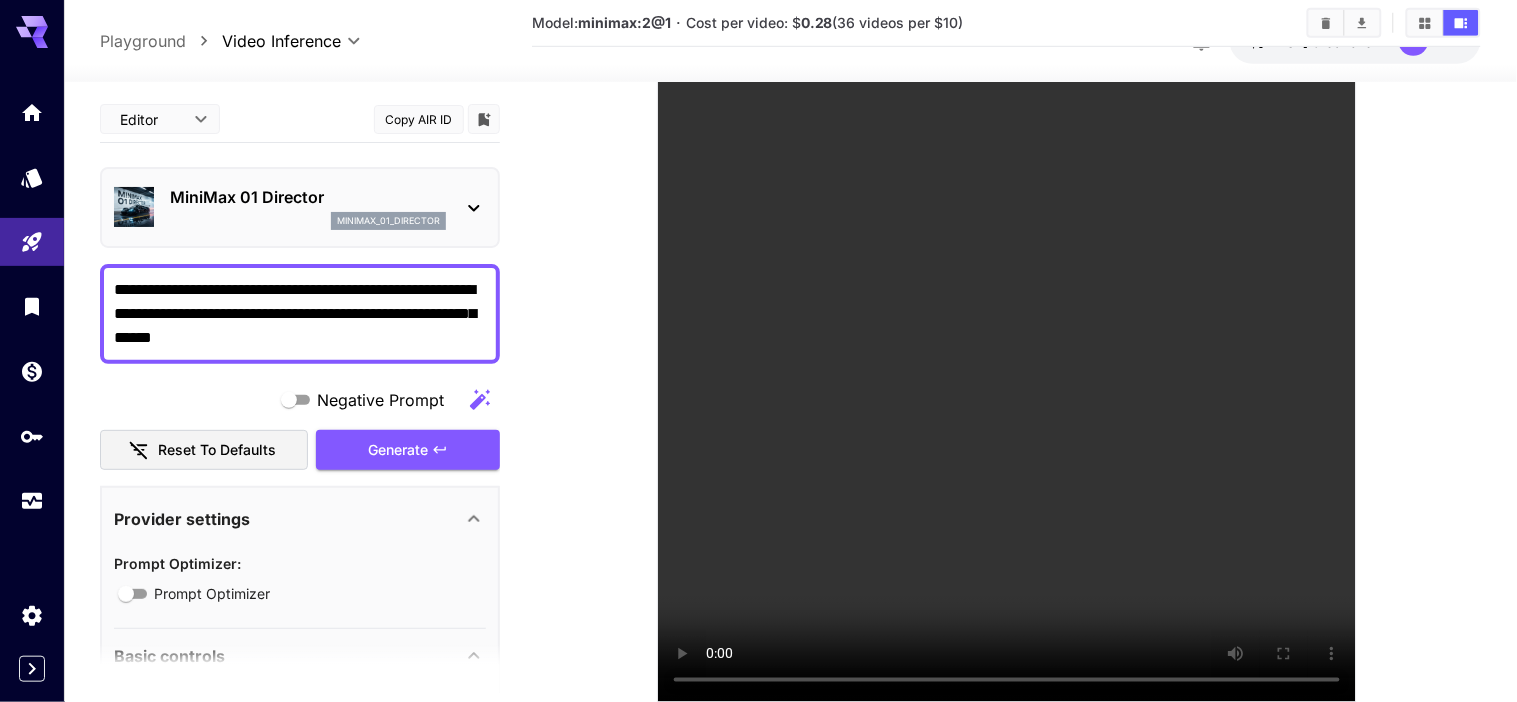 click on "**********" at bounding box center [300, 314] 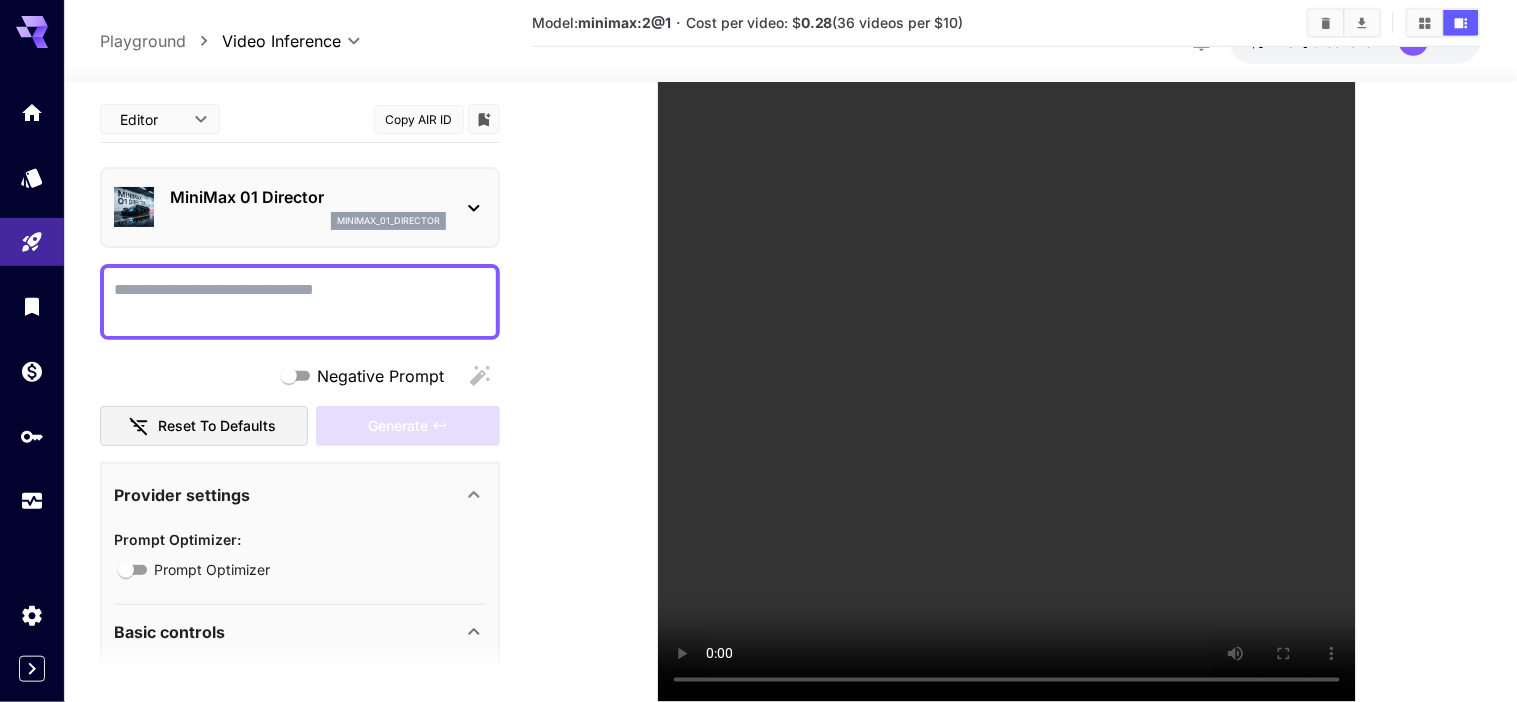paste on "**********" 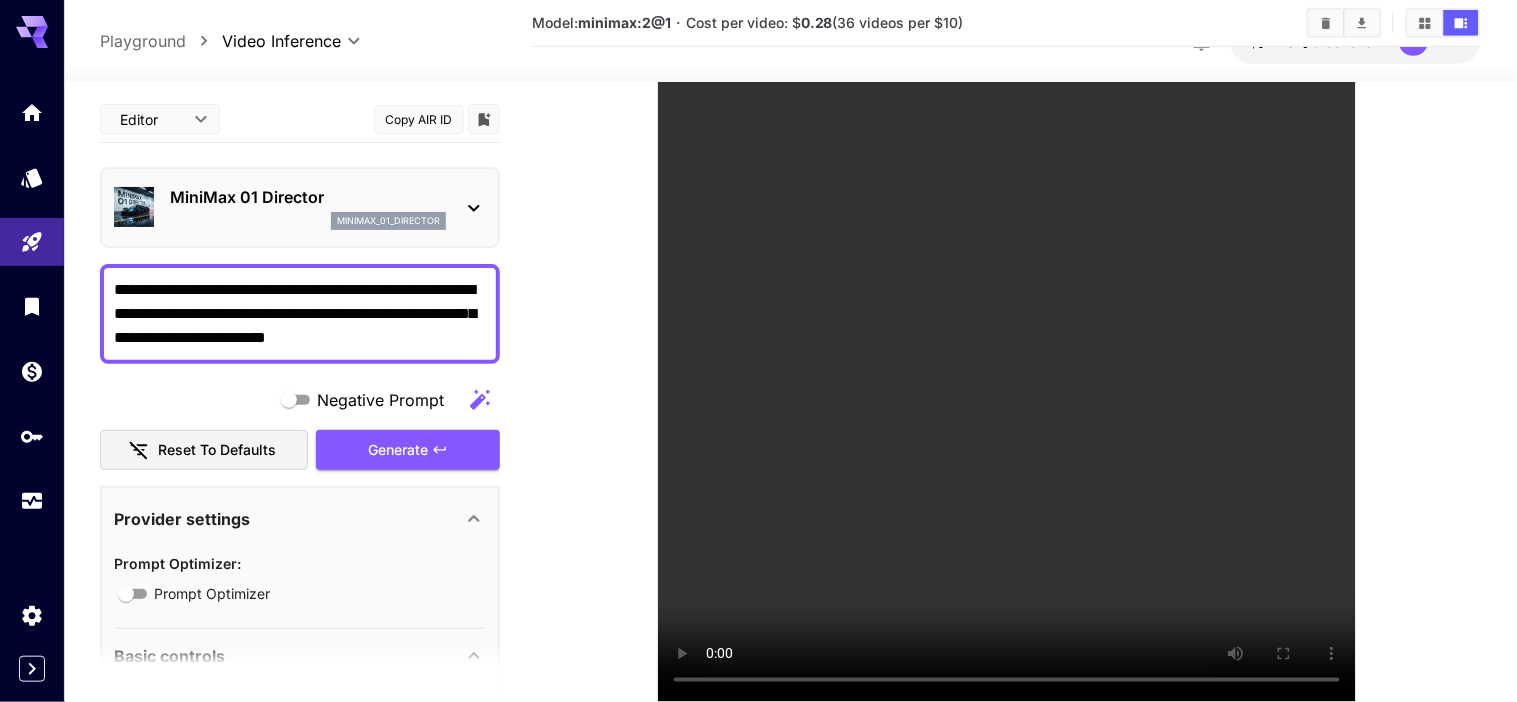 click on "**********" at bounding box center (300, 314) 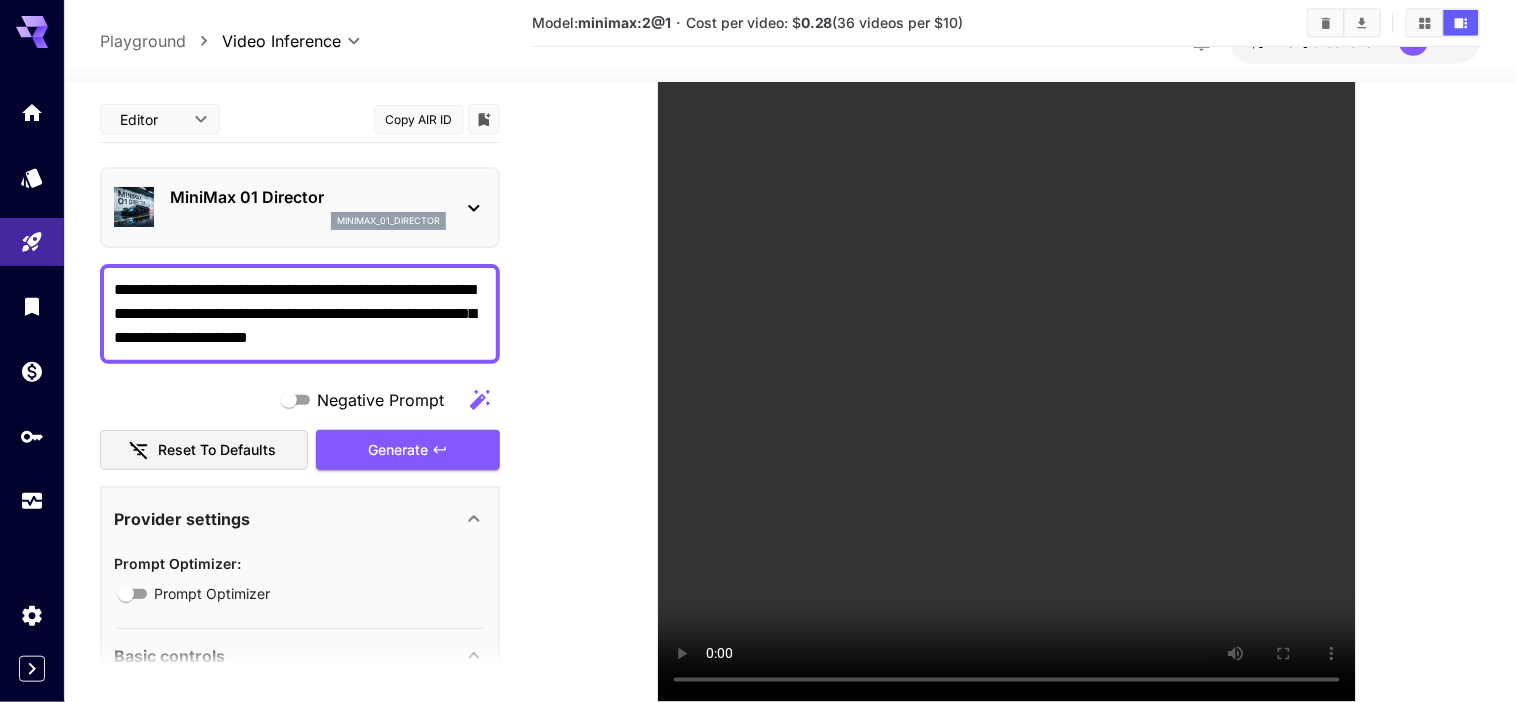 click on "**********" at bounding box center (300, 314) 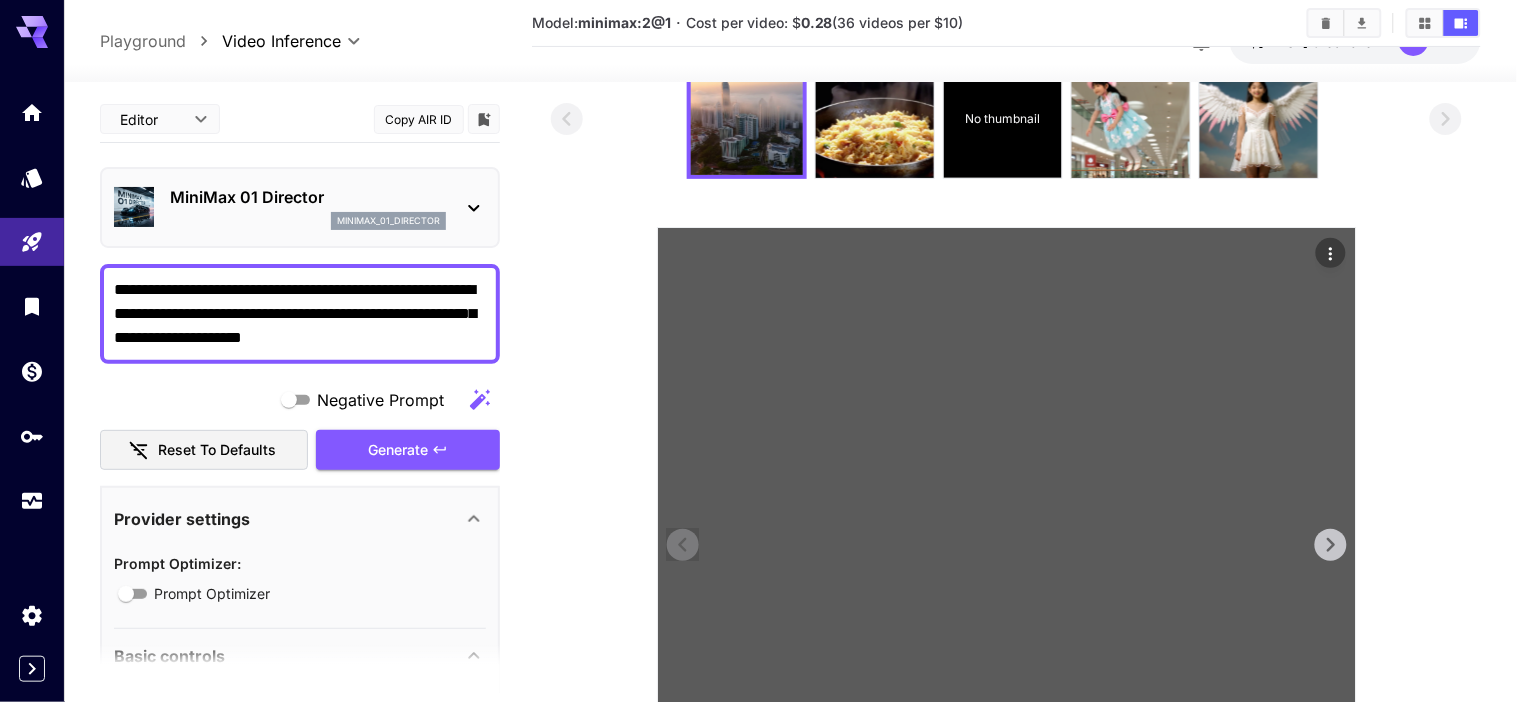 scroll, scrollTop: 0, scrollLeft: 0, axis: both 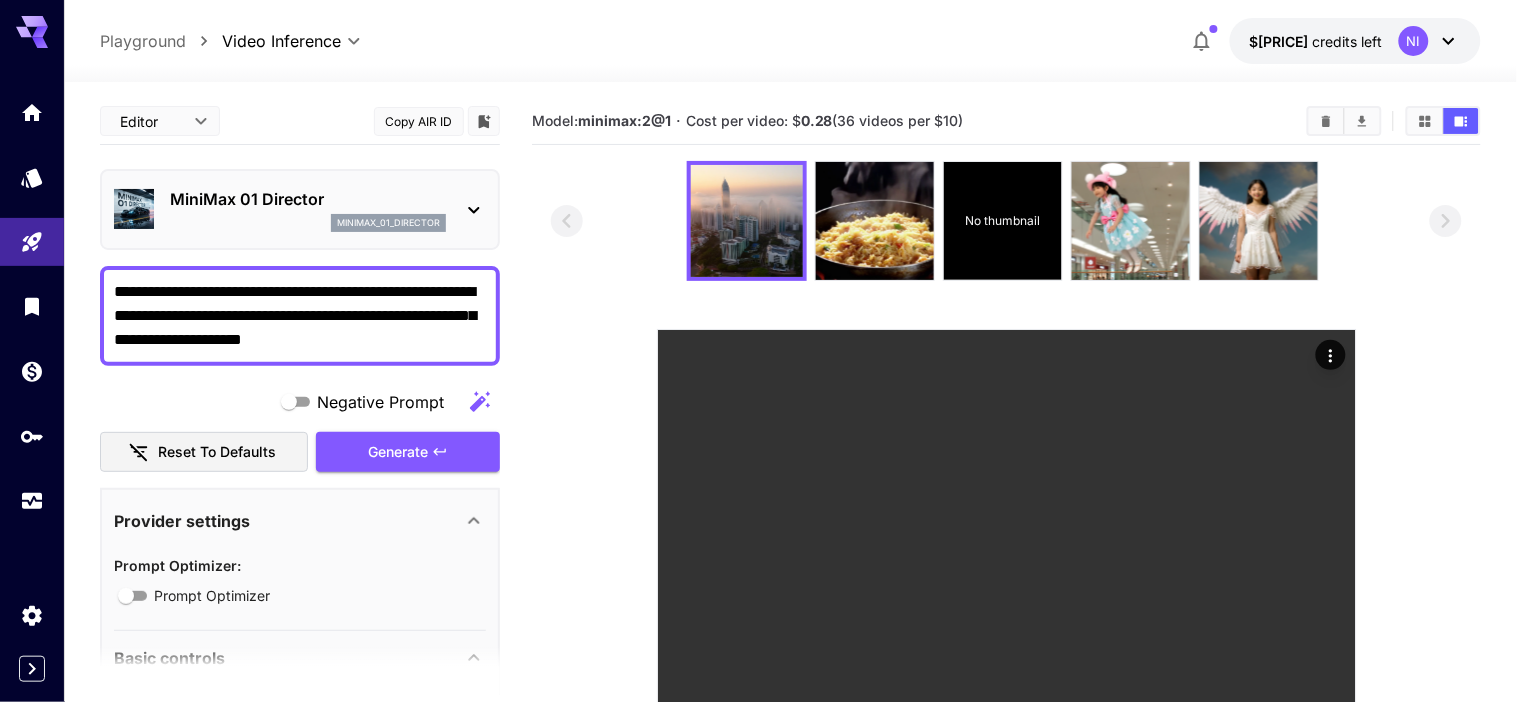click on "**********" at bounding box center [300, 316] 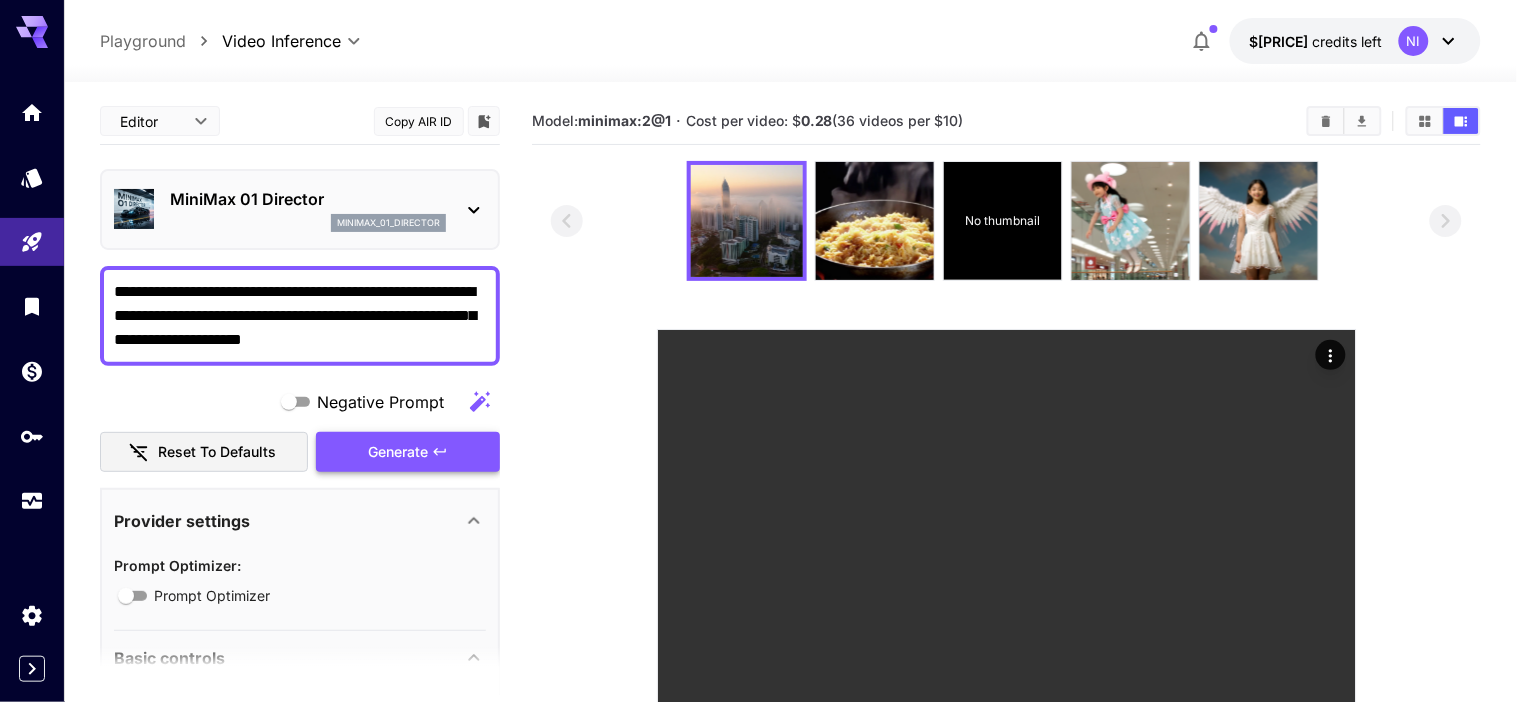 type on "**********" 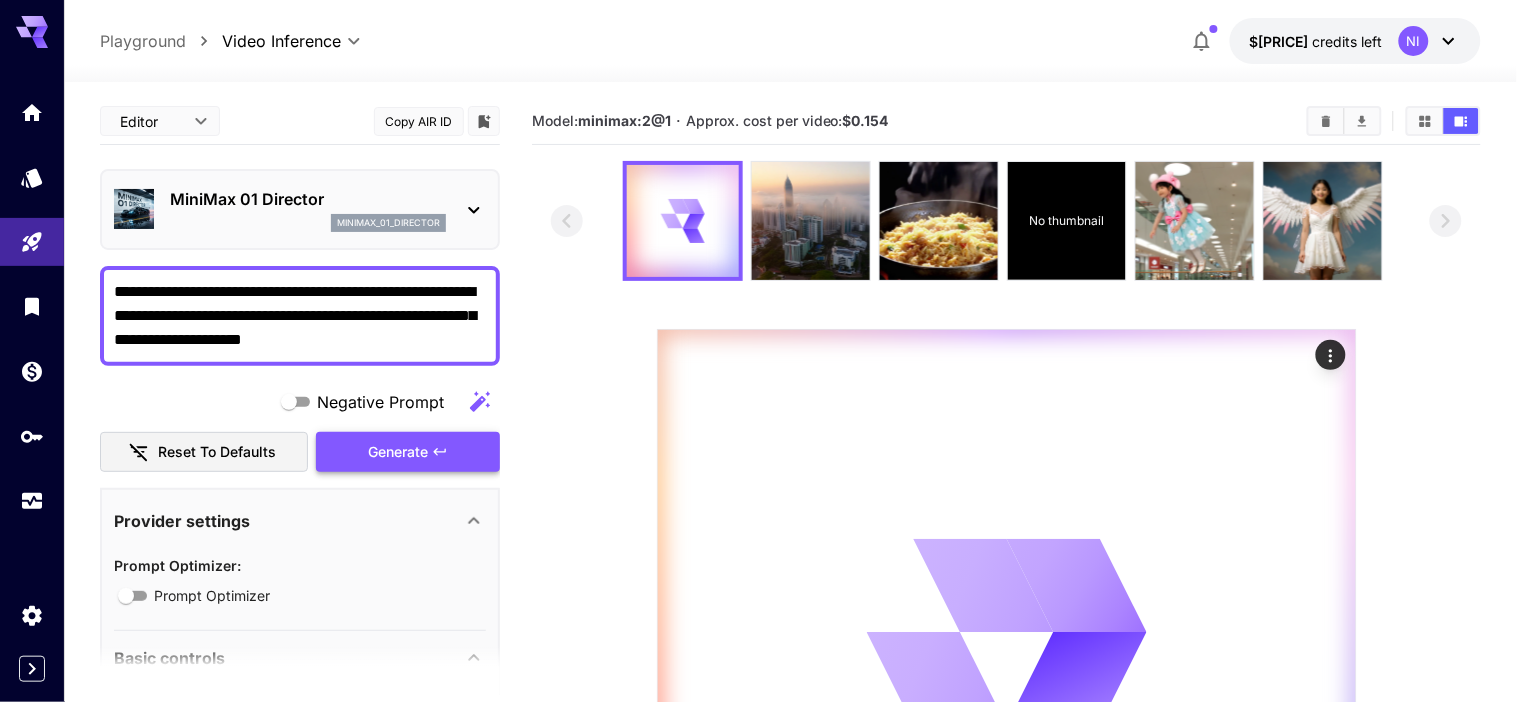 click on "**********" at bounding box center [300, 316] 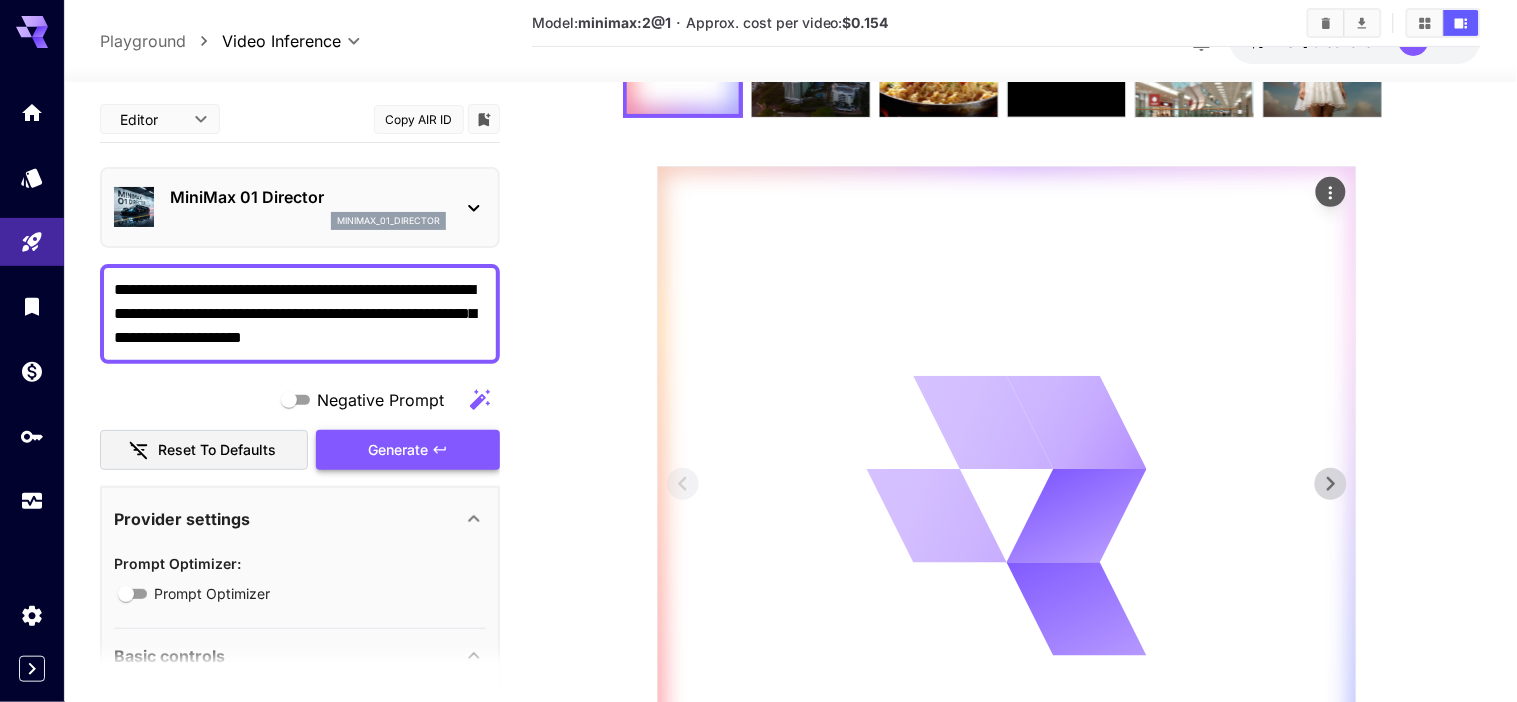 scroll, scrollTop: 174, scrollLeft: 0, axis: vertical 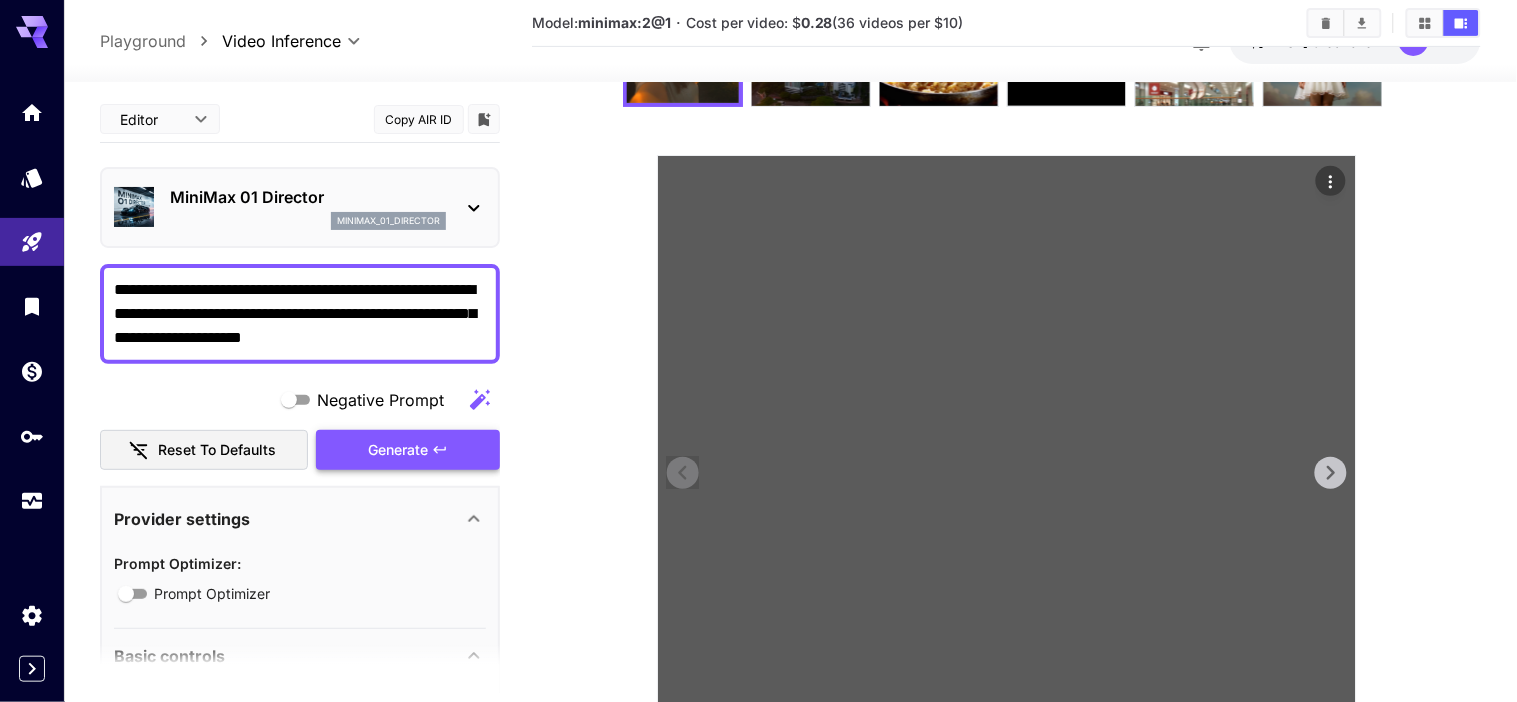 click on "No thumbnail" at bounding box center [1006, 421] 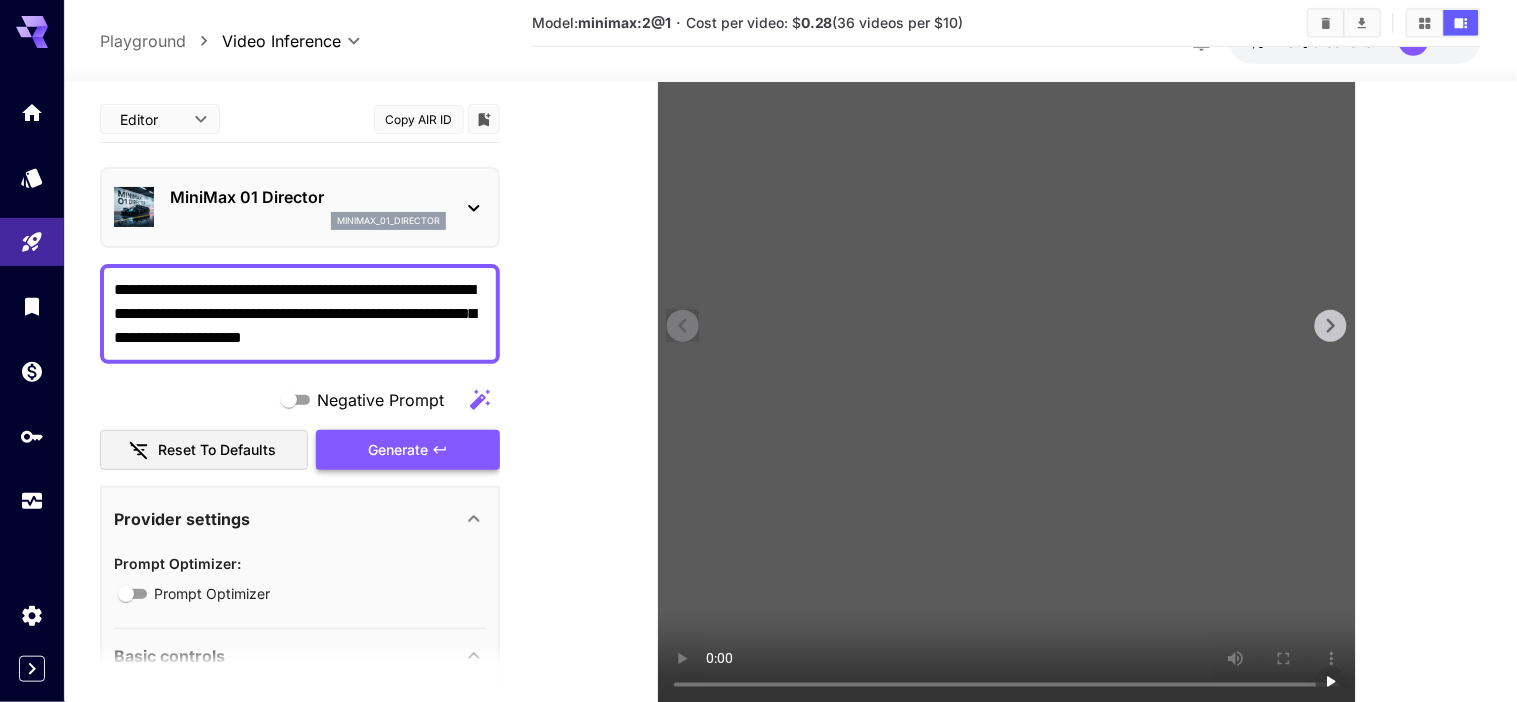 scroll, scrollTop: 322, scrollLeft: 0, axis: vertical 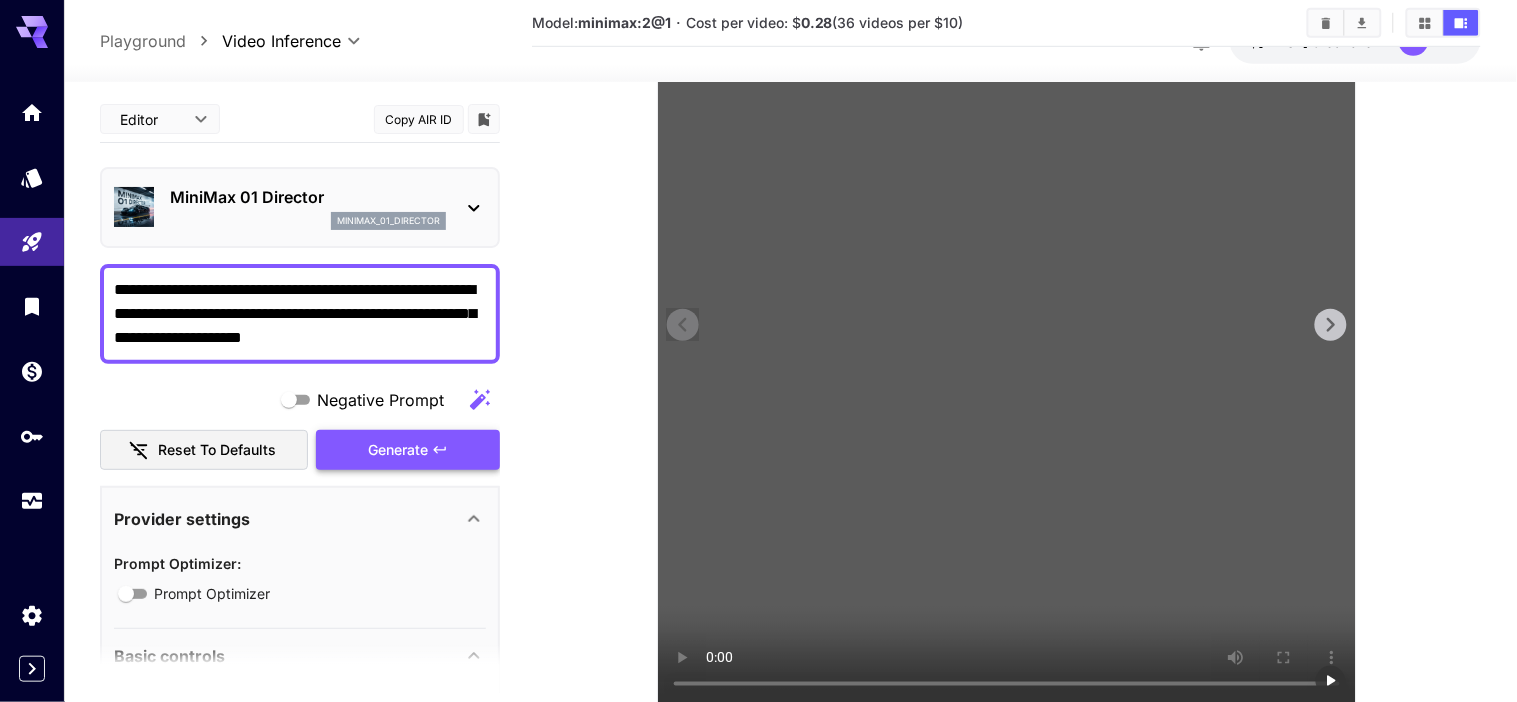 click at bounding box center (1007, 357) 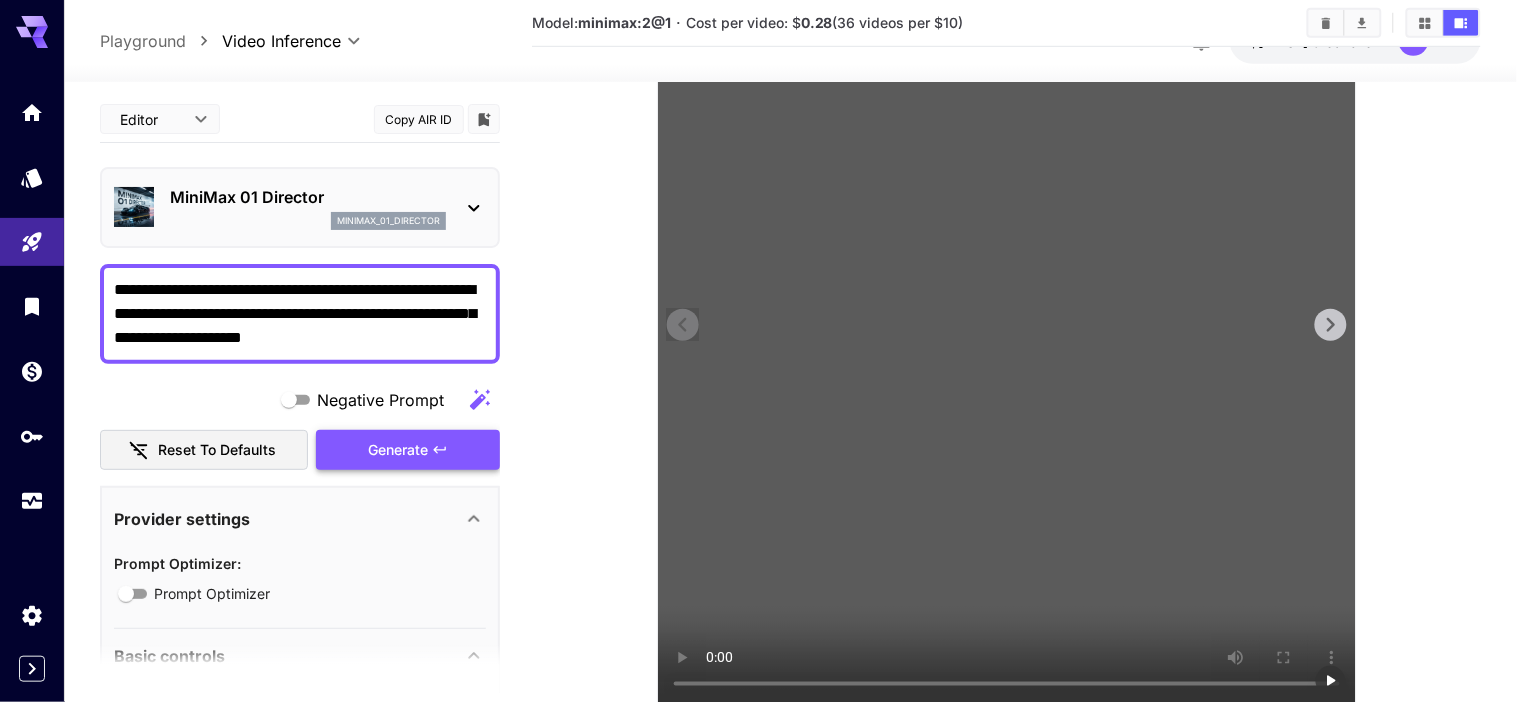 click at bounding box center (1007, 357) 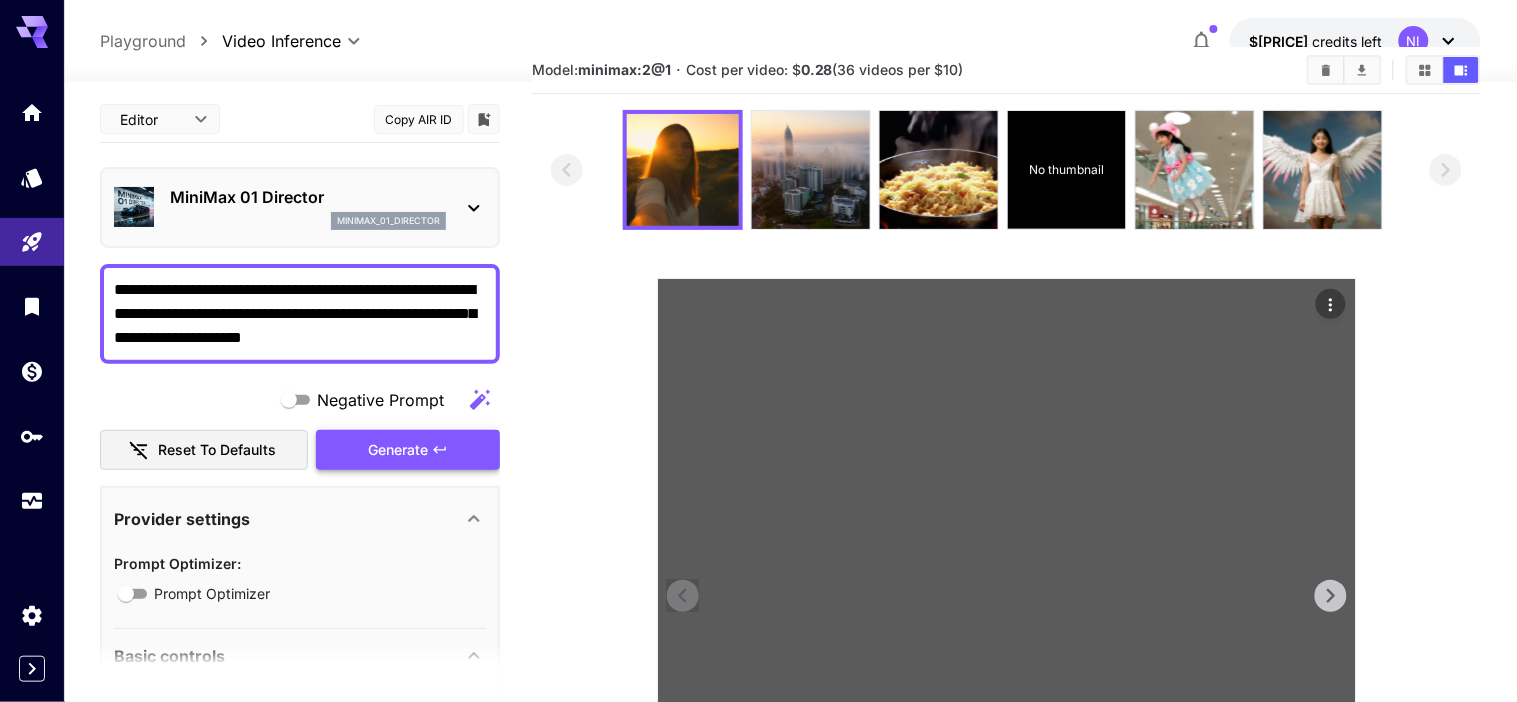 scroll, scrollTop: 0, scrollLeft: 0, axis: both 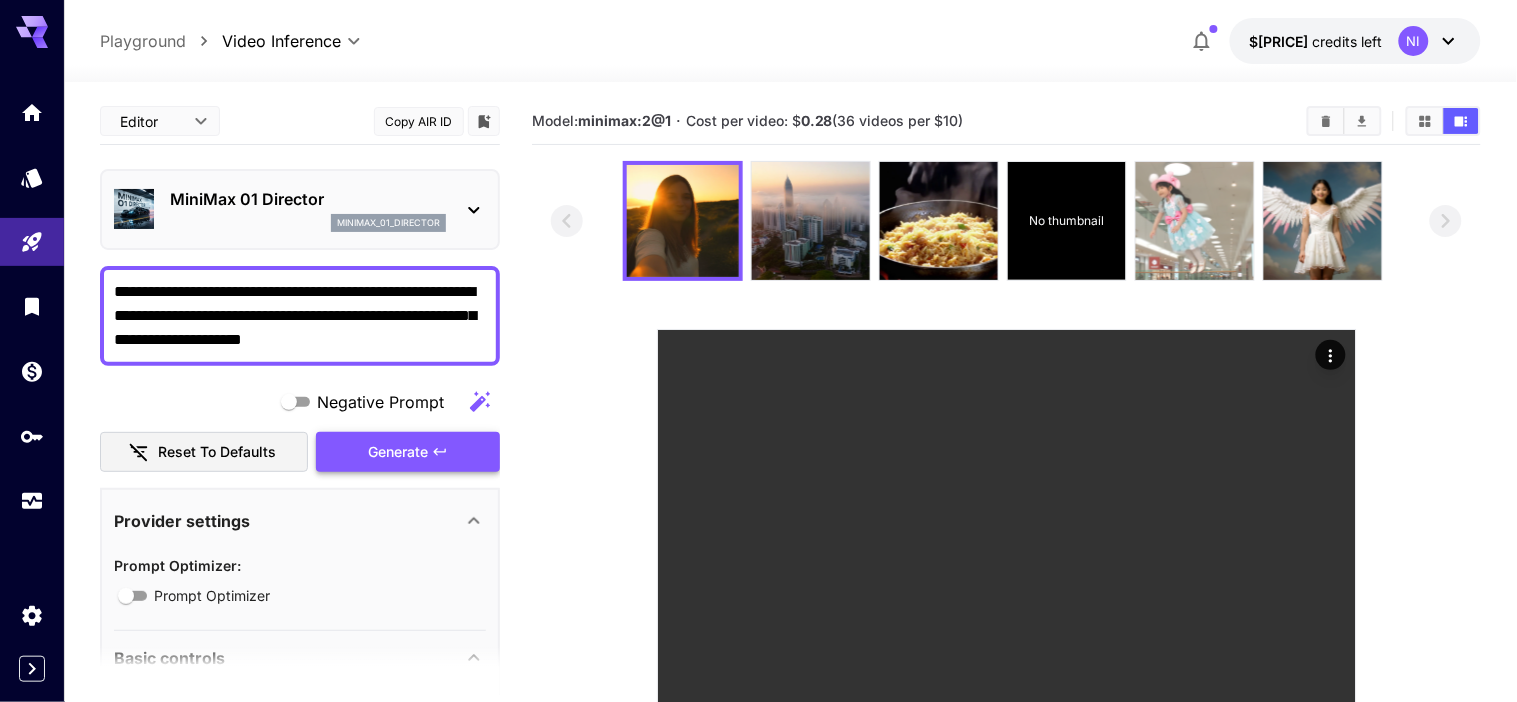 click at bounding box center (1195, 221) 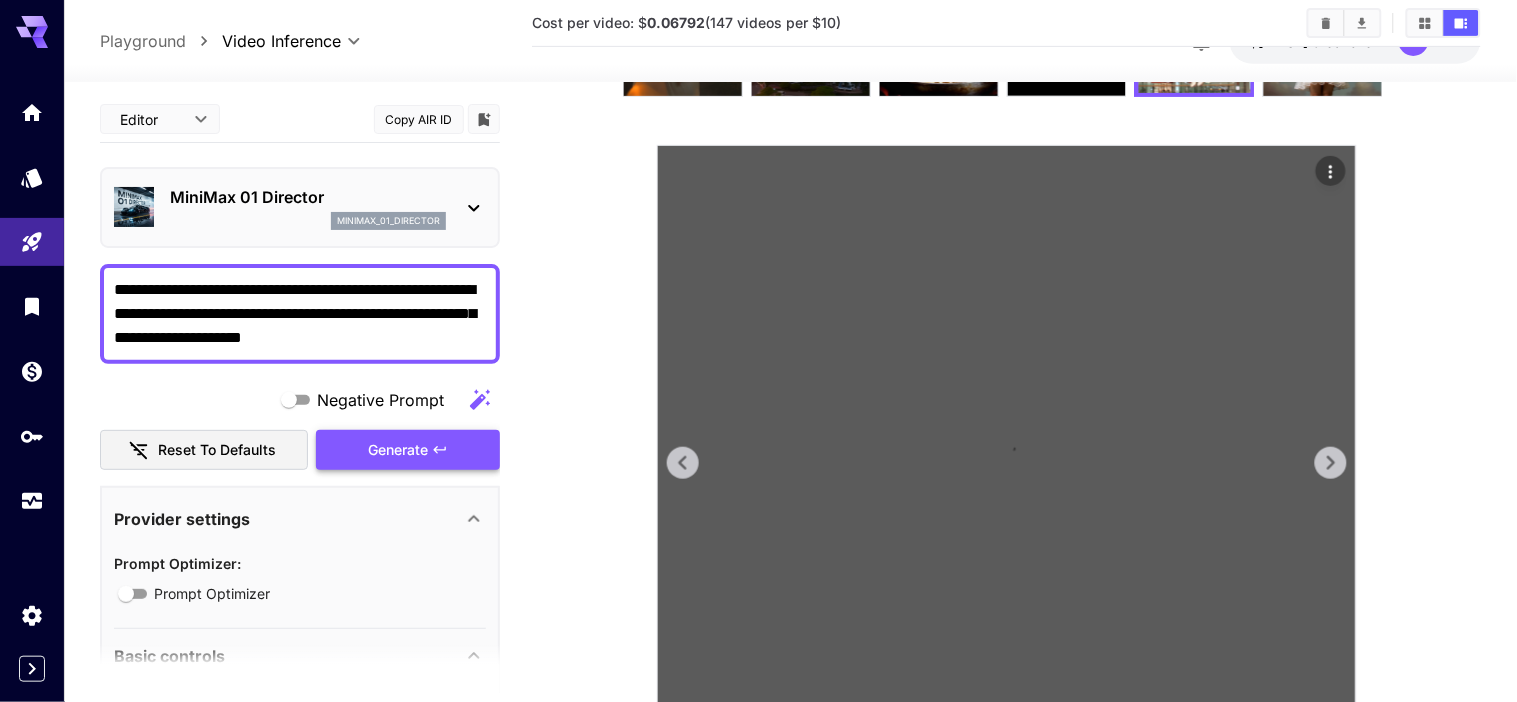 scroll, scrollTop: 212, scrollLeft: 0, axis: vertical 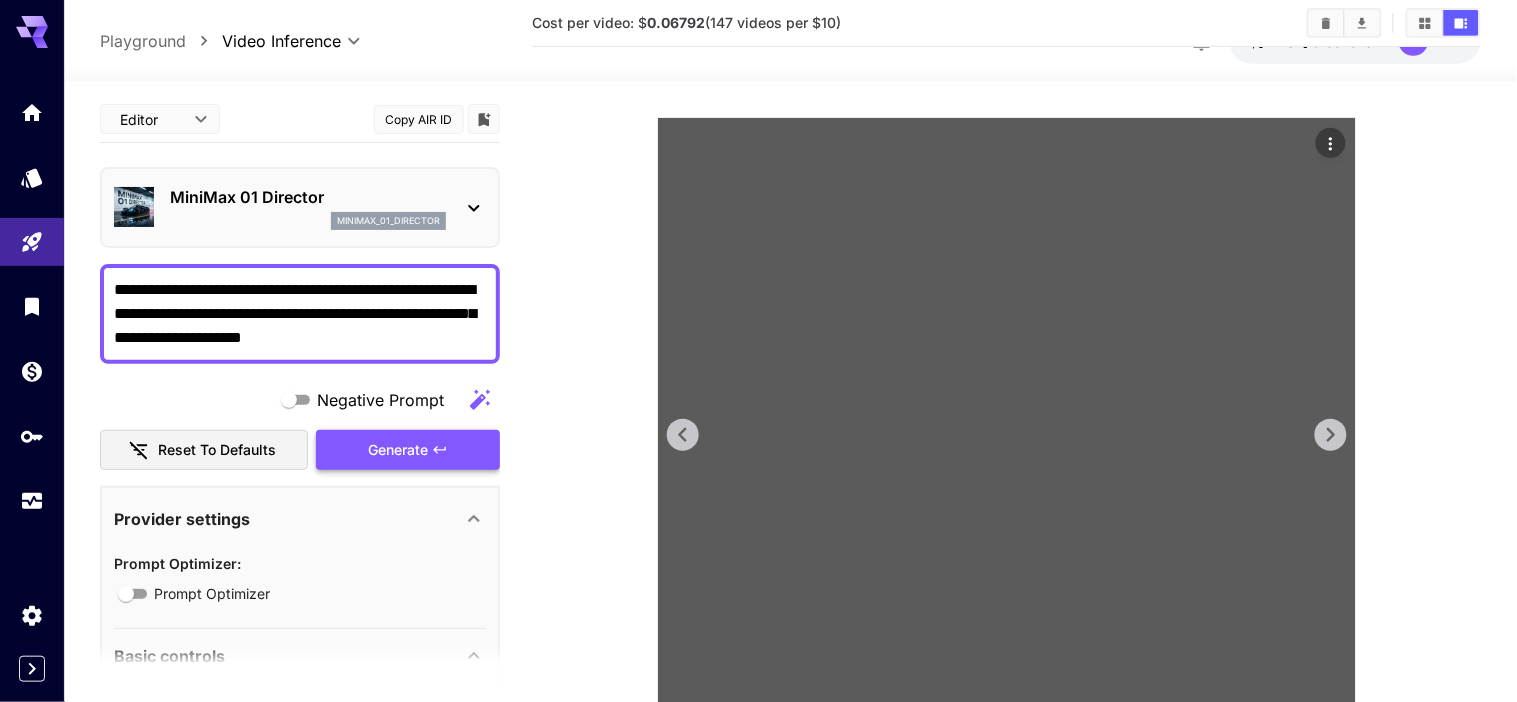 click at bounding box center (1007, 467) 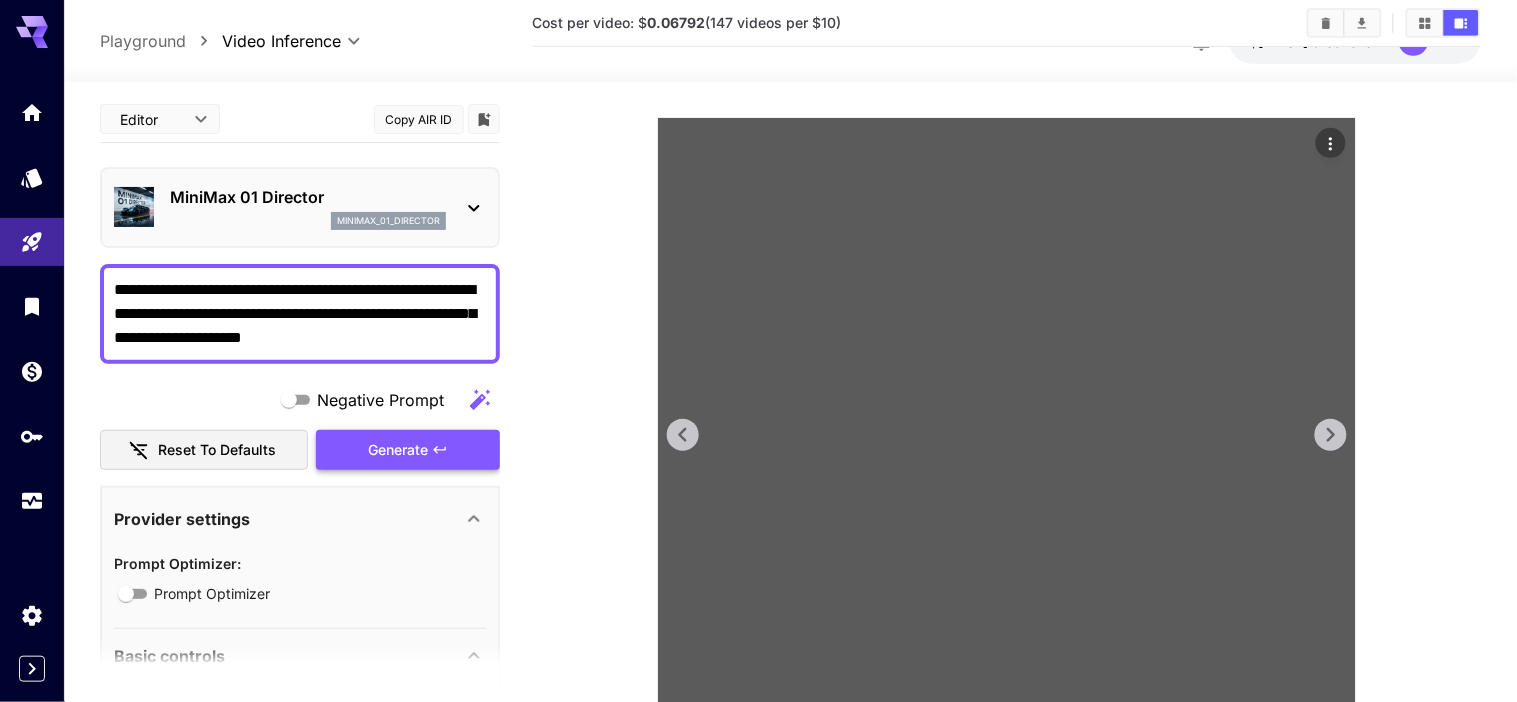 click at bounding box center [1007, 467] 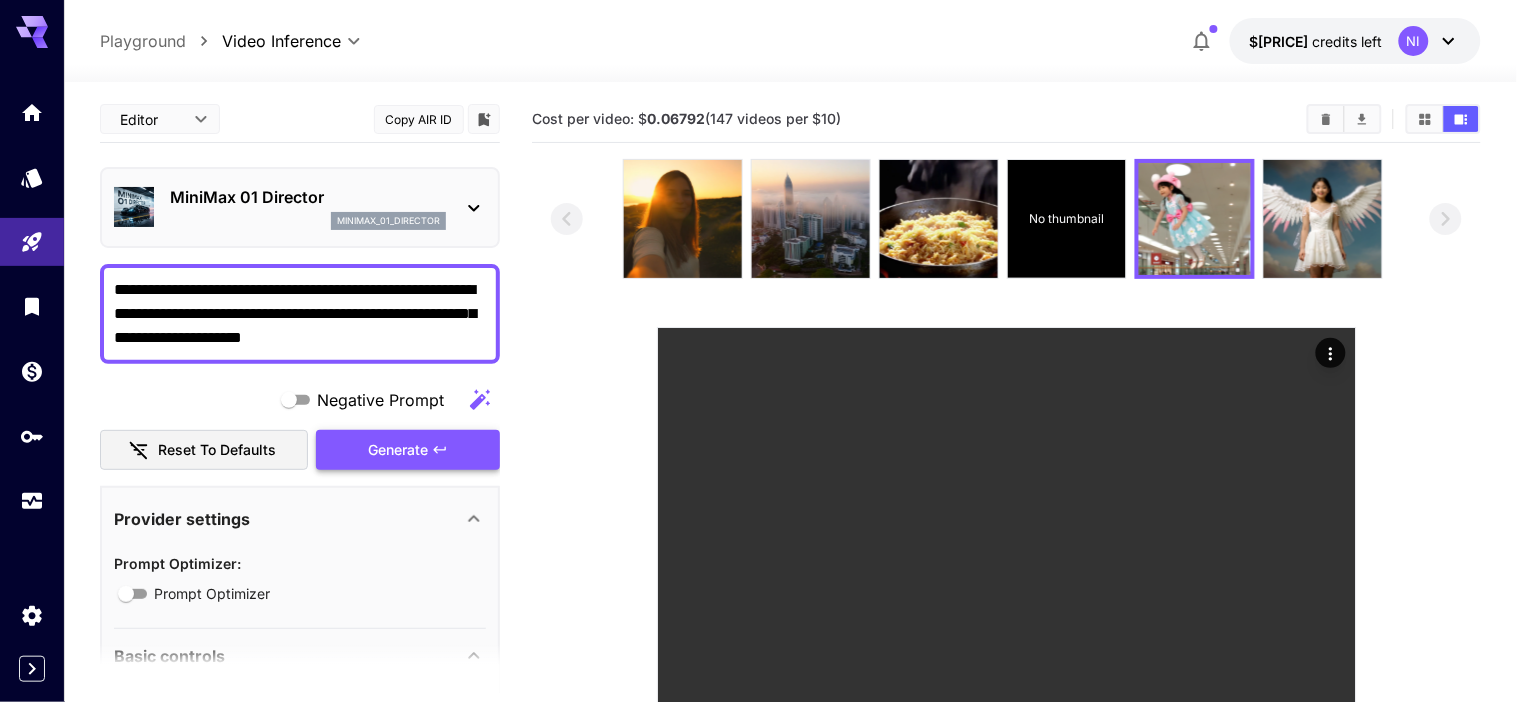 scroll, scrollTop: 0, scrollLeft: 0, axis: both 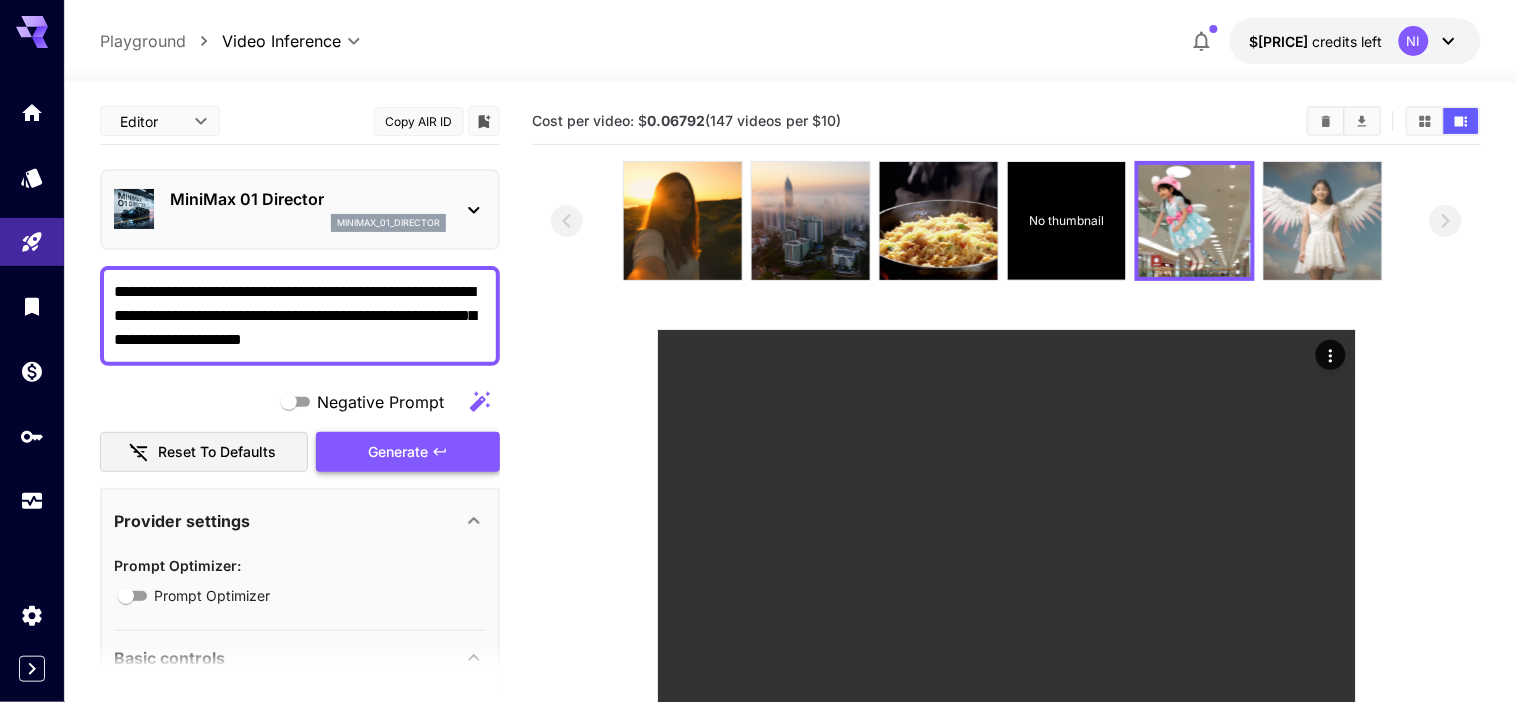 click at bounding box center [1323, 221] 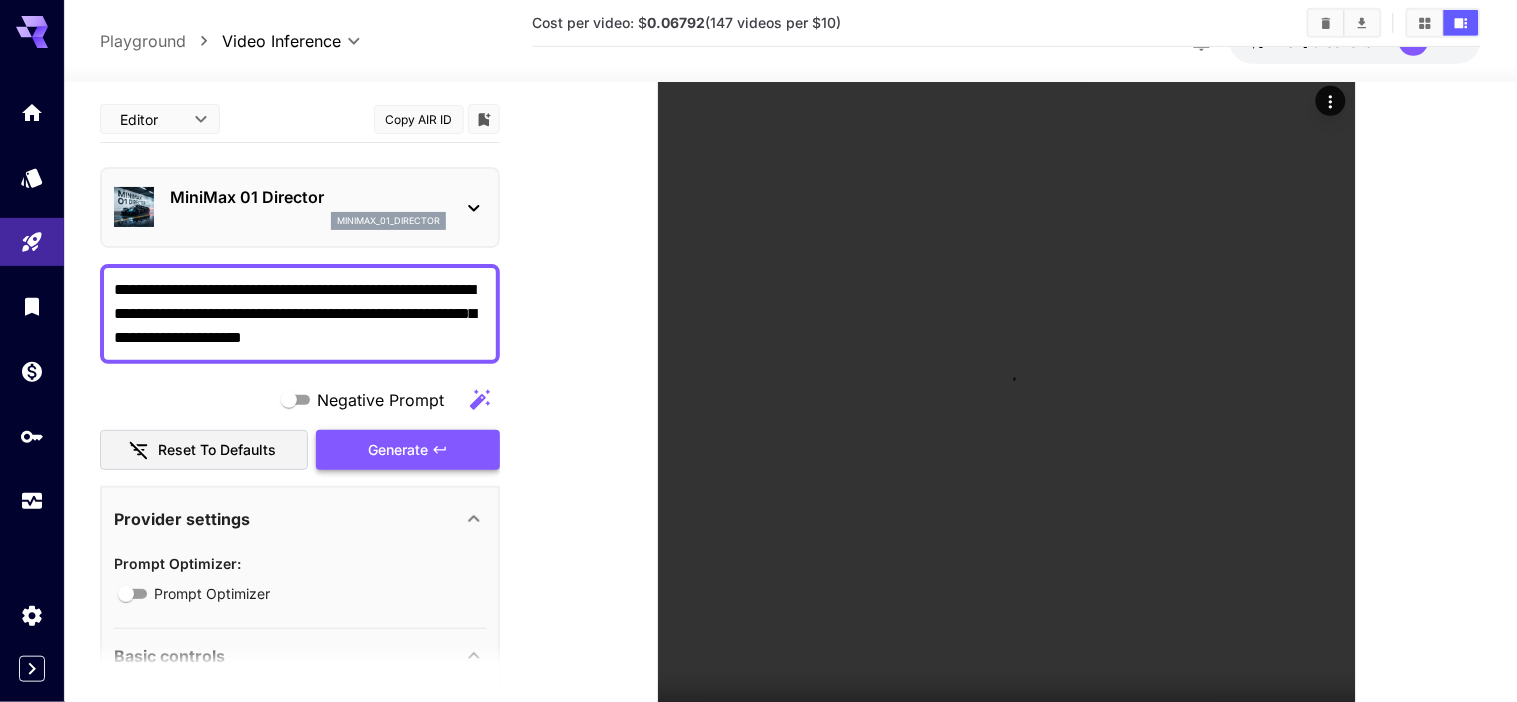 scroll, scrollTop: 255, scrollLeft: 0, axis: vertical 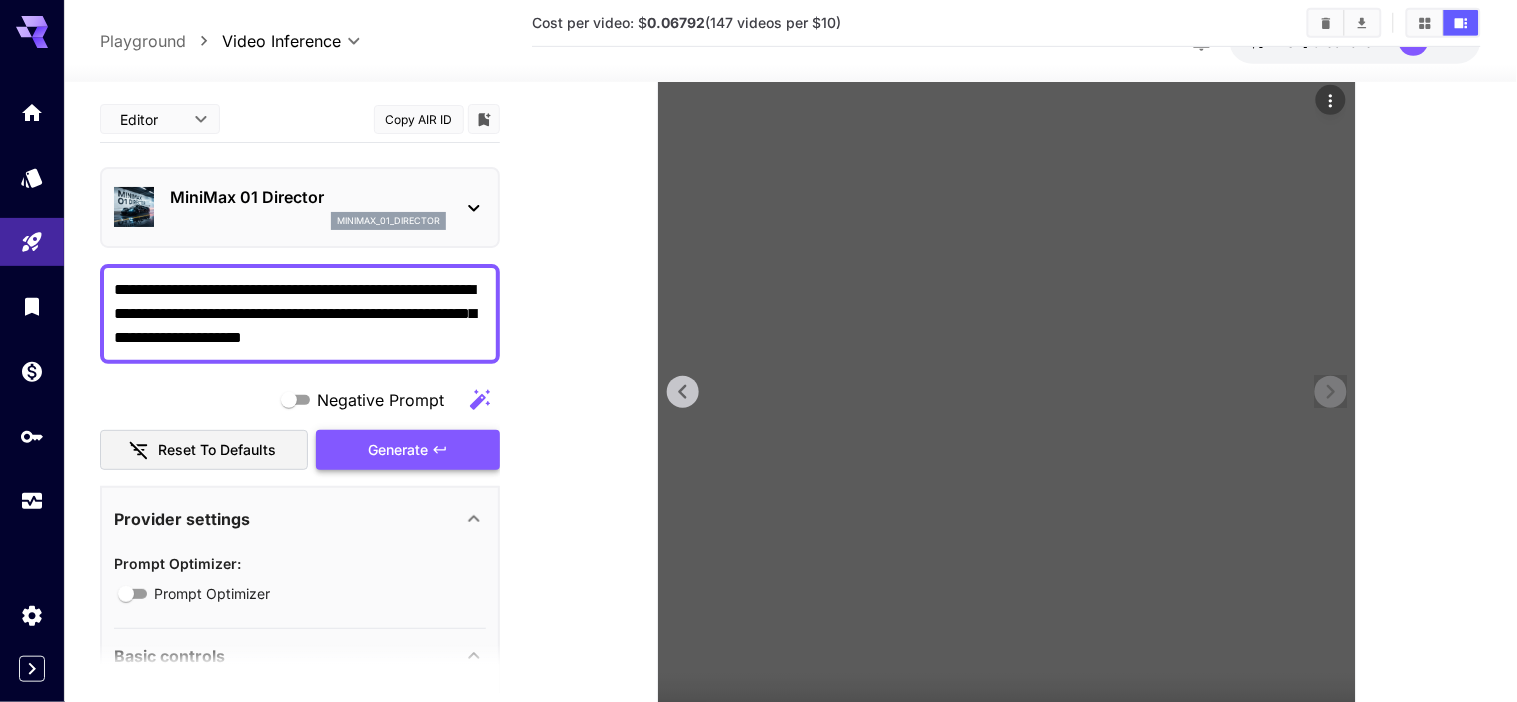 click at bounding box center (1007, 424) 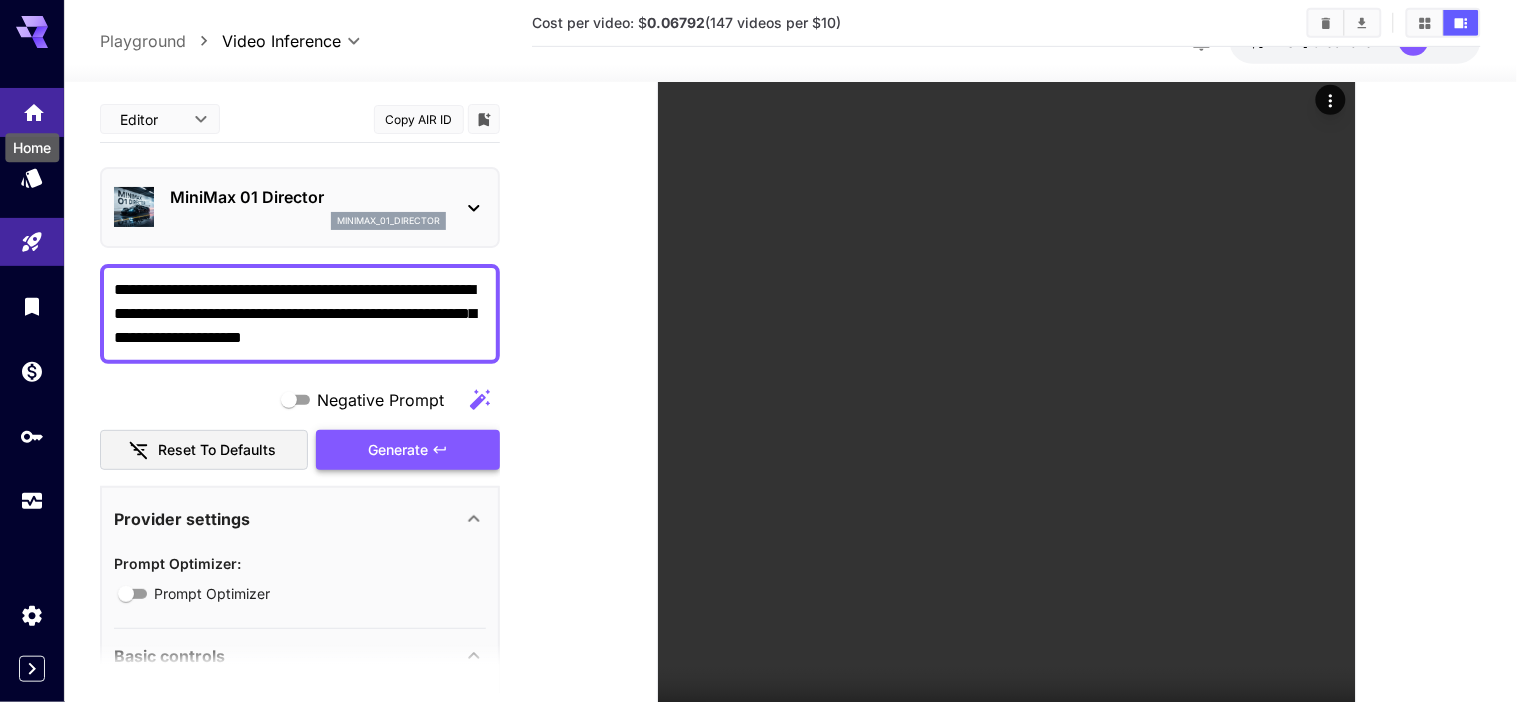 click 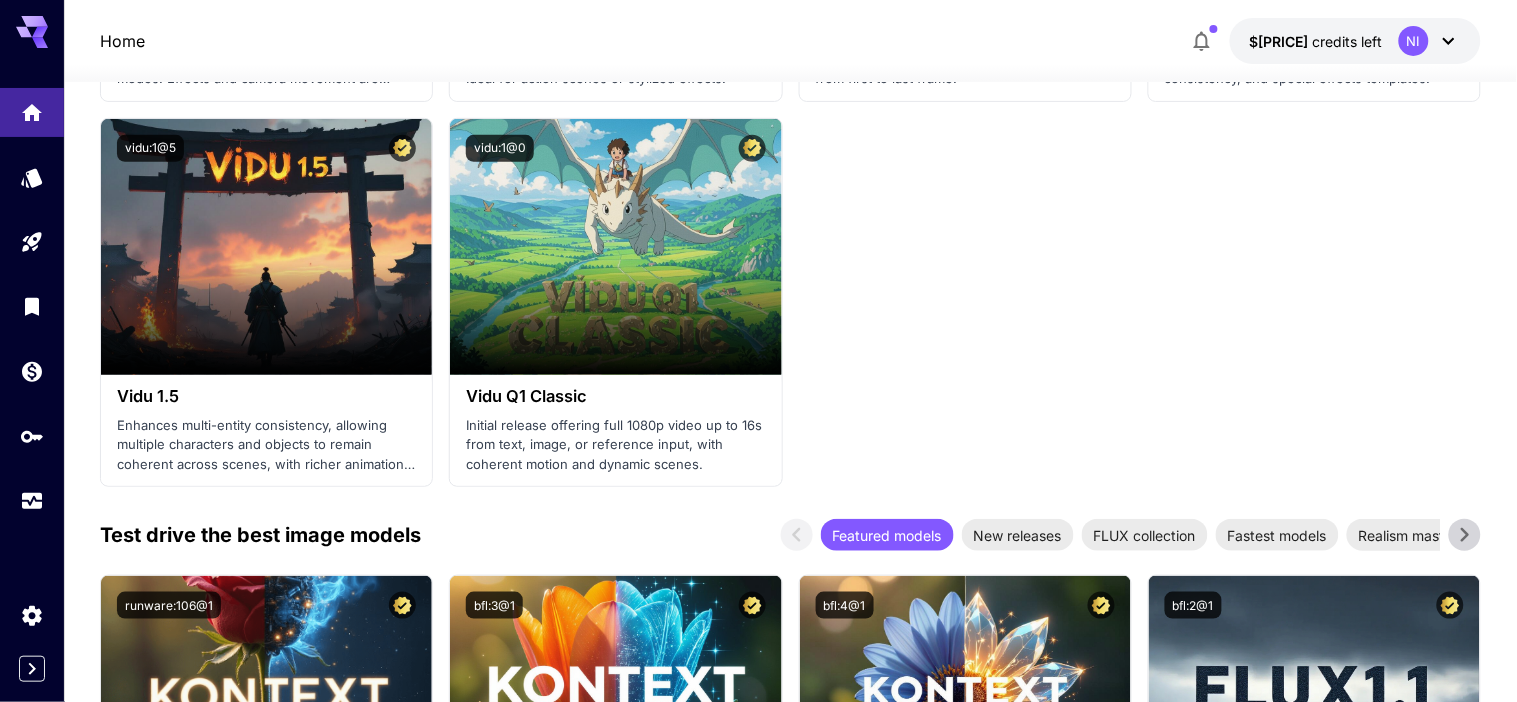 scroll, scrollTop: 1965, scrollLeft: 0, axis: vertical 